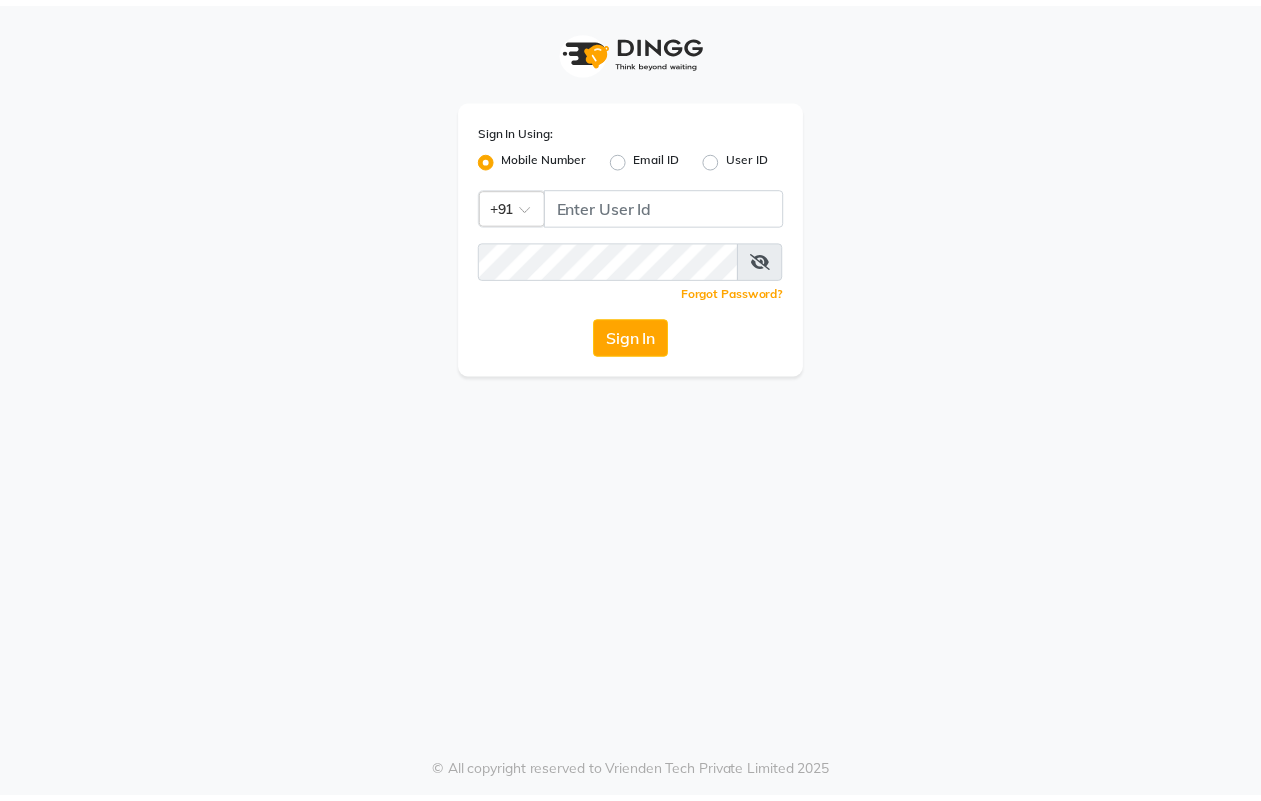 scroll, scrollTop: 0, scrollLeft: 0, axis: both 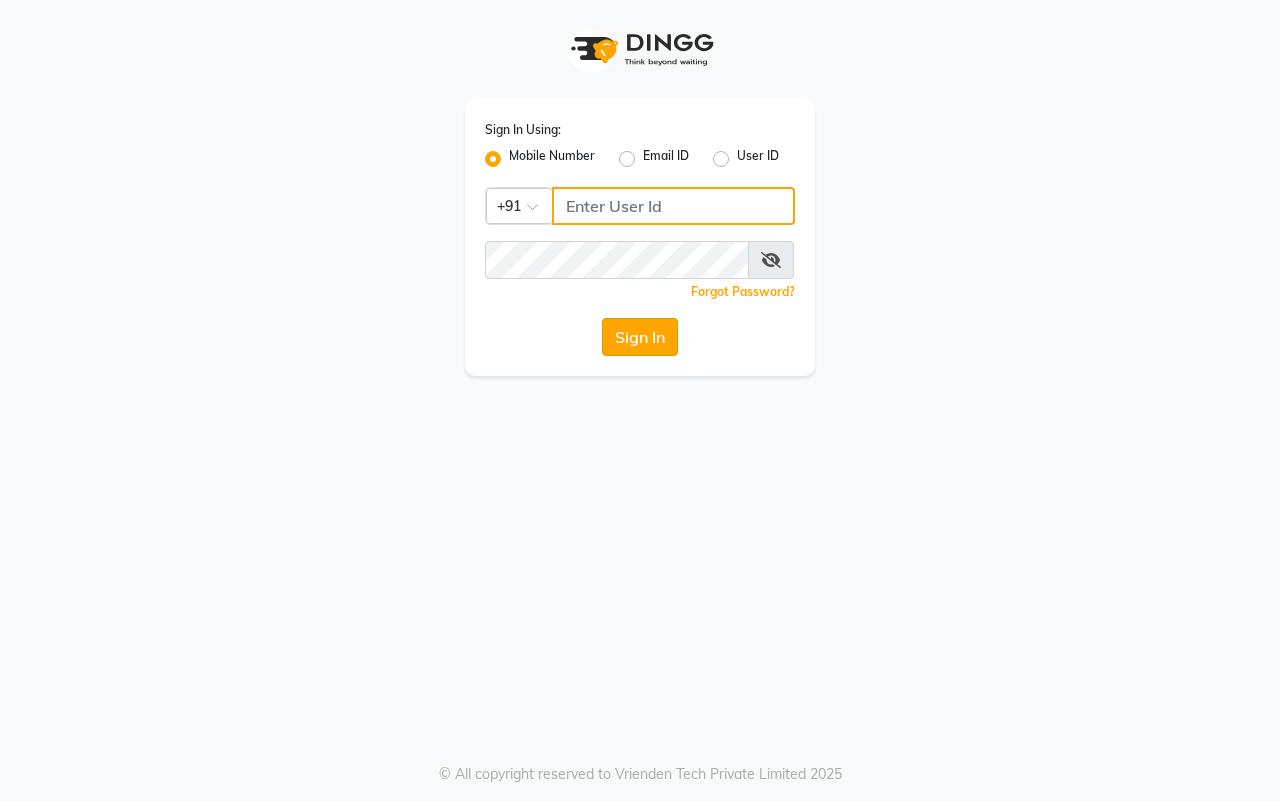 type on "[PHONE]" 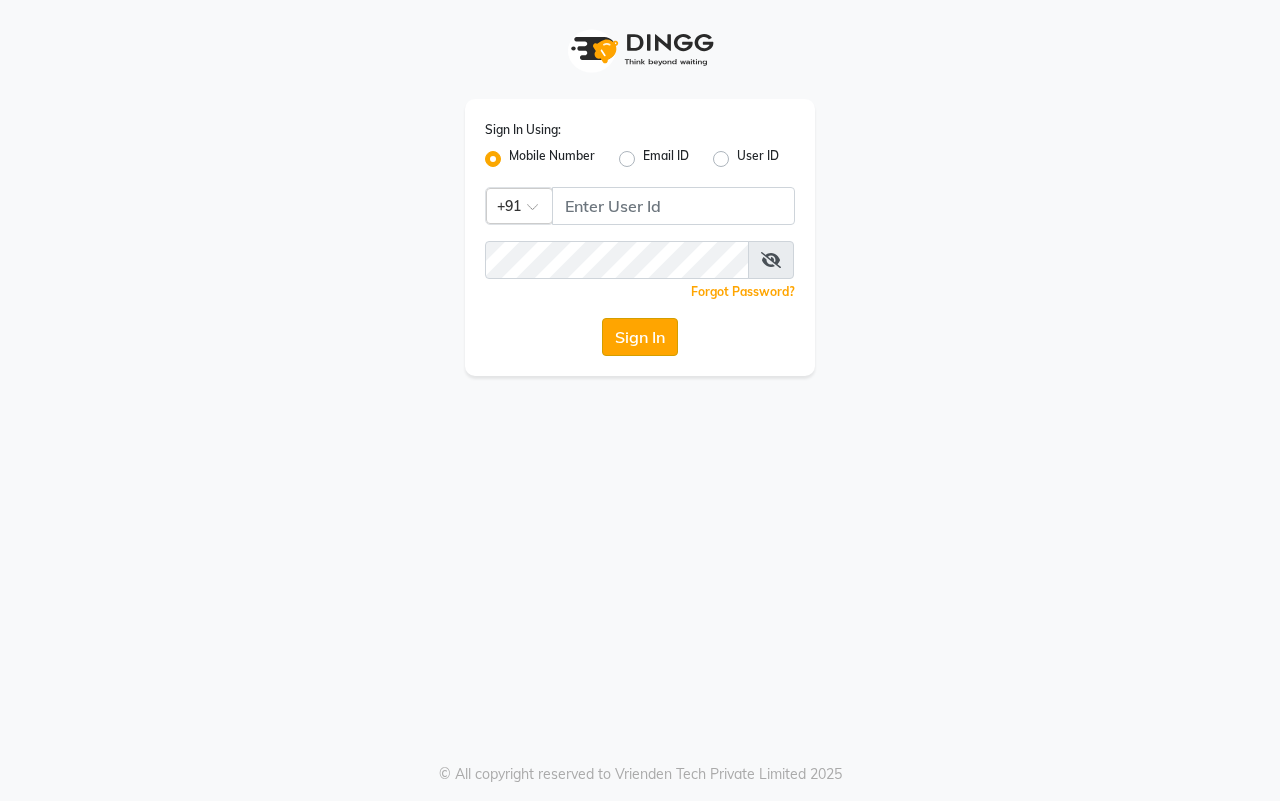 click on "Sign In" 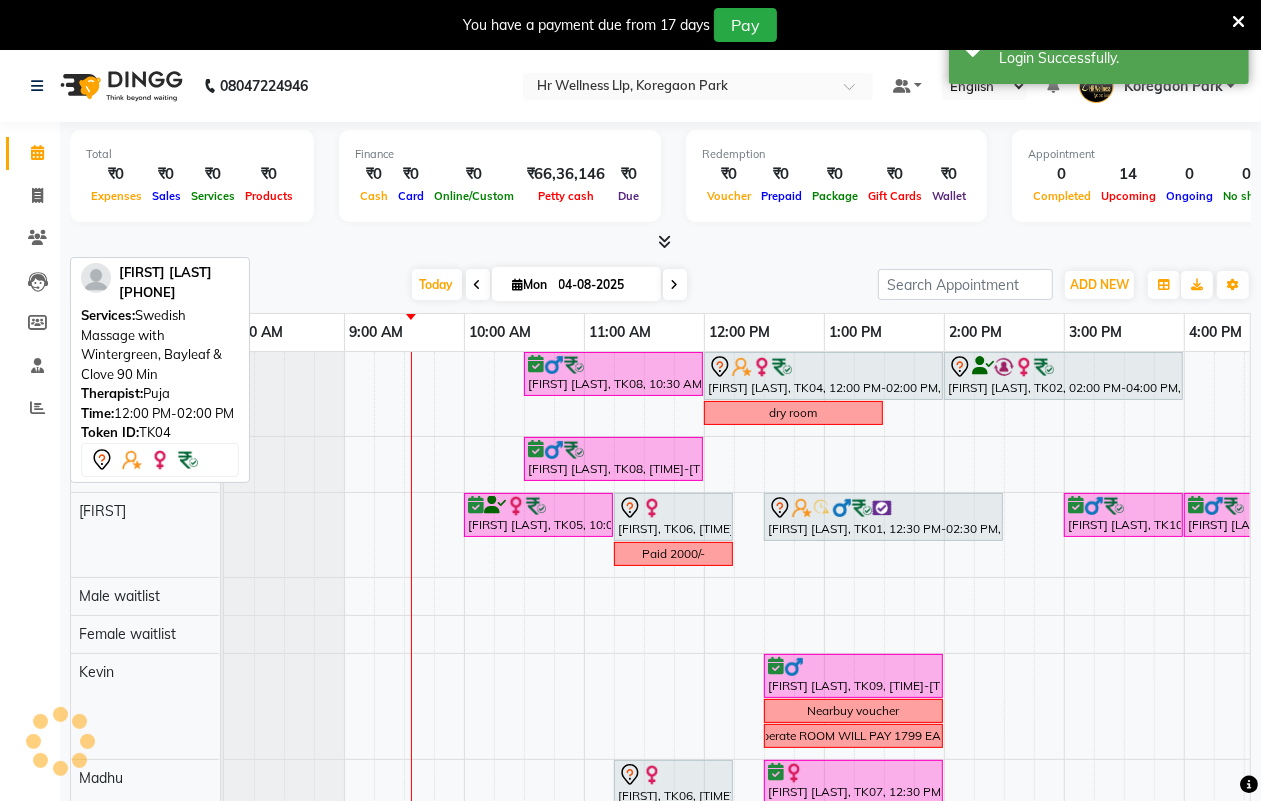scroll, scrollTop: 0, scrollLeft: 0, axis: both 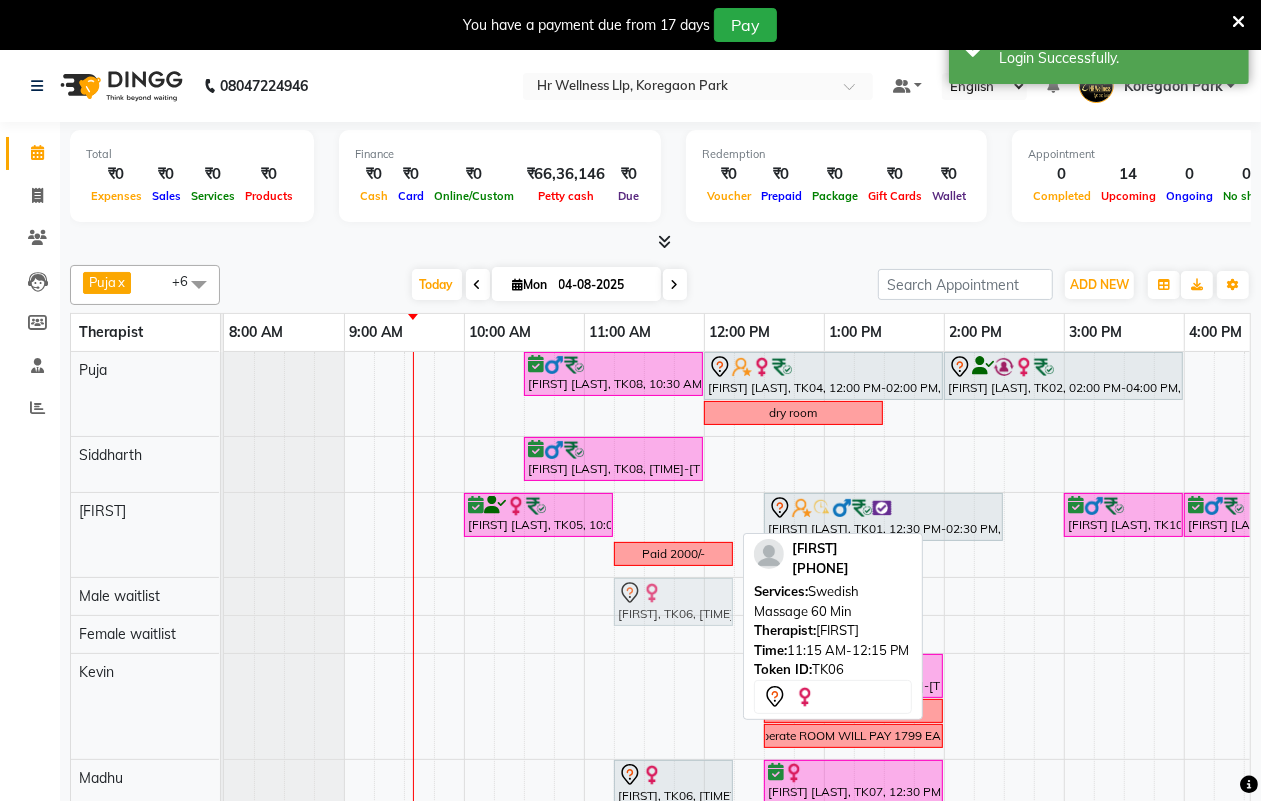 drag, startPoint x: 668, startPoint y: 520, endPoint x: 665, endPoint y: 585, distance: 65.06919 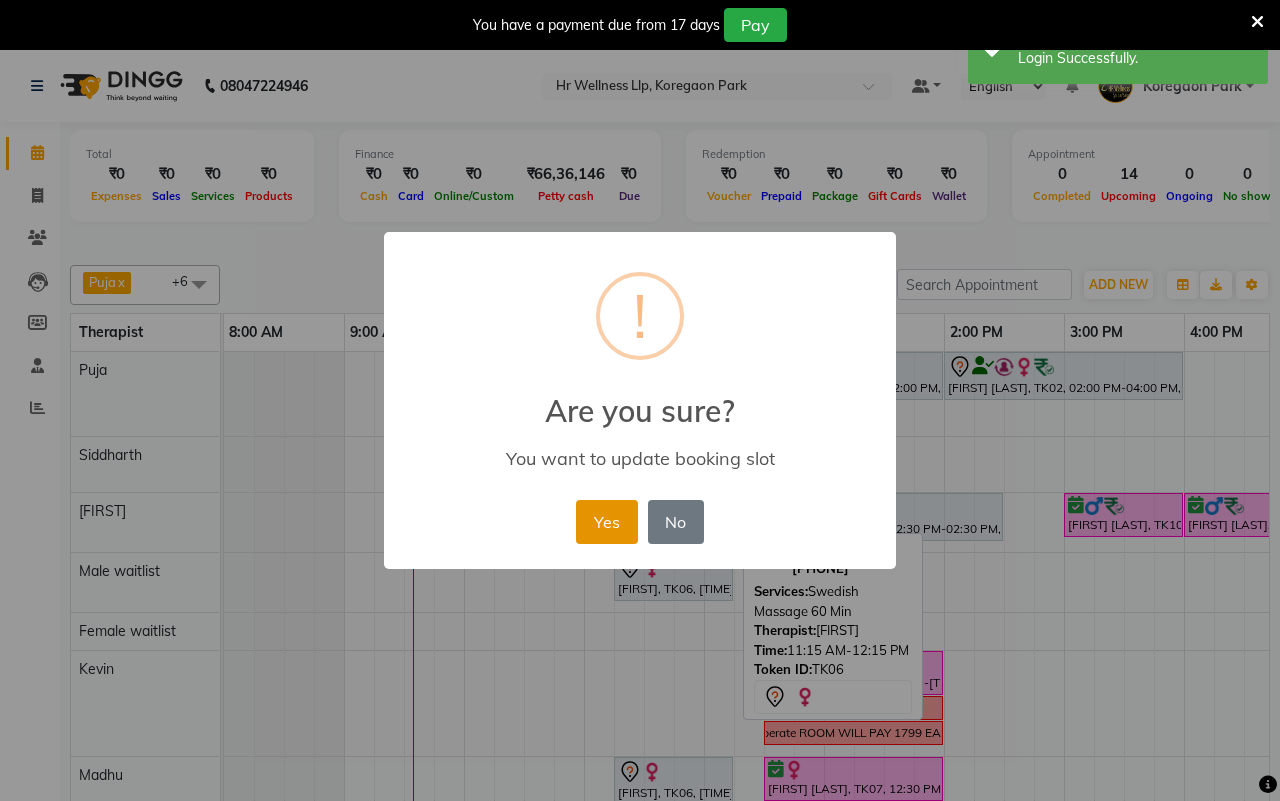 click on "Yes" at bounding box center [606, 522] 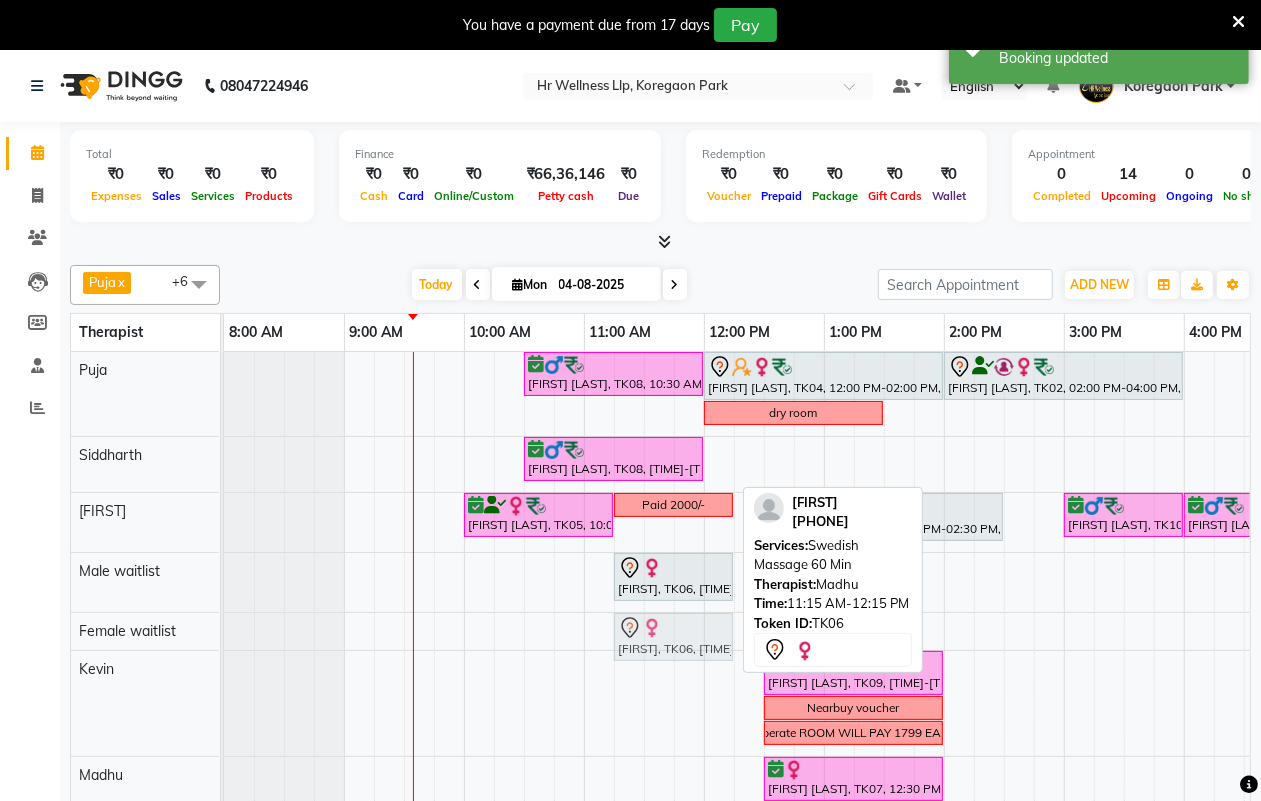 drag, startPoint x: 661, startPoint y: 786, endPoint x: 667, endPoint y: 642, distance: 144.12494 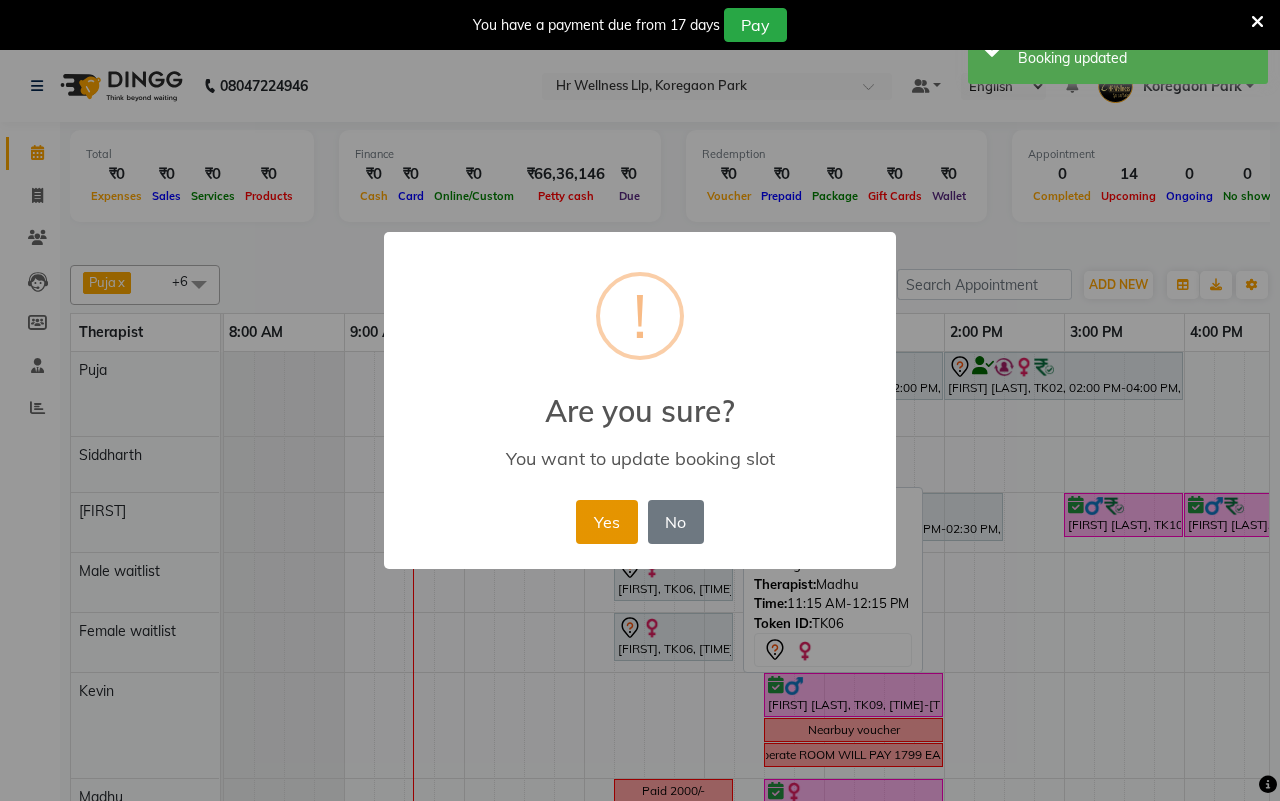 click on "Yes" at bounding box center (606, 522) 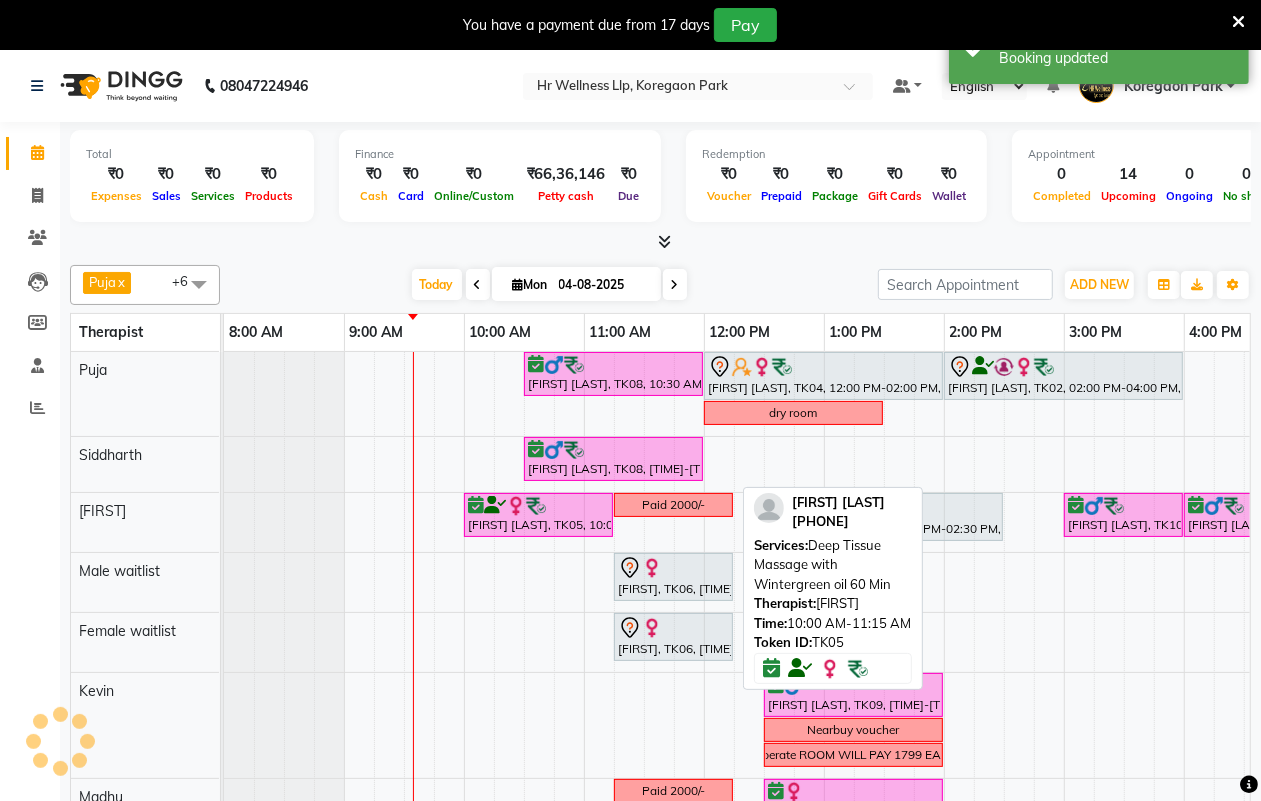 scroll, scrollTop: 25, scrollLeft: 0, axis: vertical 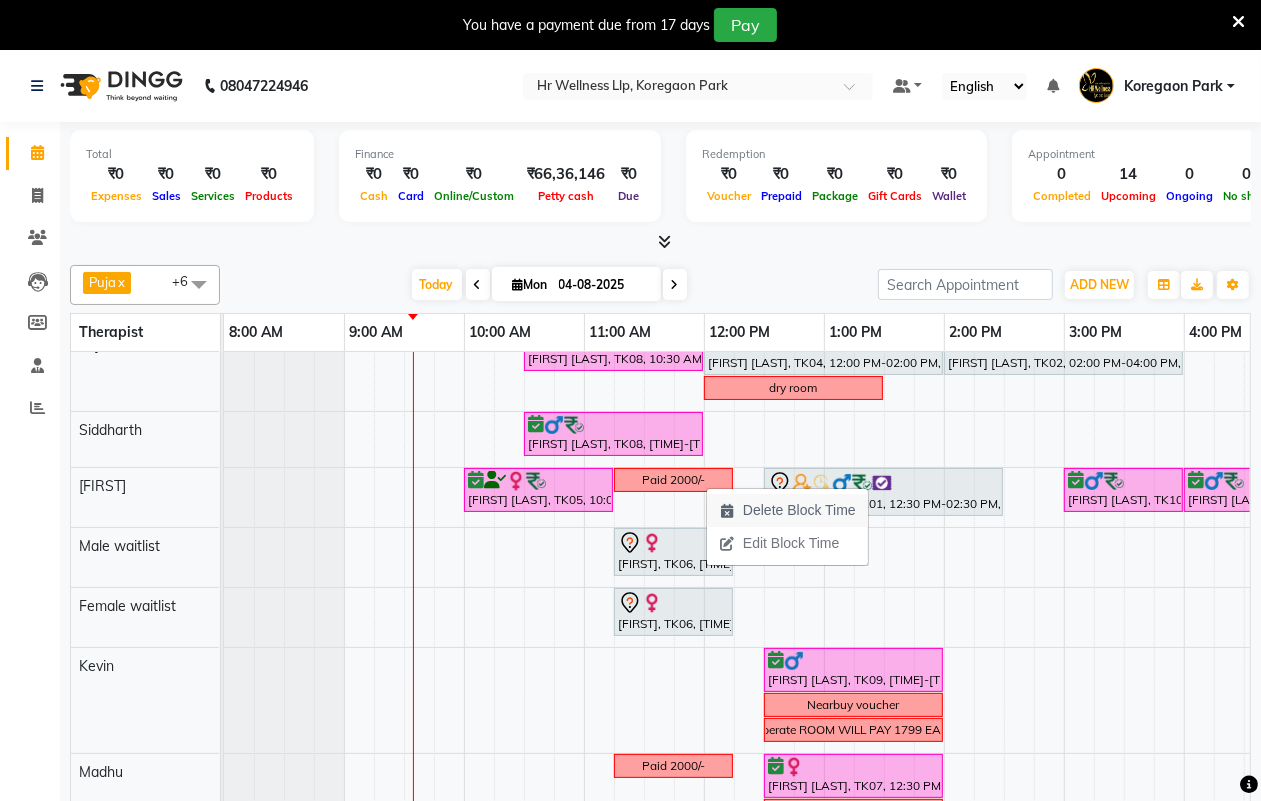 click on "Delete Block Time" at bounding box center (787, 510) 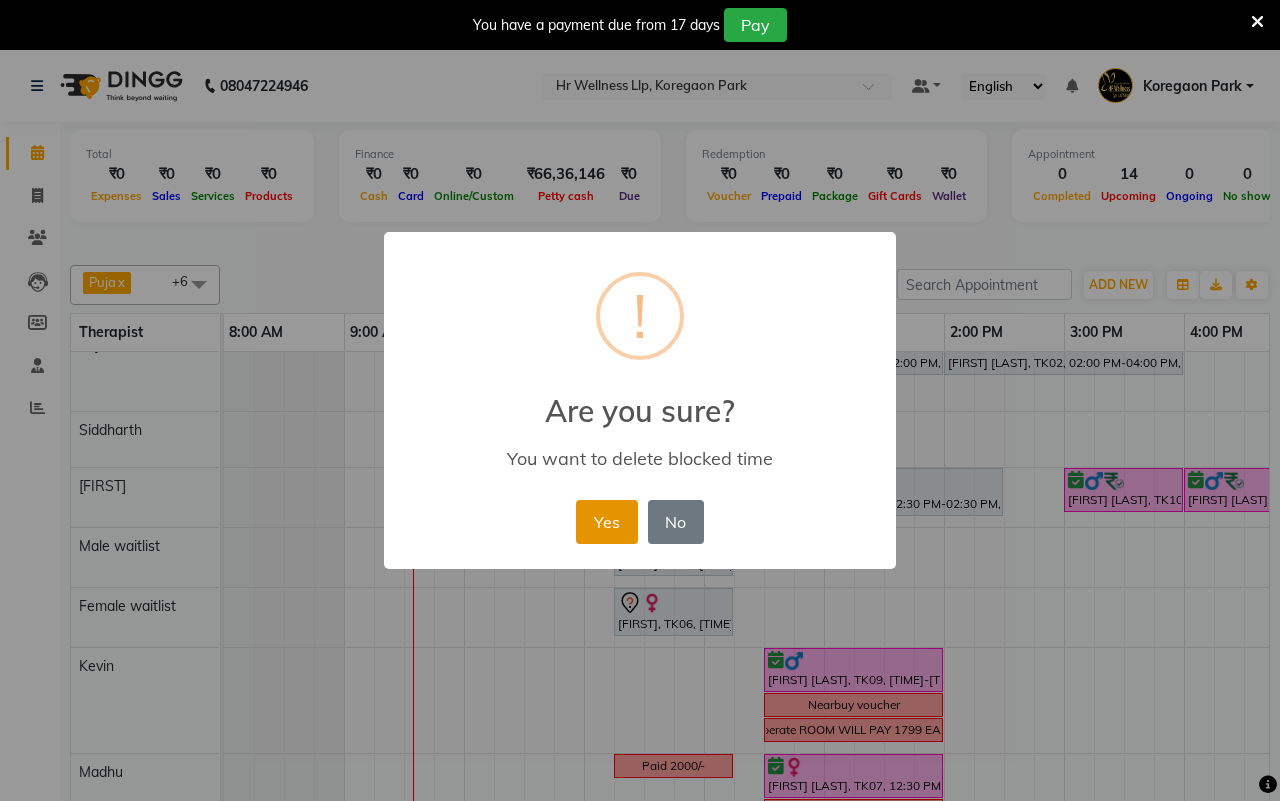click on "Yes" at bounding box center (606, 522) 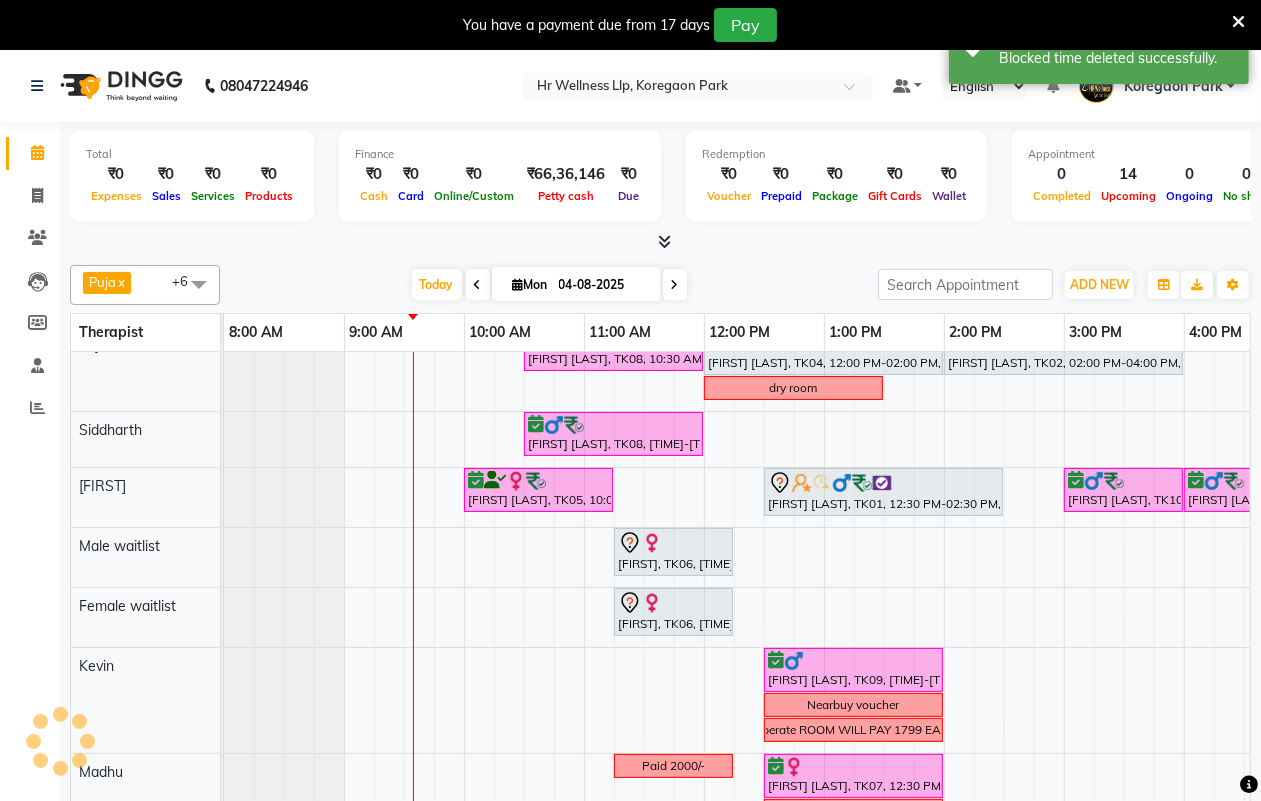 scroll, scrollTop: 25, scrollLeft: 0, axis: vertical 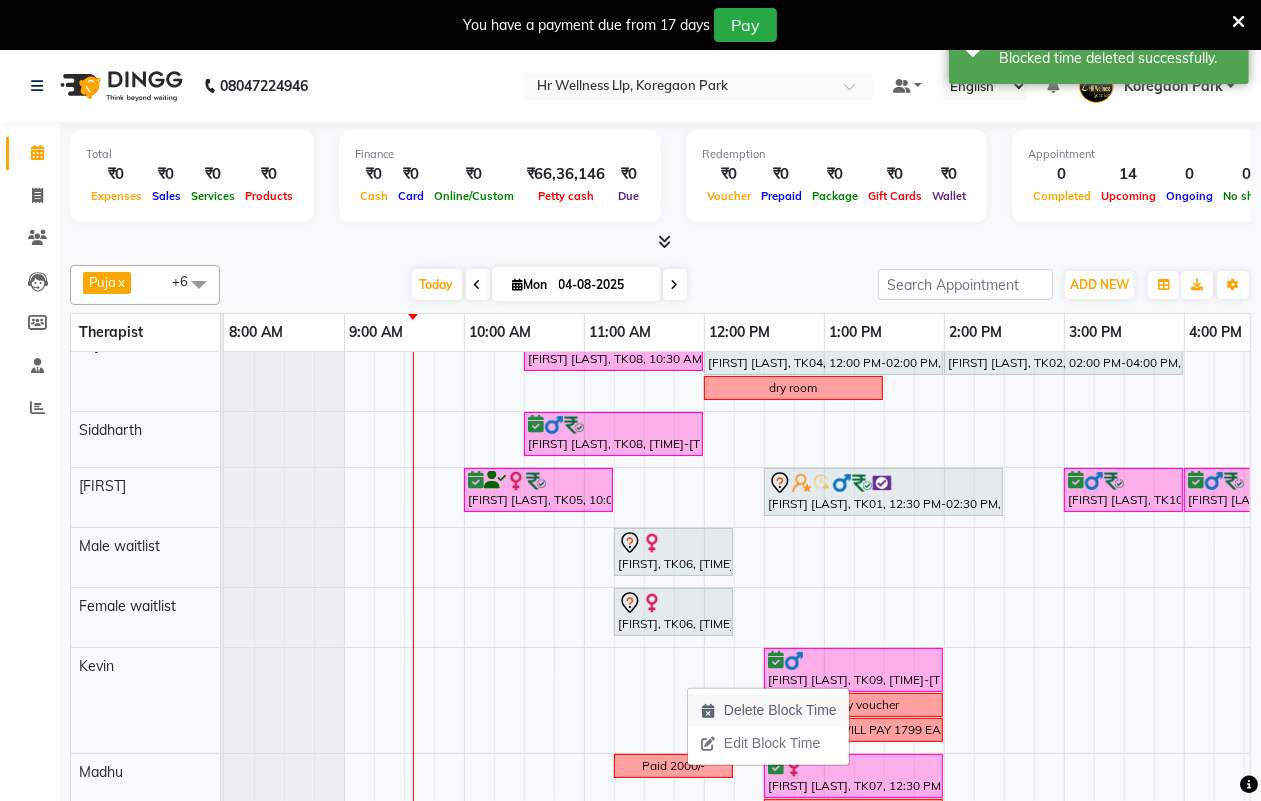 click on "Delete Block Time" at bounding box center (768, 710) 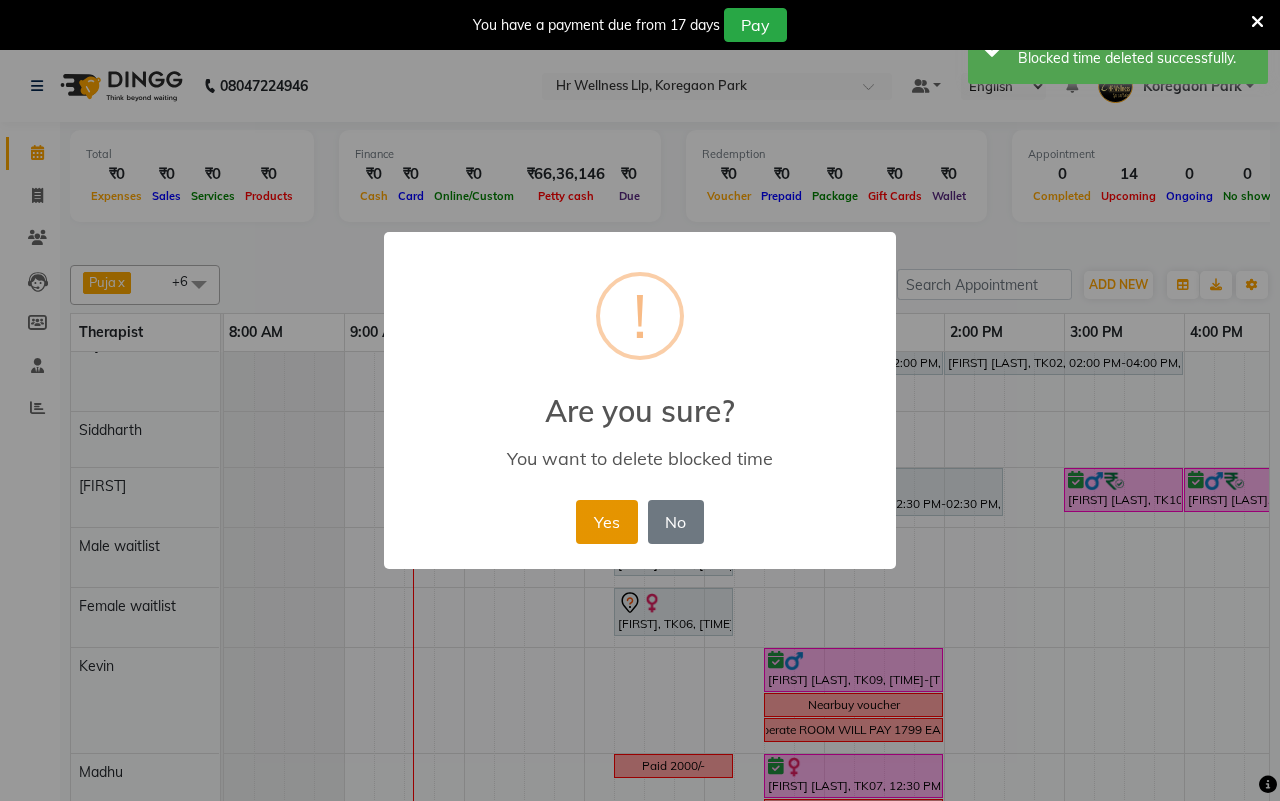click on "Yes" at bounding box center (606, 522) 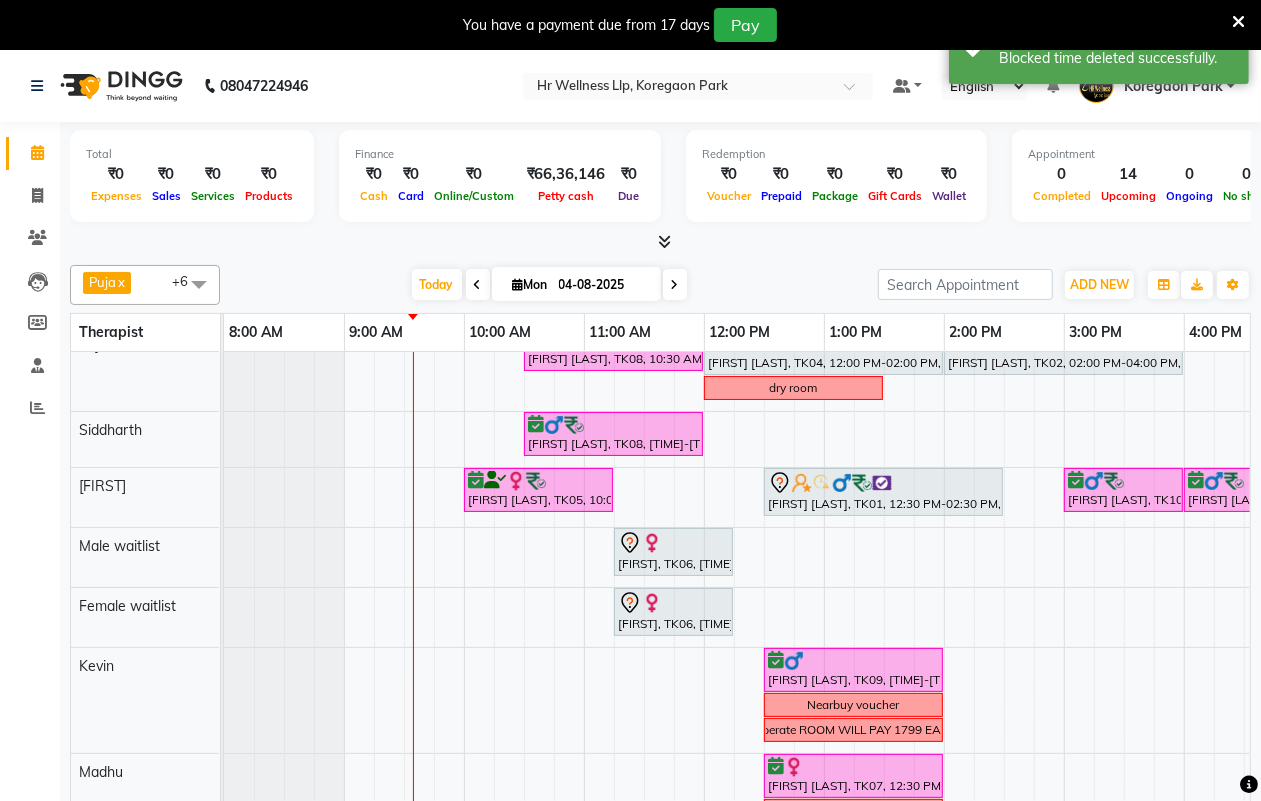 scroll, scrollTop: 25, scrollLeft: 0, axis: vertical 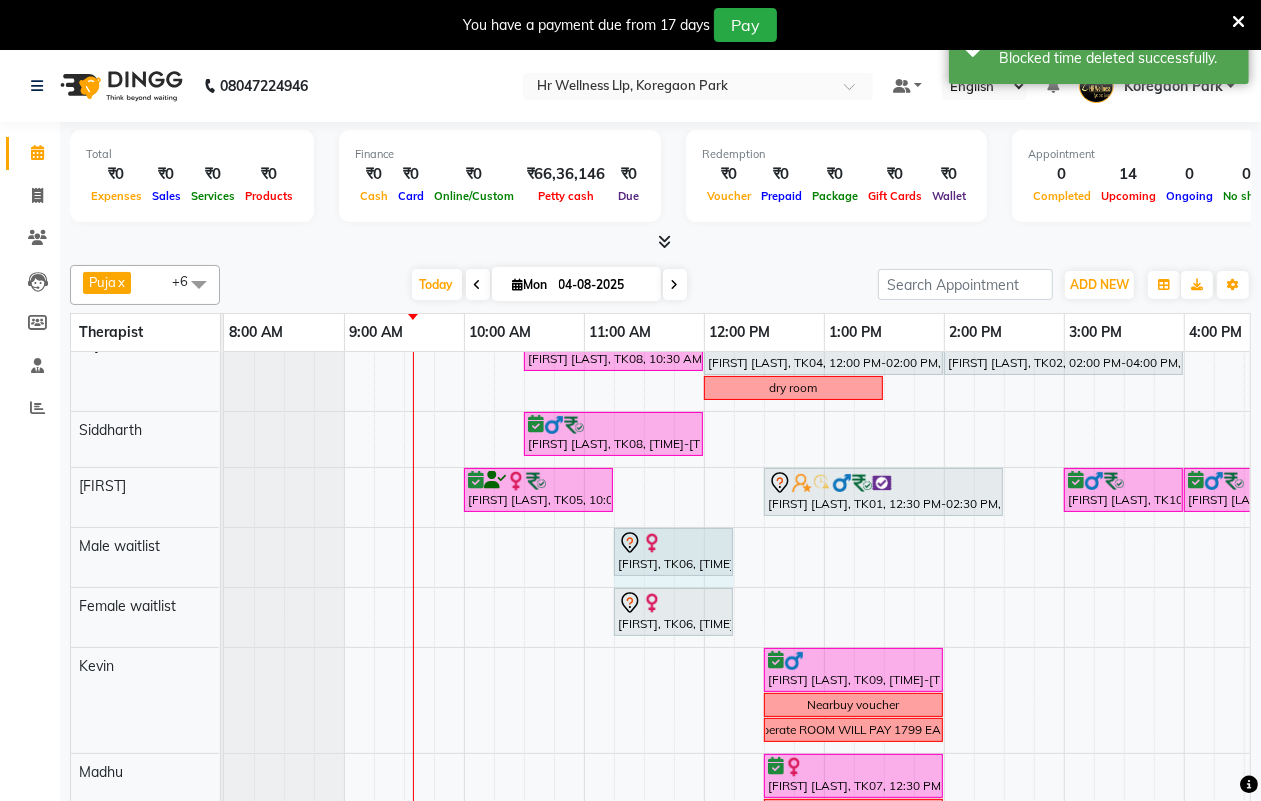 drag, startPoint x: 618, startPoint y: 586, endPoint x: 716, endPoint y: 580, distance: 98.1835 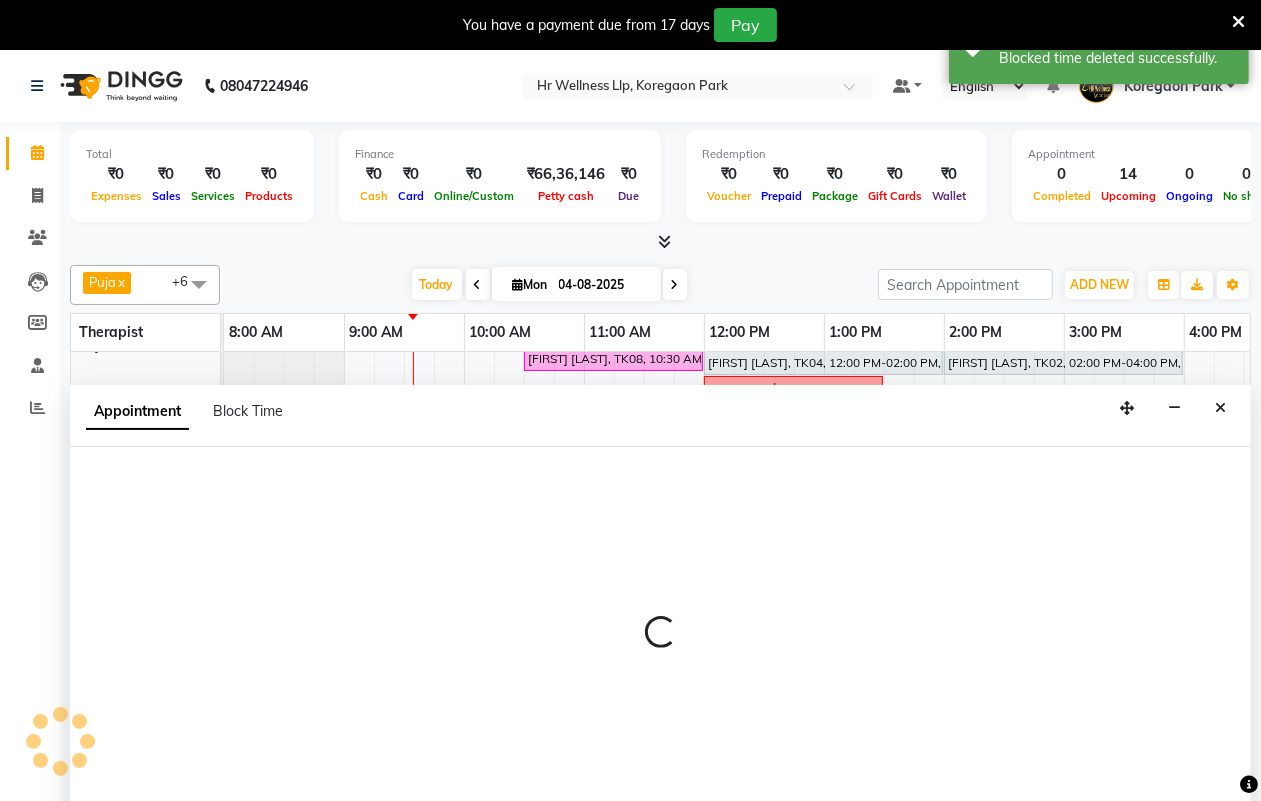 select on "19726" 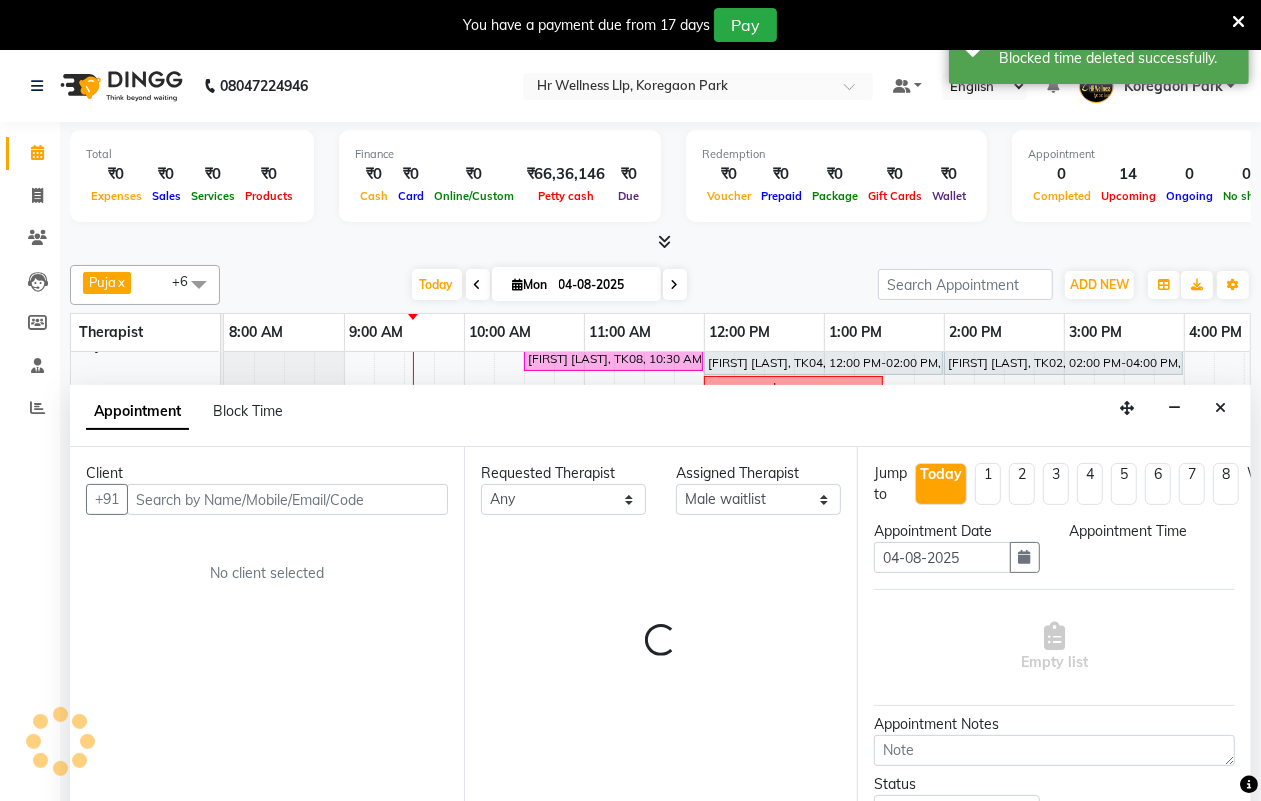 scroll, scrollTop: 50, scrollLeft: 0, axis: vertical 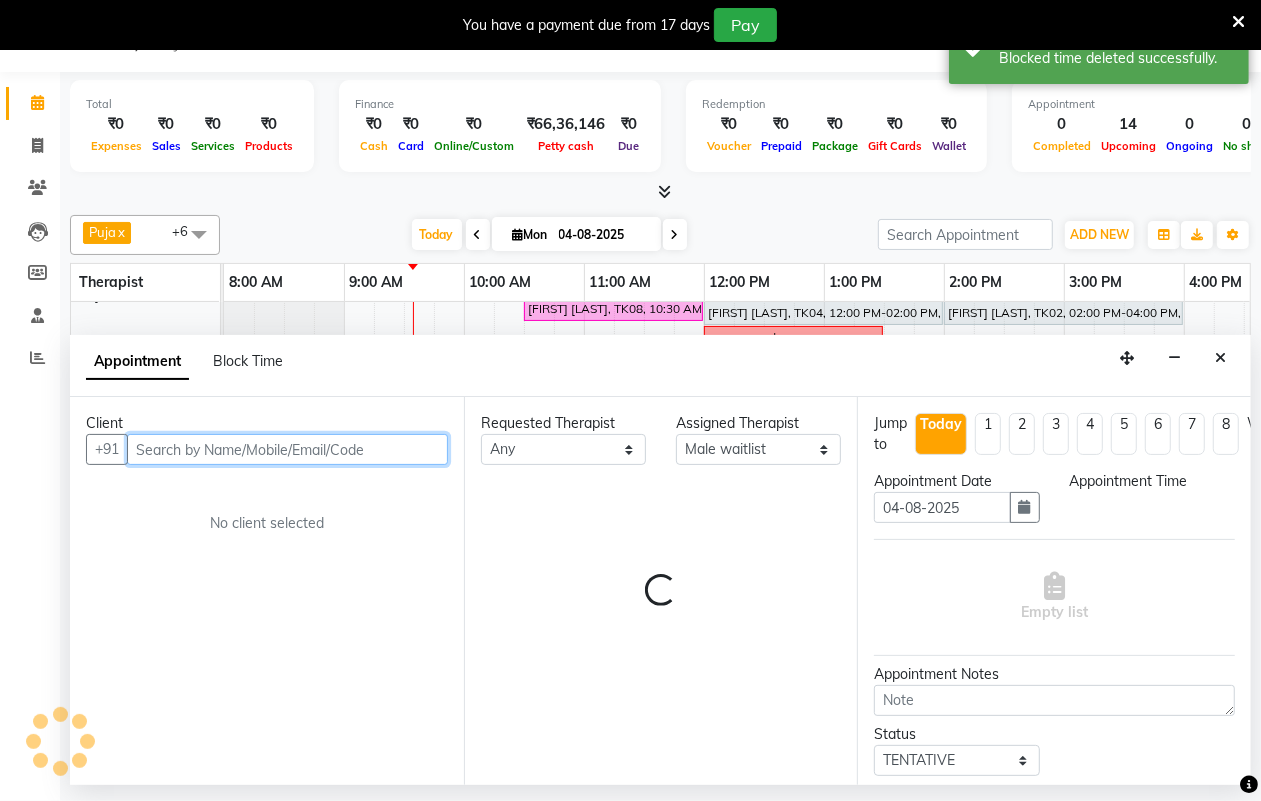 select on "675" 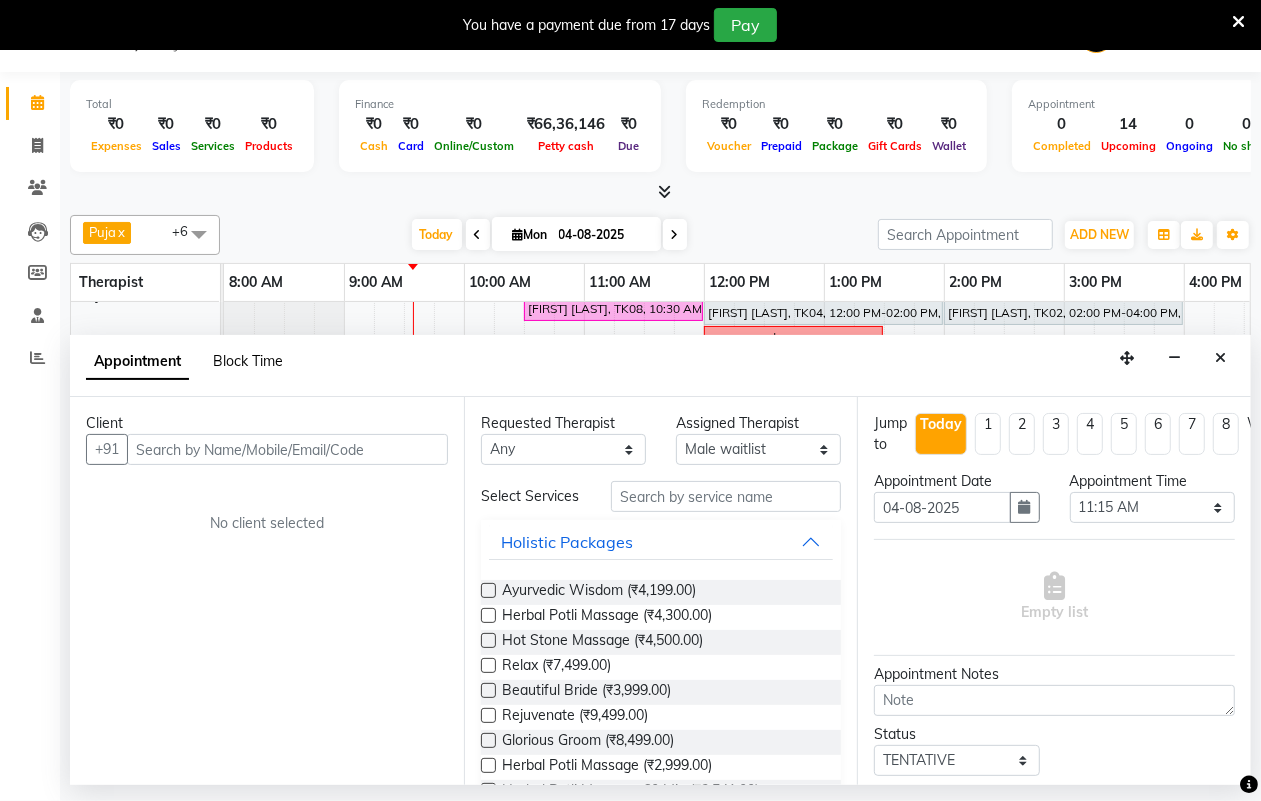 drag, startPoint x: 258, startPoint y: 352, endPoint x: 247, endPoint y: 356, distance: 11.7046995 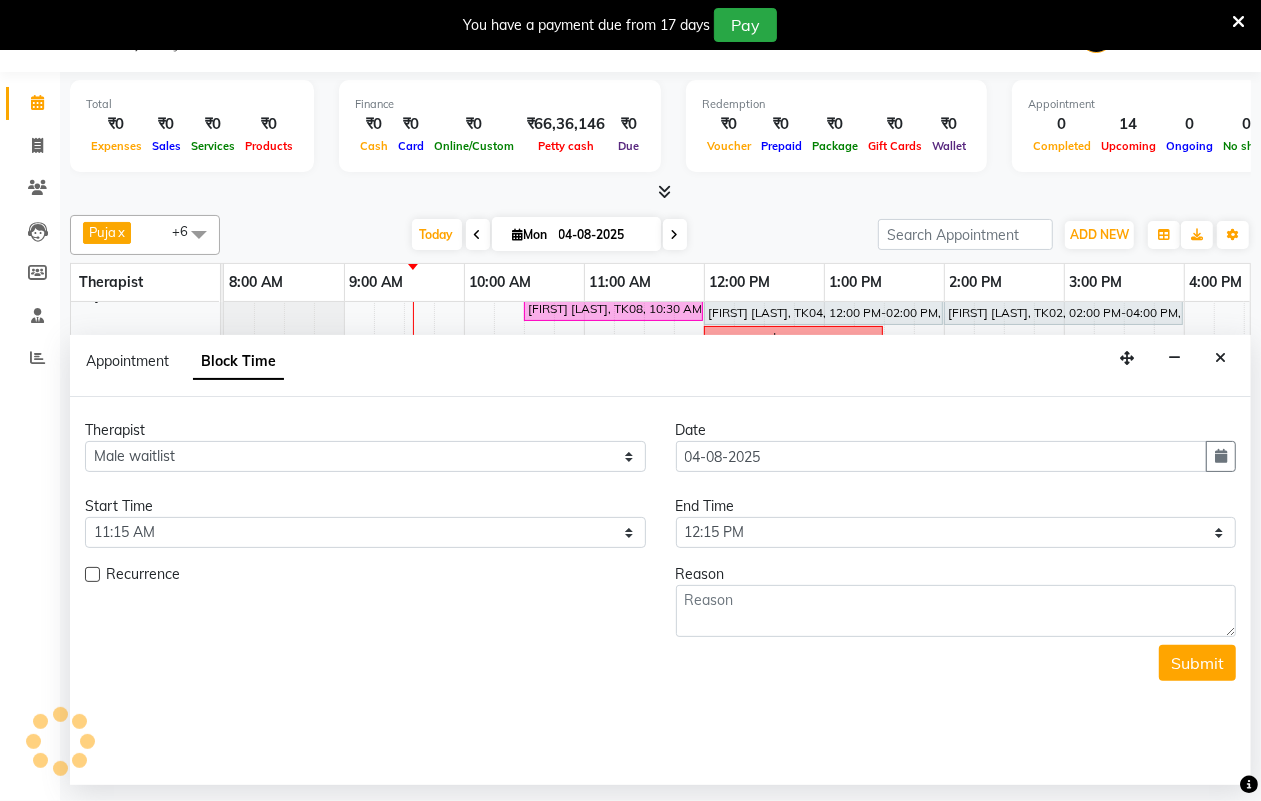 scroll, scrollTop: 0, scrollLeft: 121, axis: horizontal 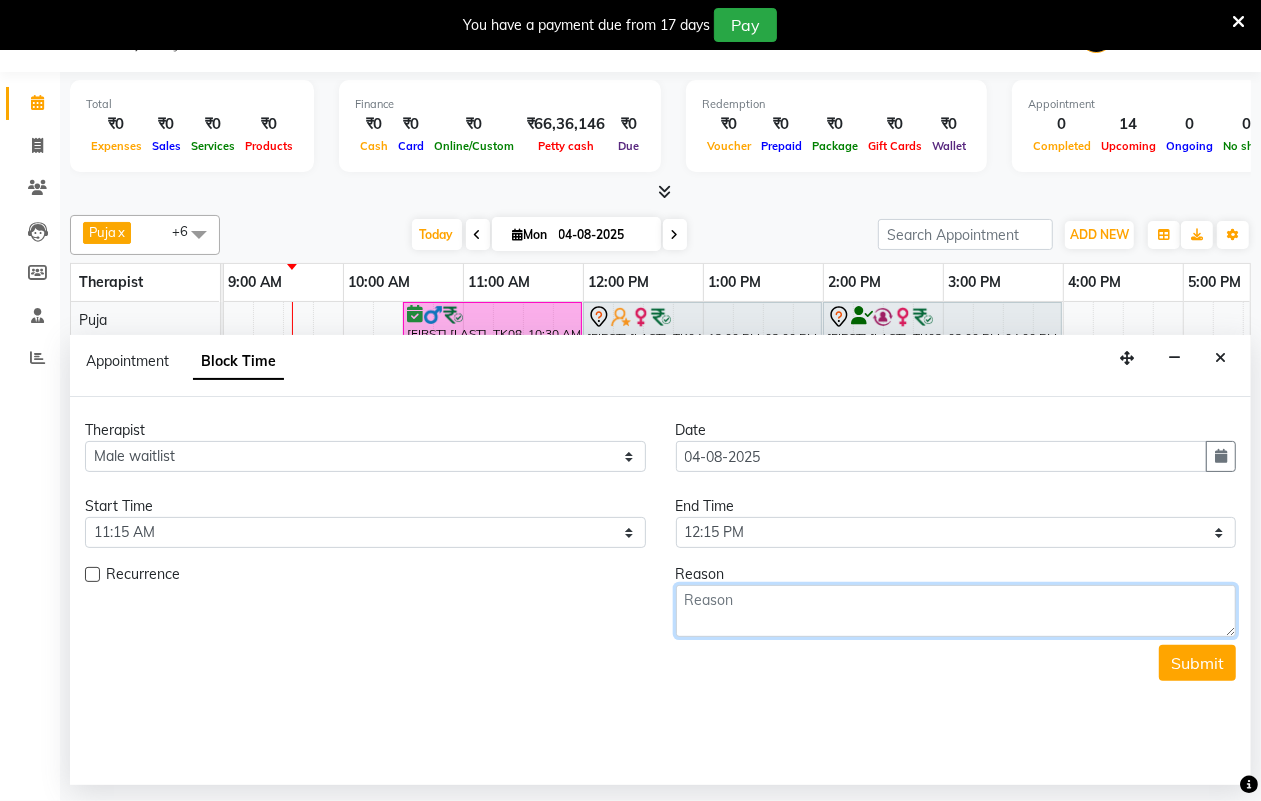click at bounding box center [956, 611] 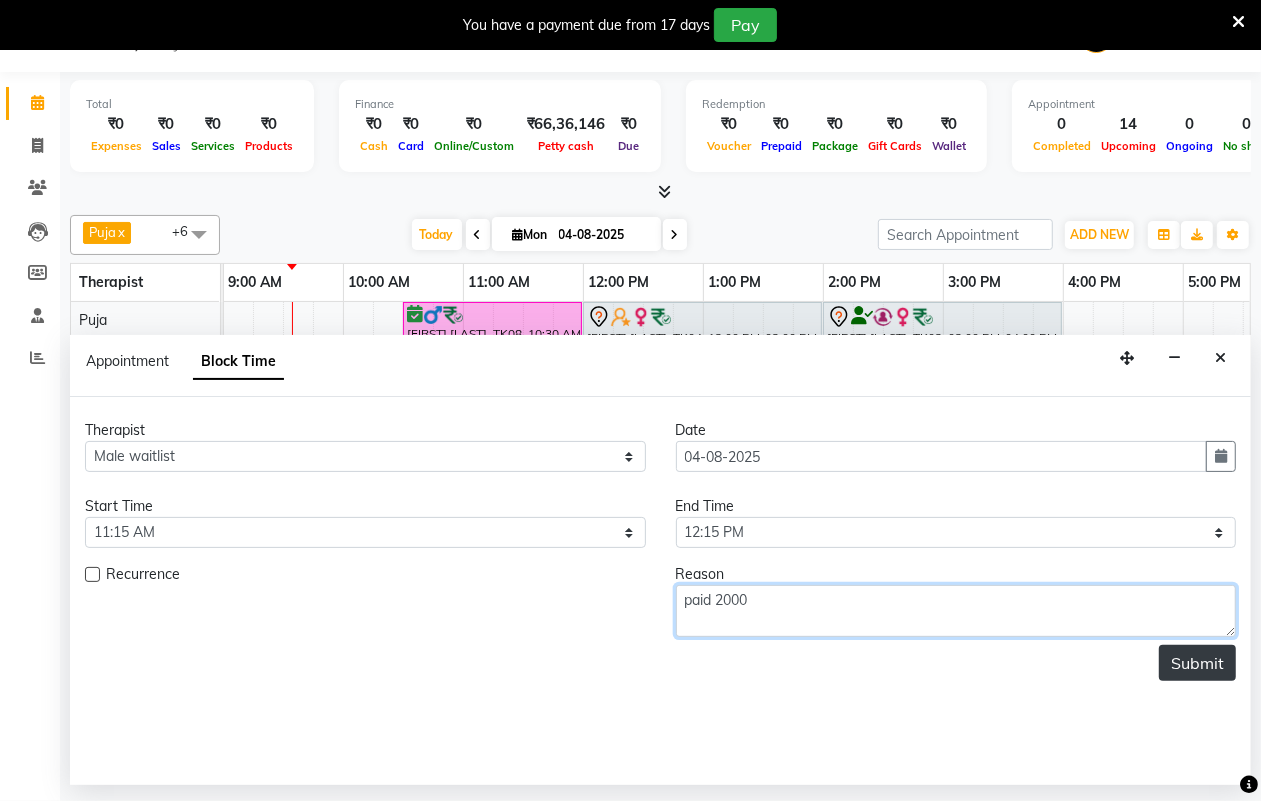 type on "paid 2000" 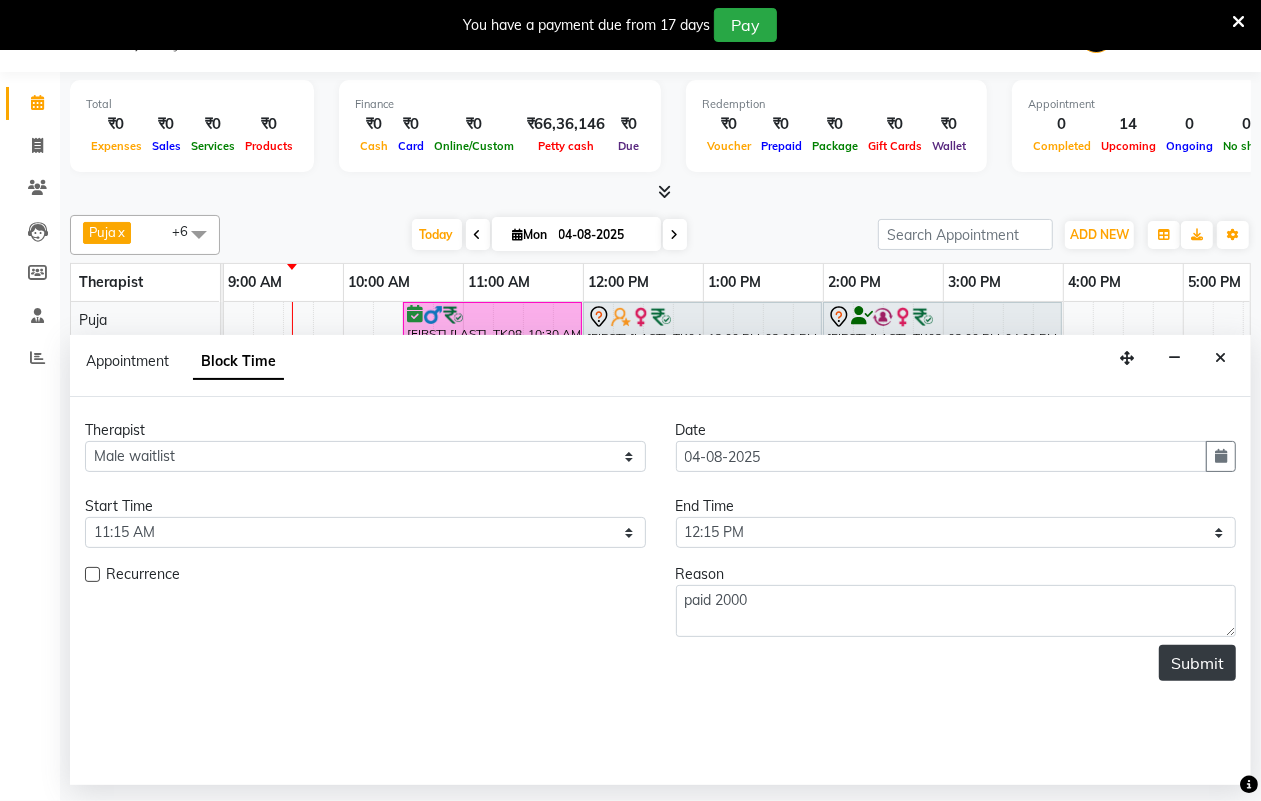 click on "Submit" at bounding box center [1197, 663] 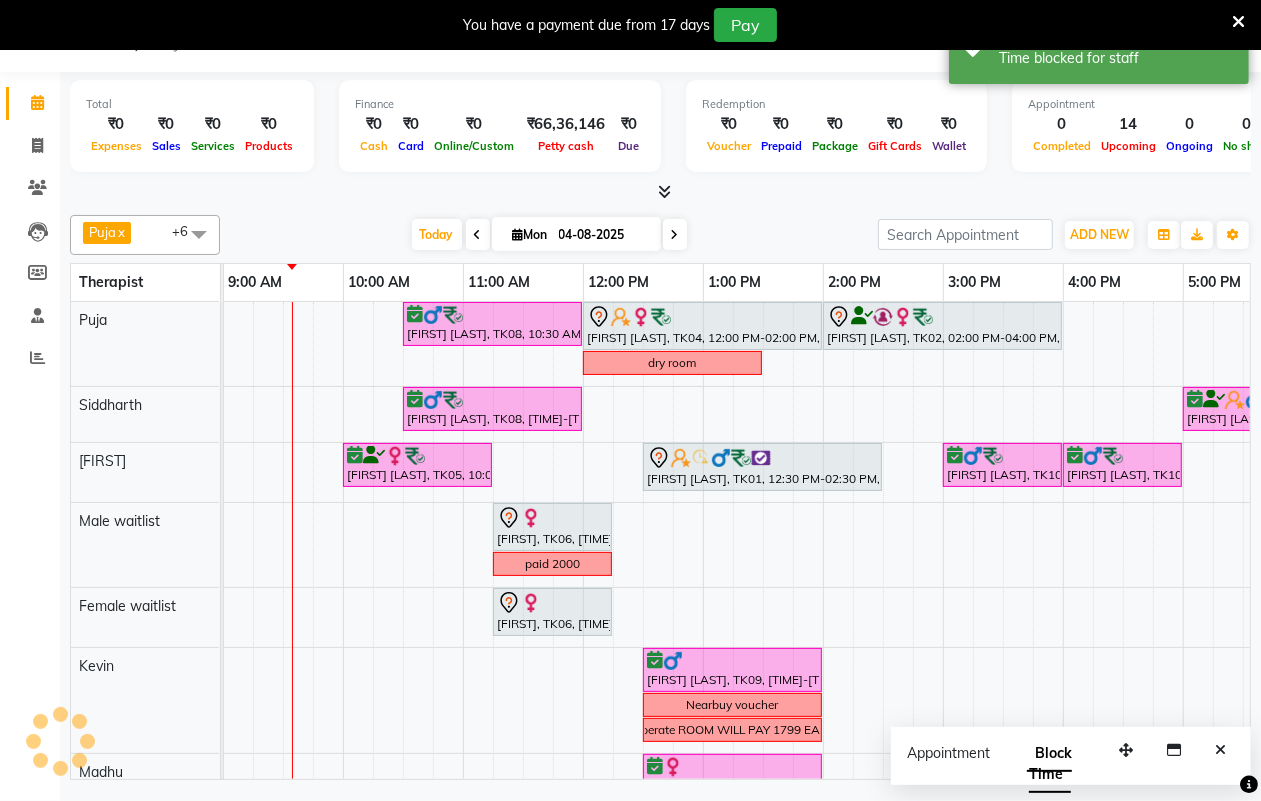 scroll, scrollTop: 0, scrollLeft: 0, axis: both 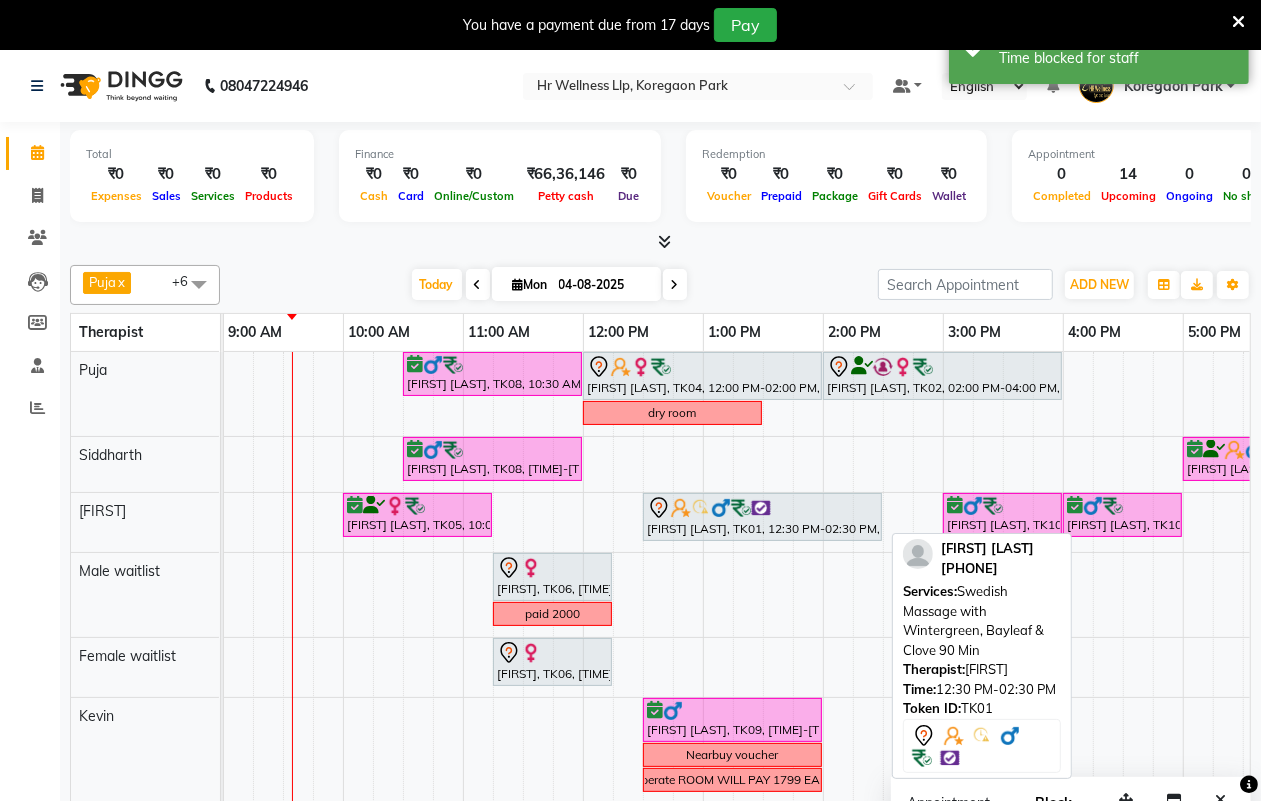 click on "[FIRST] [LAST], TK01, 12:30 PM-02:30 PM, Swedish Massage with Wintergreen, Bayleaf & Clove 90 Min" at bounding box center (762, 517) 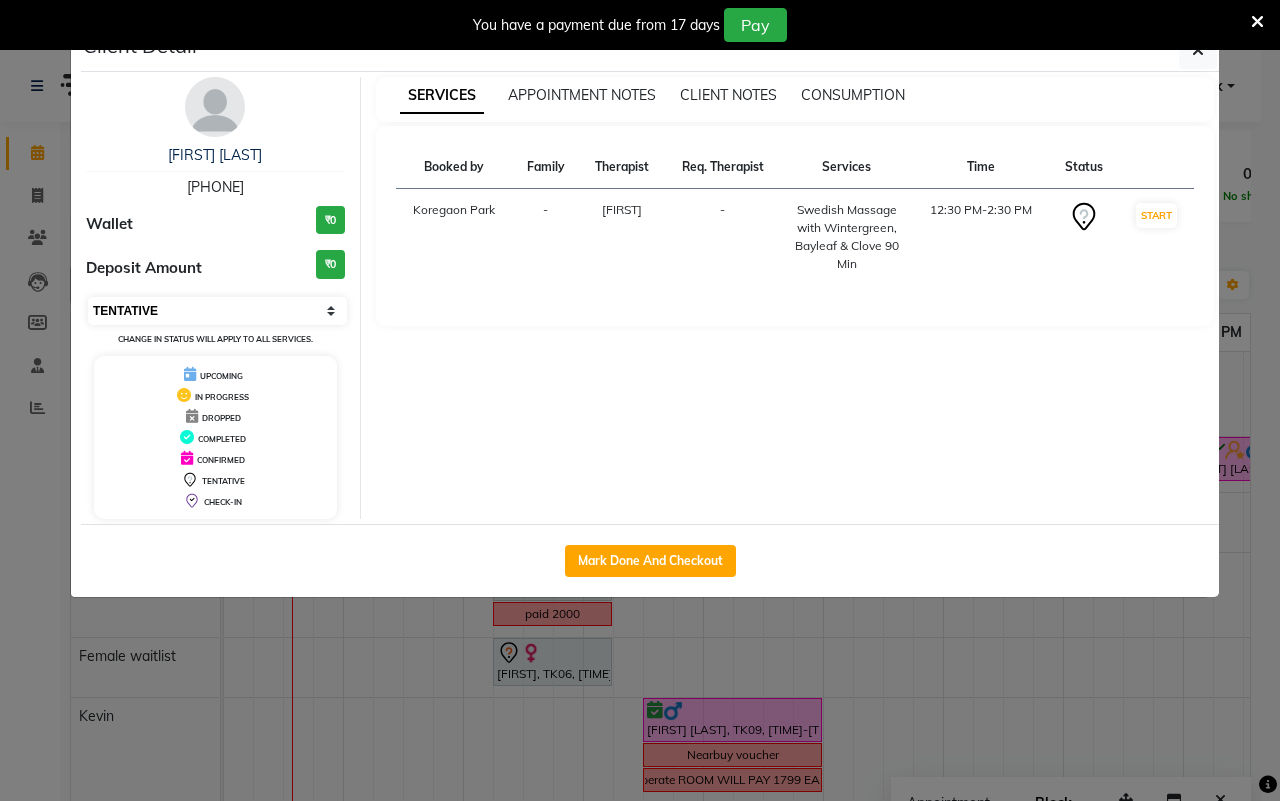 click on "Select IN SERVICE CONFIRMED TENTATIVE CHECK IN MARK DONE DROPPED UPCOMING" at bounding box center (217, 311) 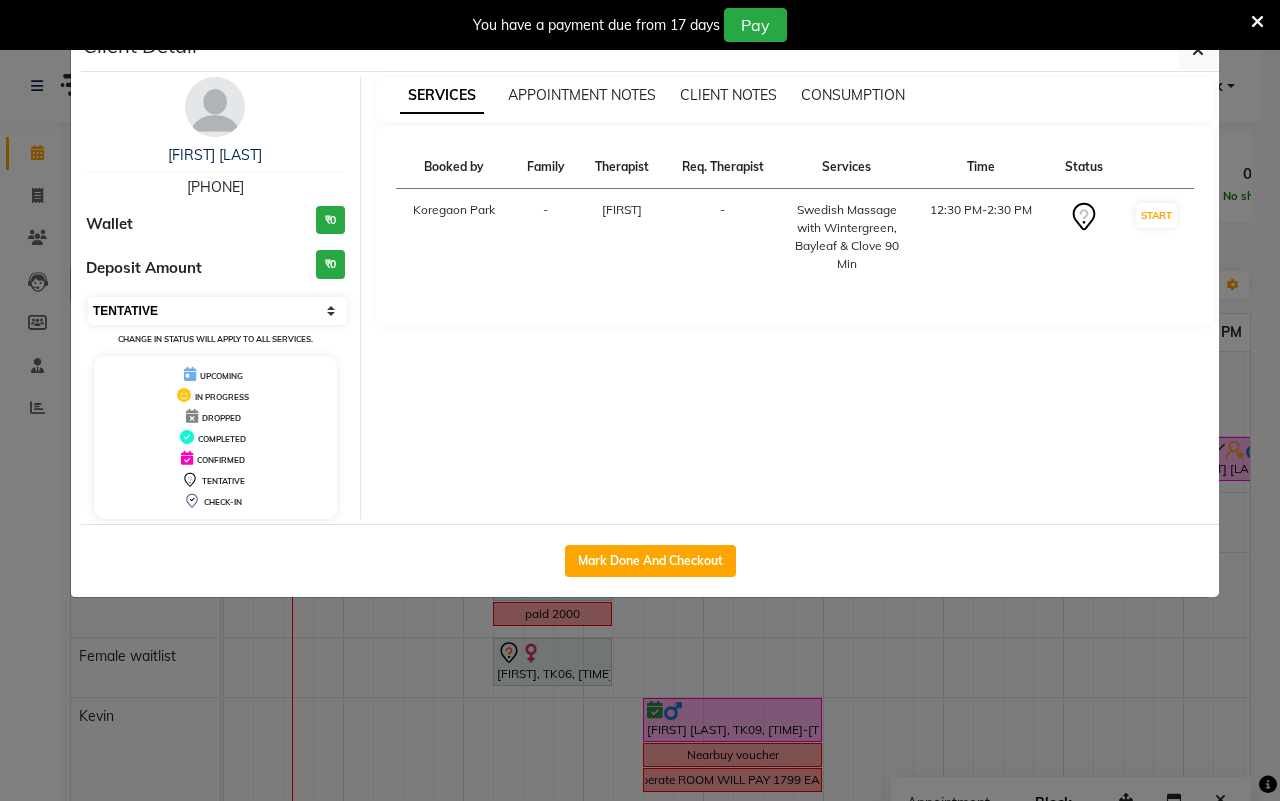 select on "6" 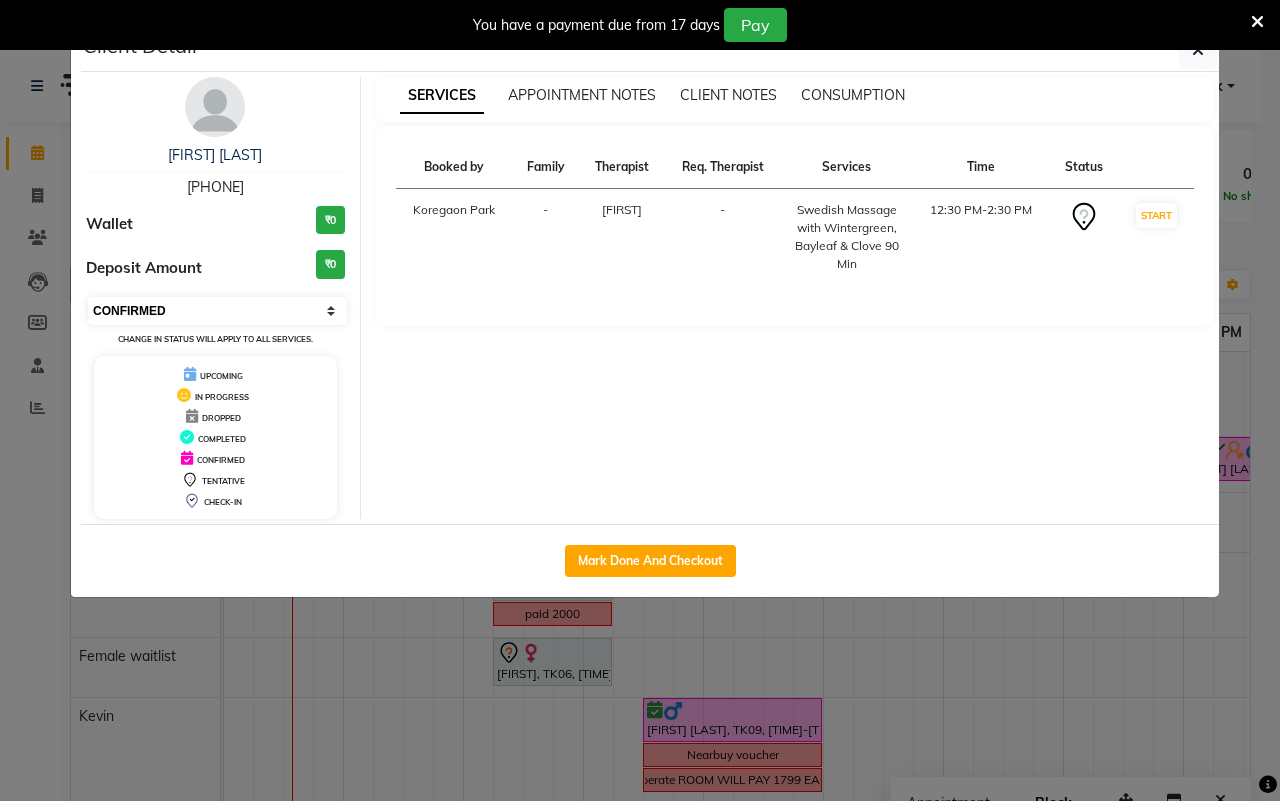 click on "Select IN SERVICE CONFIRMED TENTATIVE CHECK IN MARK DONE DROPPED UPCOMING" at bounding box center (217, 311) 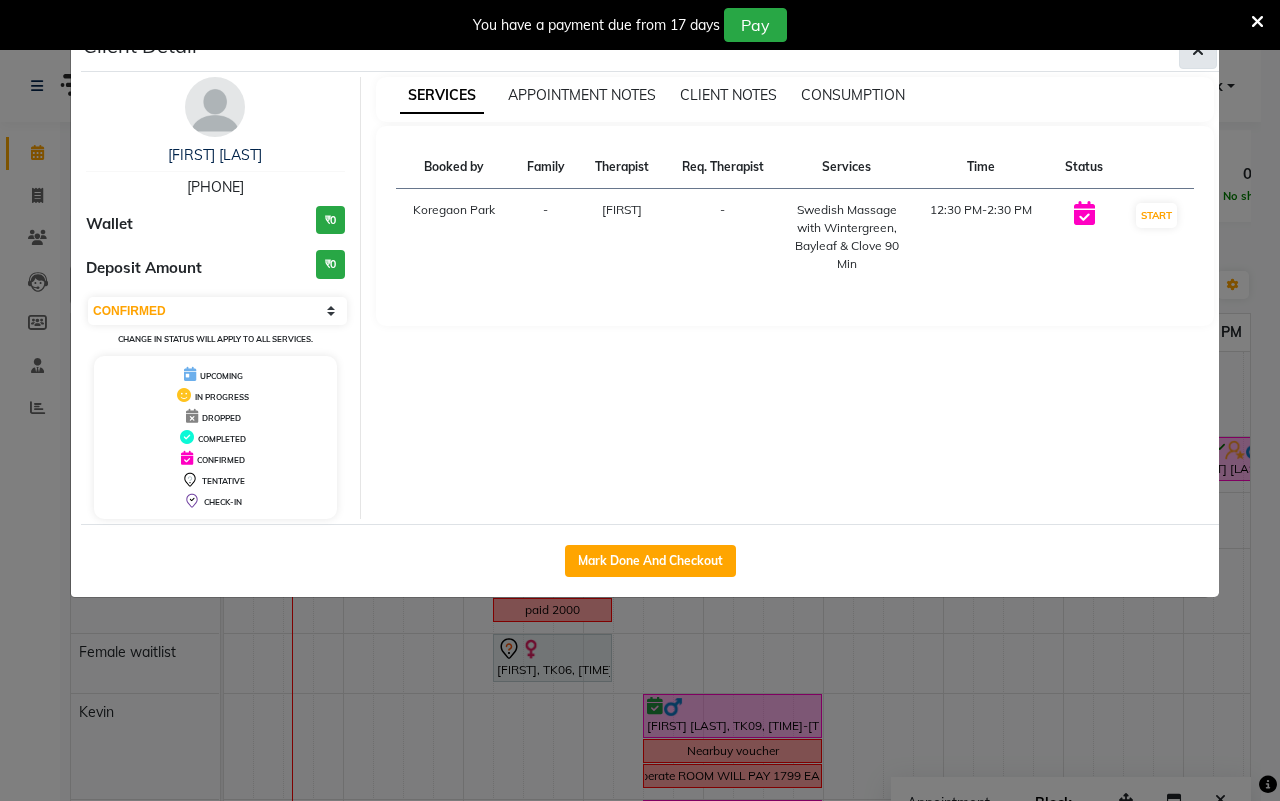 click 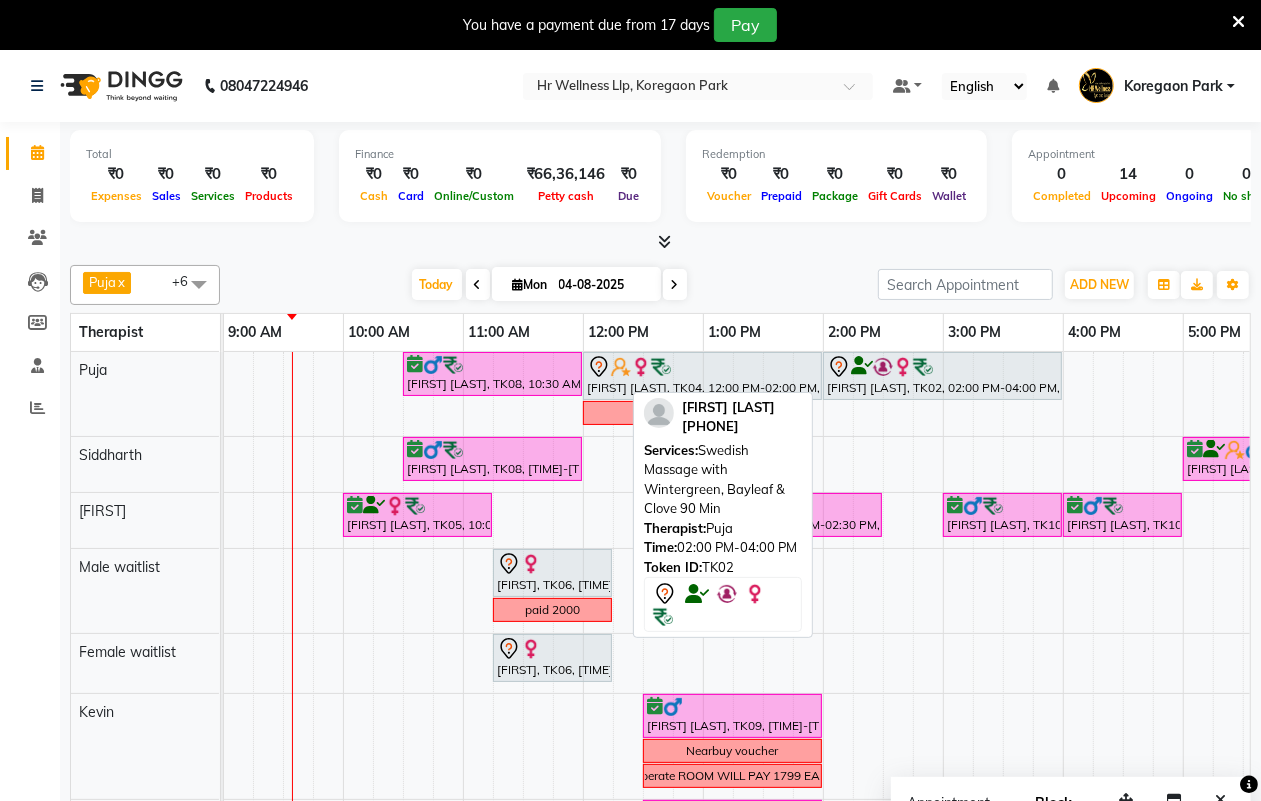 click at bounding box center (942, 367) 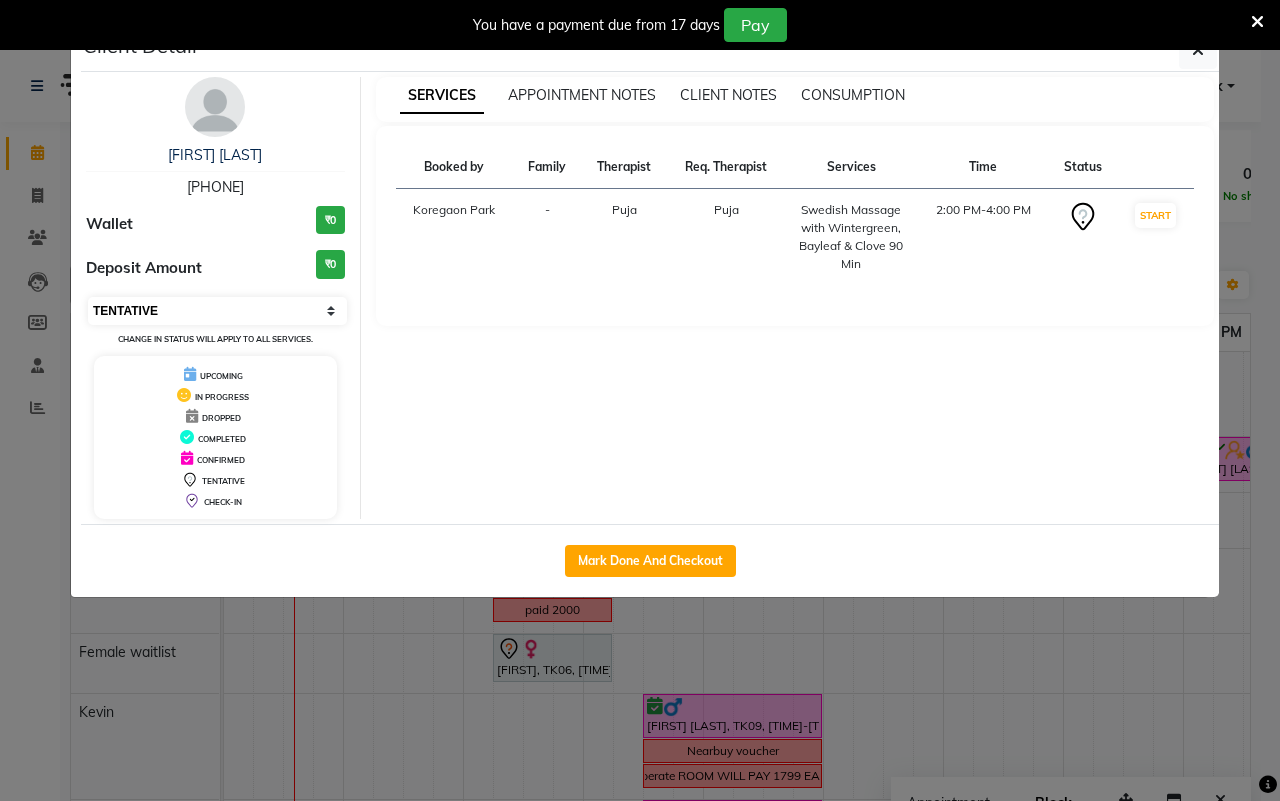 click on "Select IN SERVICE CONFIRMED TENTATIVE CHECK IN MARK DONE DROPPED UPCOMING" at bounding box center (217, 311) 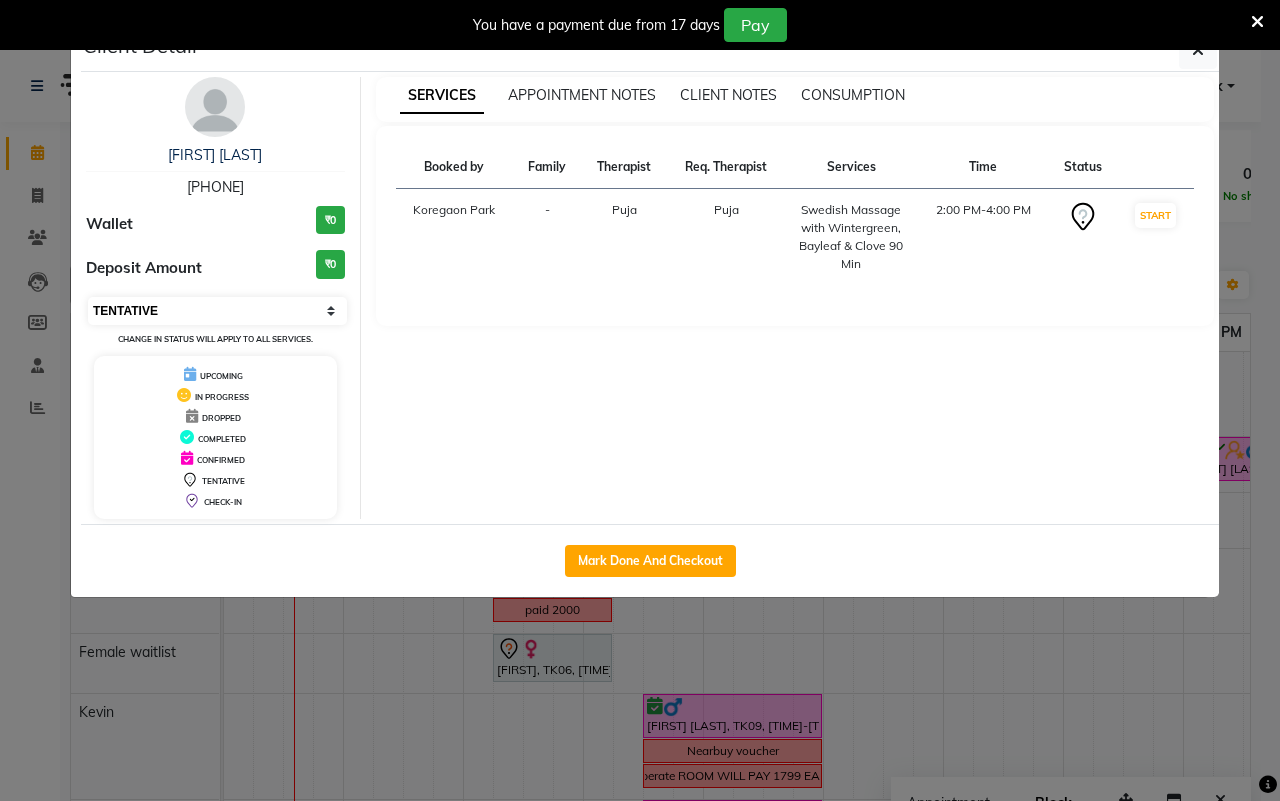 select on "6" 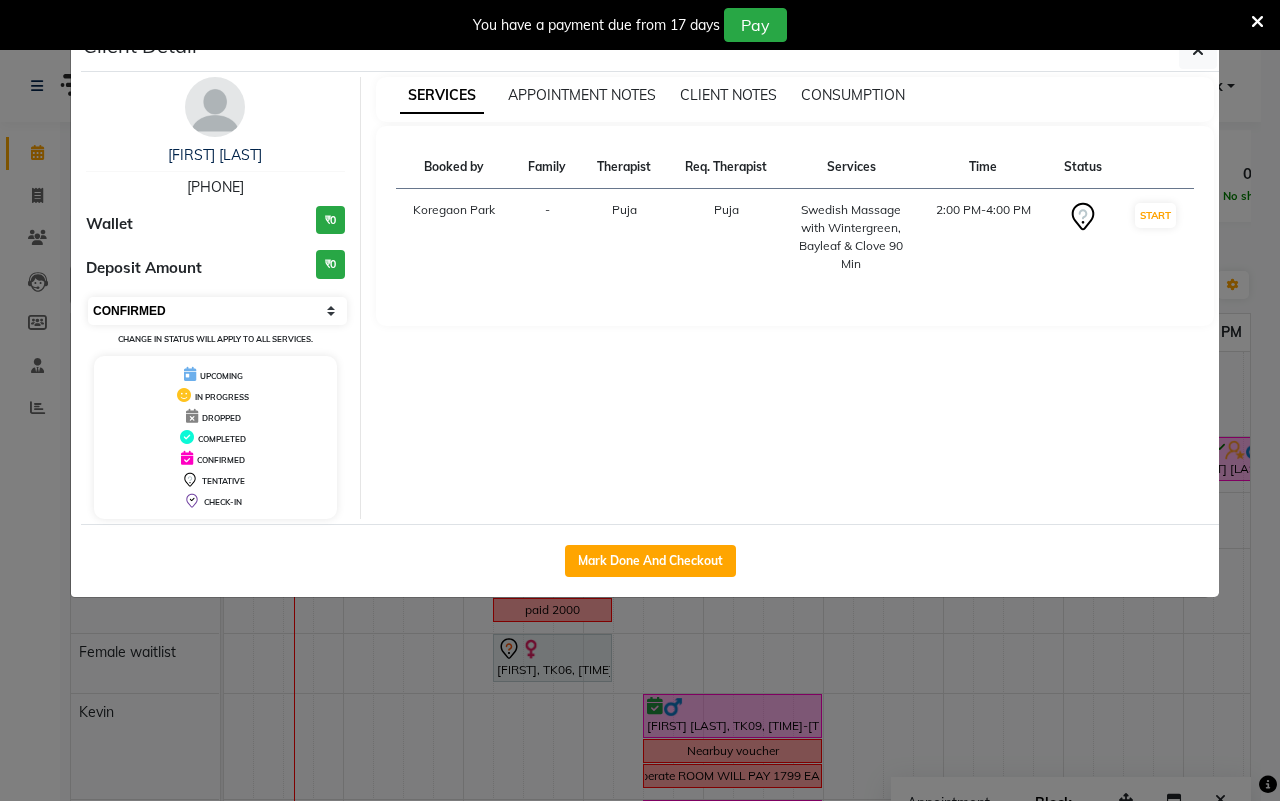 click on "Select IN SERVICE CONFIRMED TENTATIVE CHECK IN MARK DONE DROPPED UPCOMING" at bounding box center [217, 311] 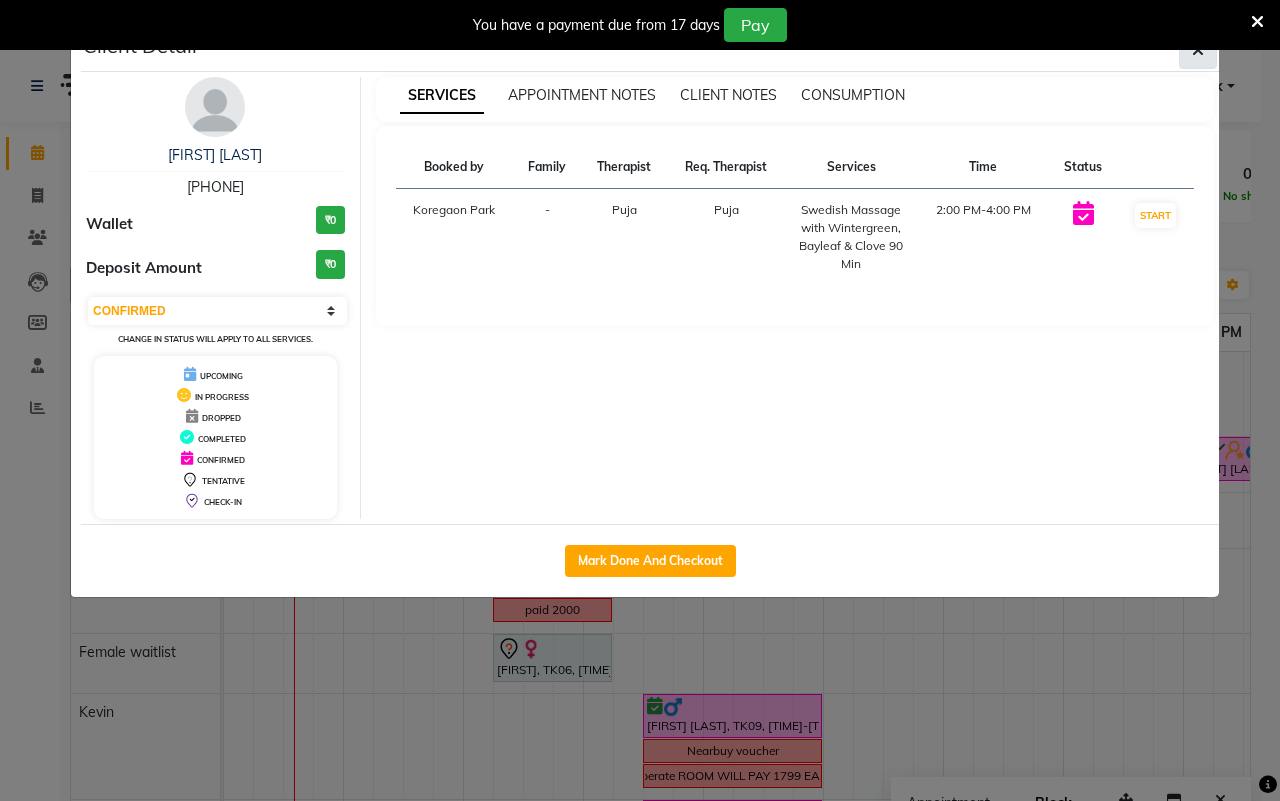 click 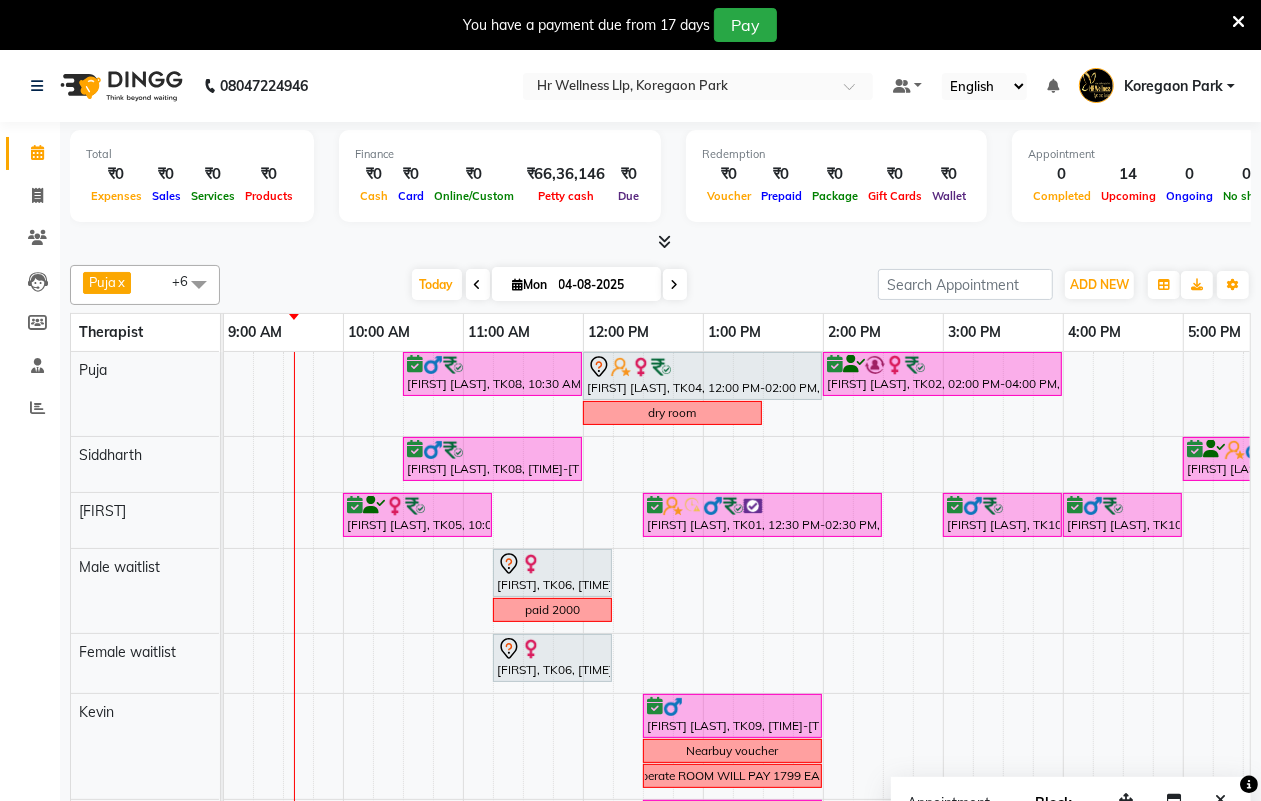 scroll, scrollTop: 42, scrollLeft: 121, axis: both 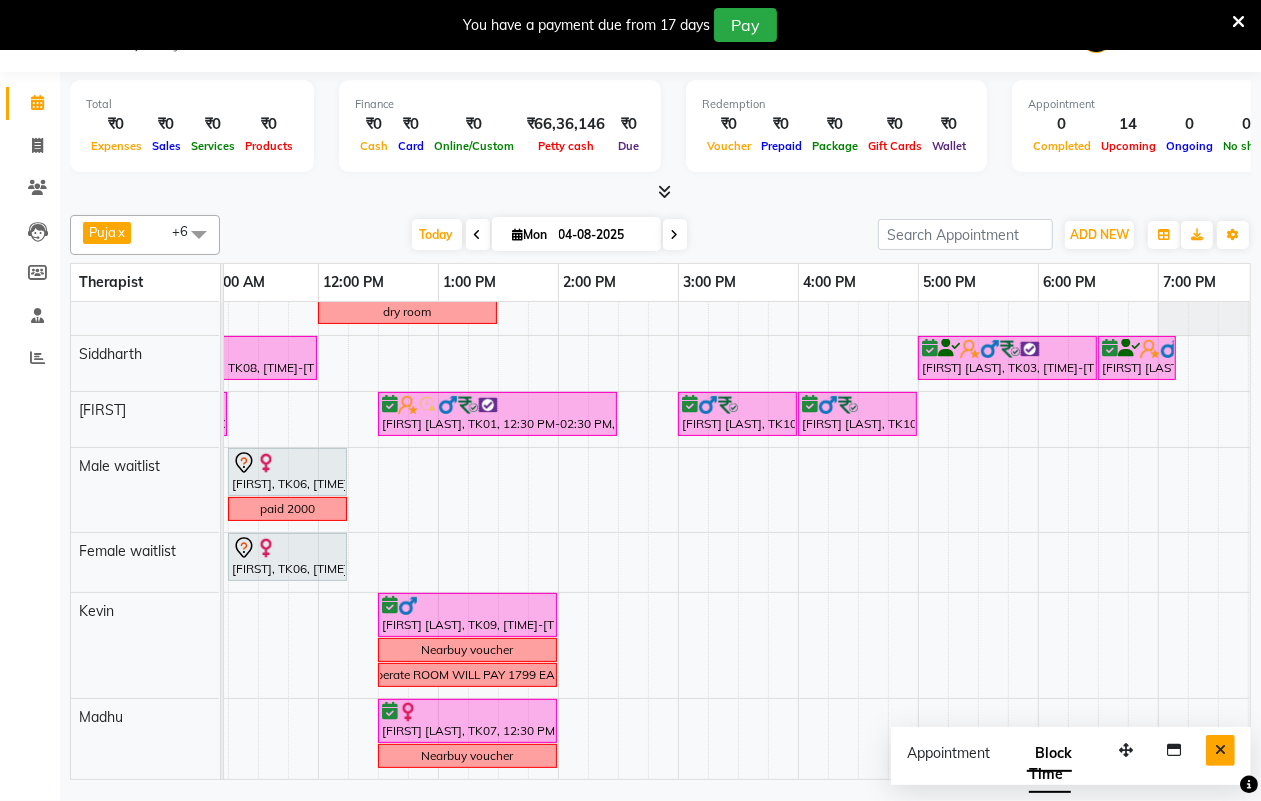 click at bounding box center [1220, 750] 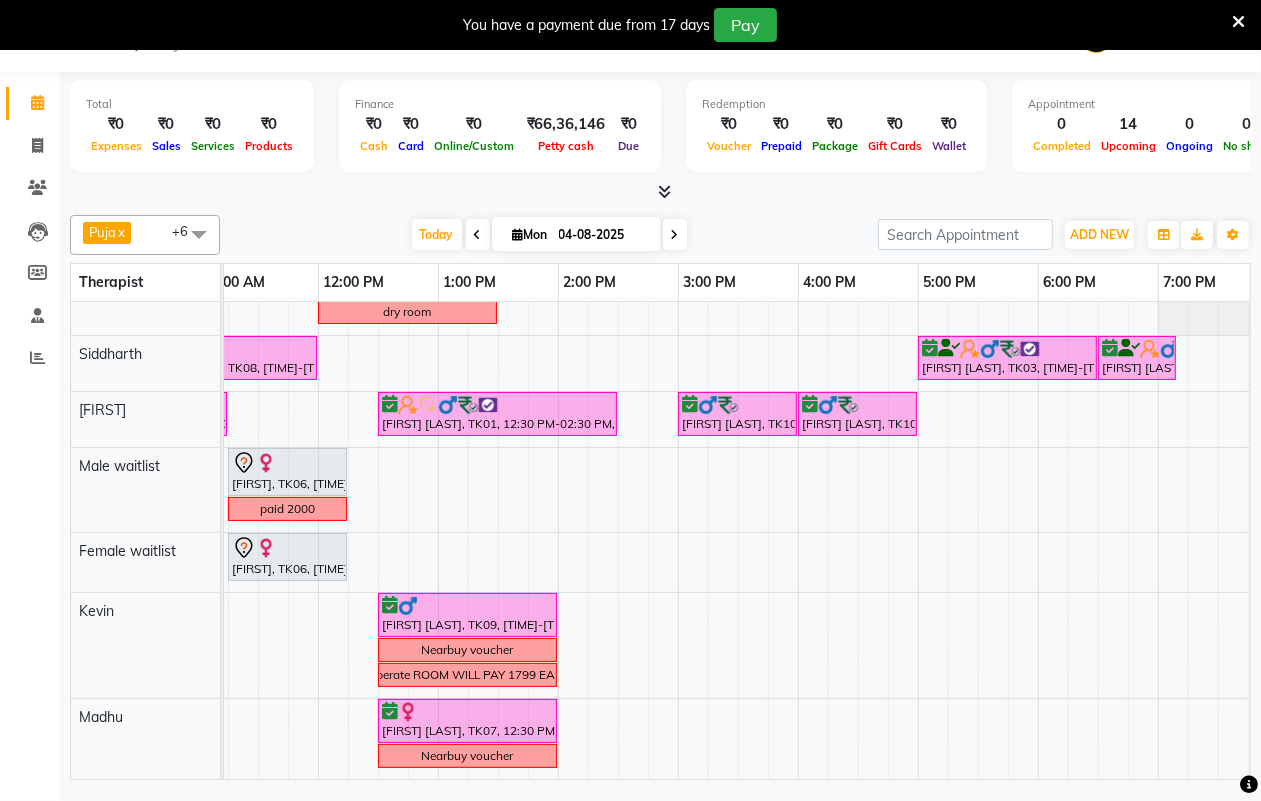 scroll, scrollTop: 71, scrollLeft: 166, axis: both 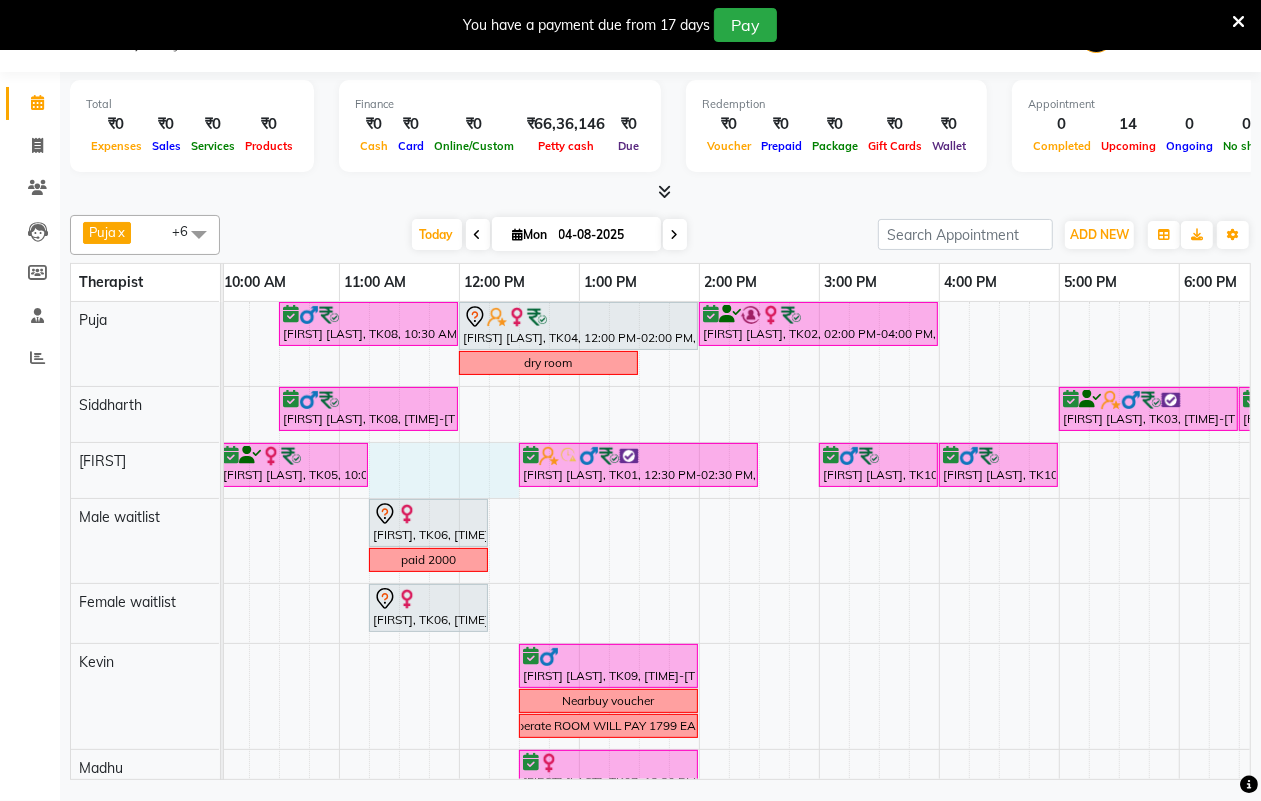 drag, startPoint x: 372, startPoint y: 458, endPoint x: 491, endPoint y: 451, distance: 119.2057 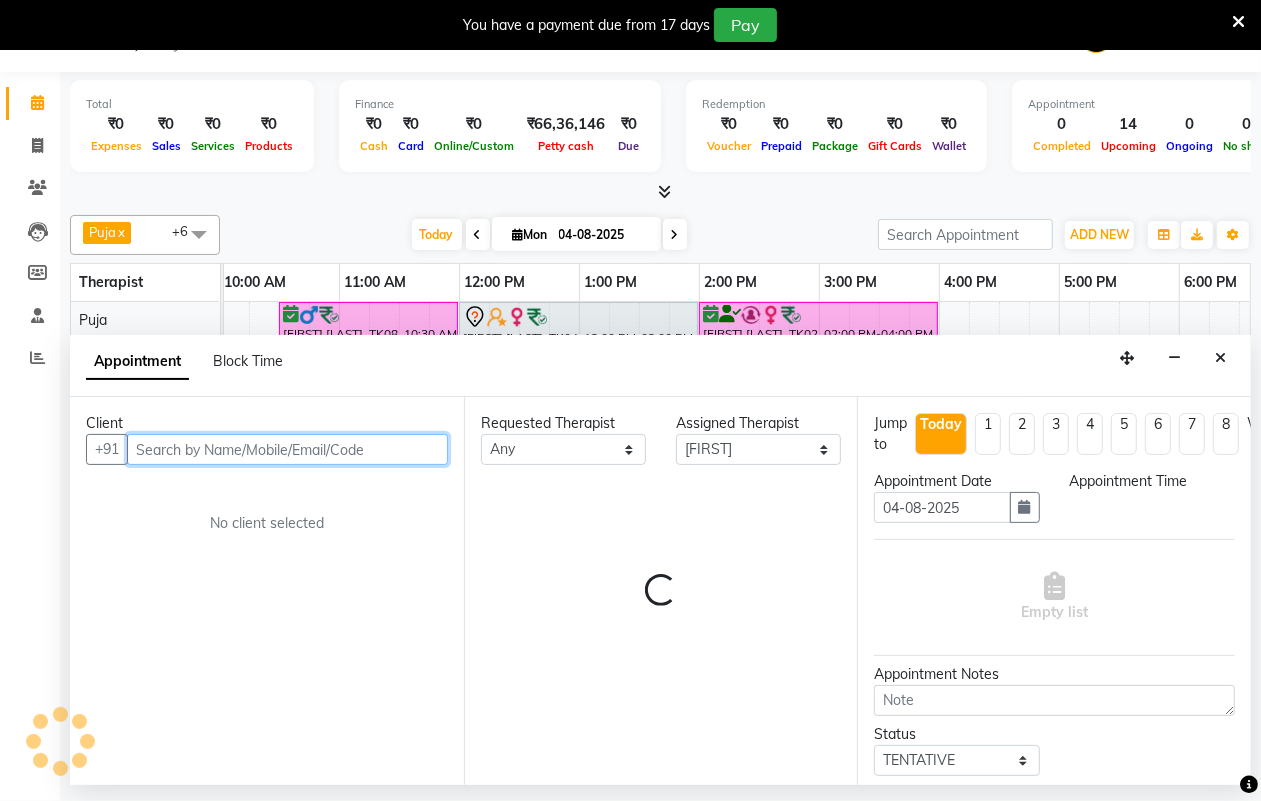 select on "675" 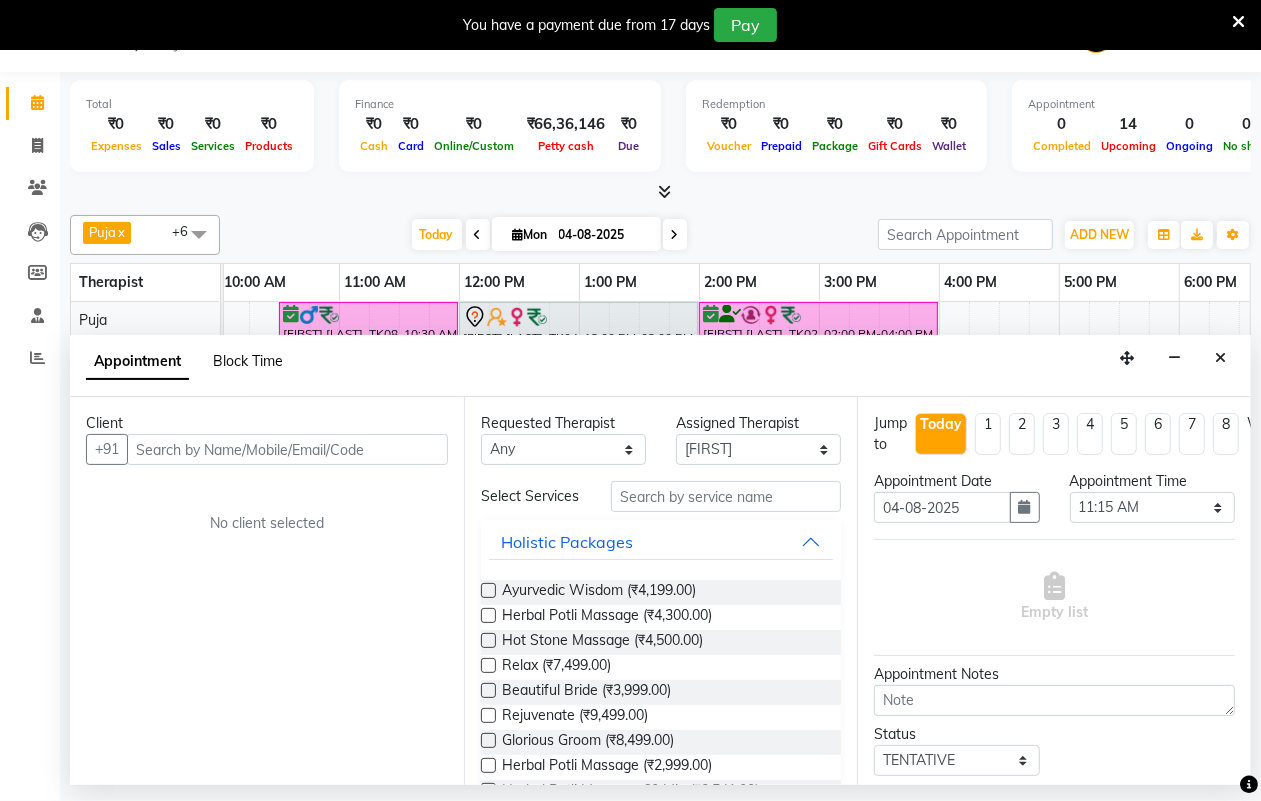 click on "Block Time" at bounding box center (248, 361) 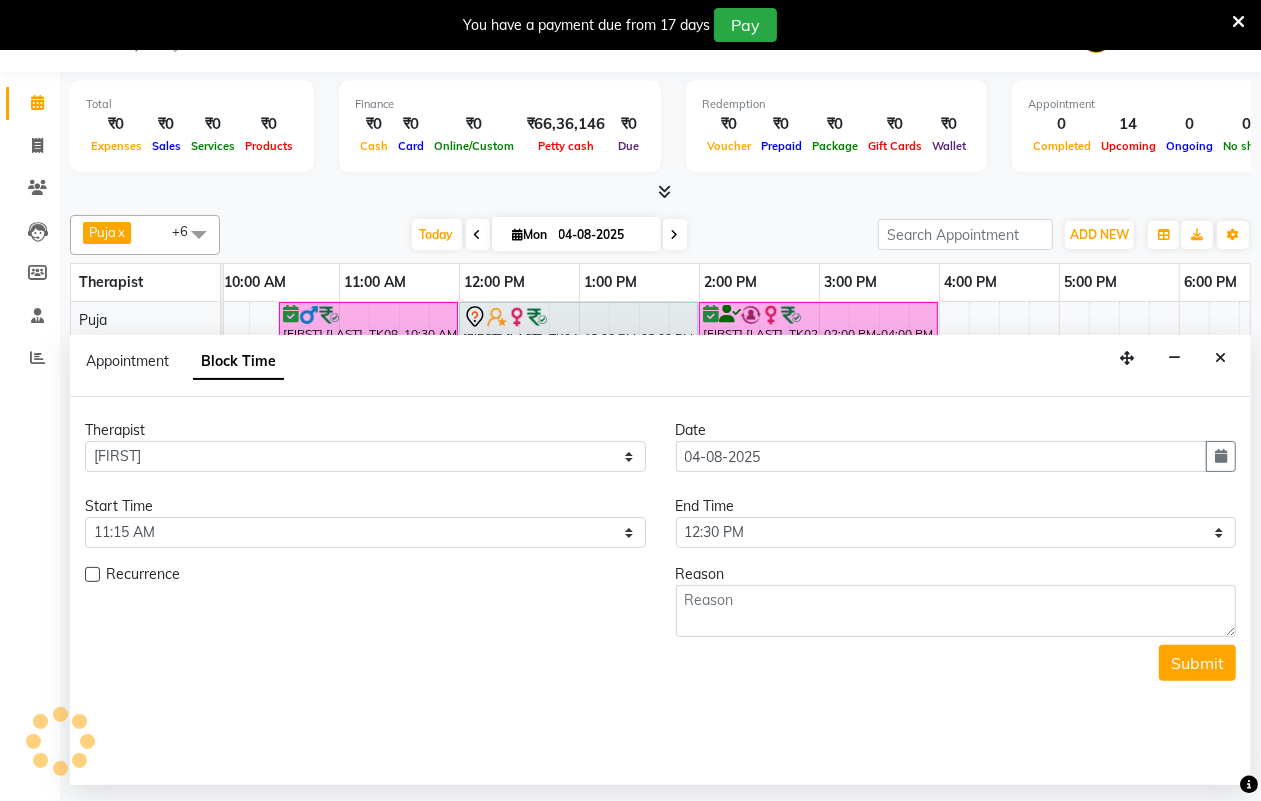 scroll, scrollTop: 0, scrollLeft: 121, axis: horizontal 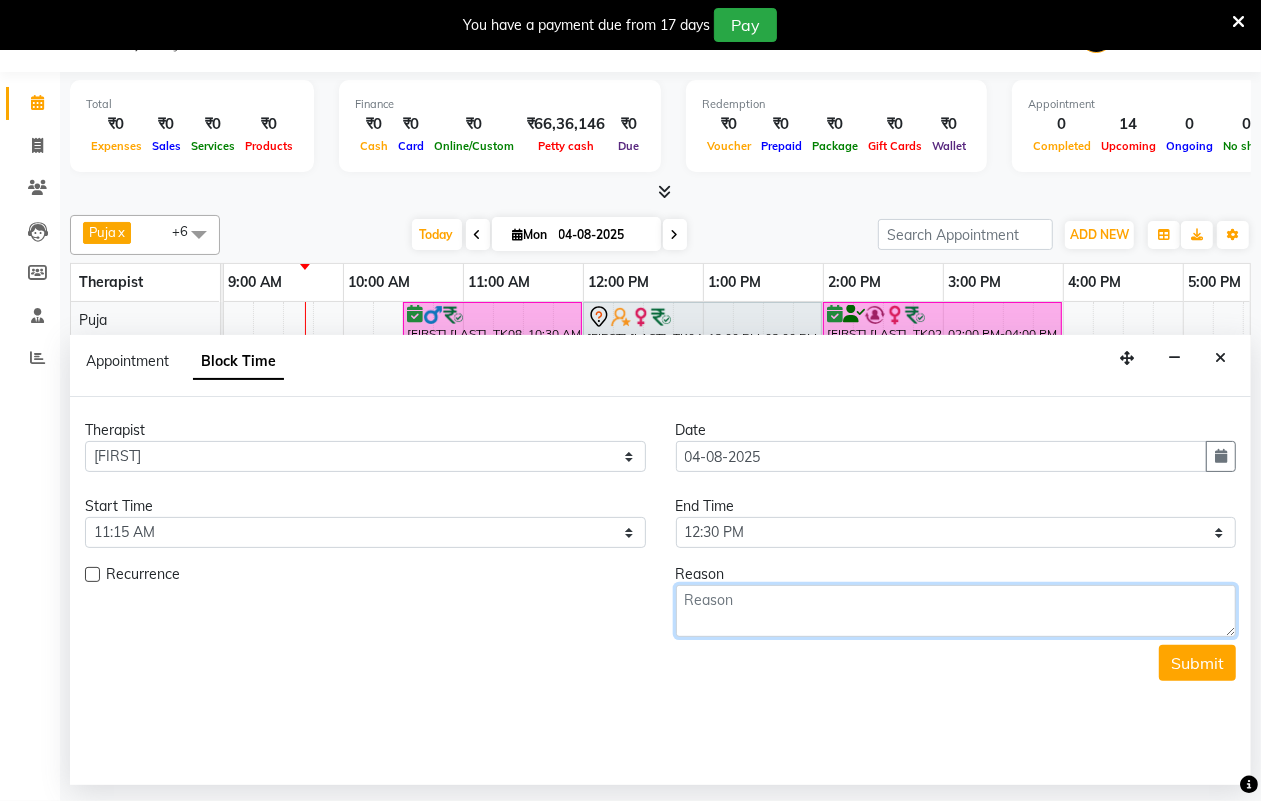 click at bounding box center (956, 611) 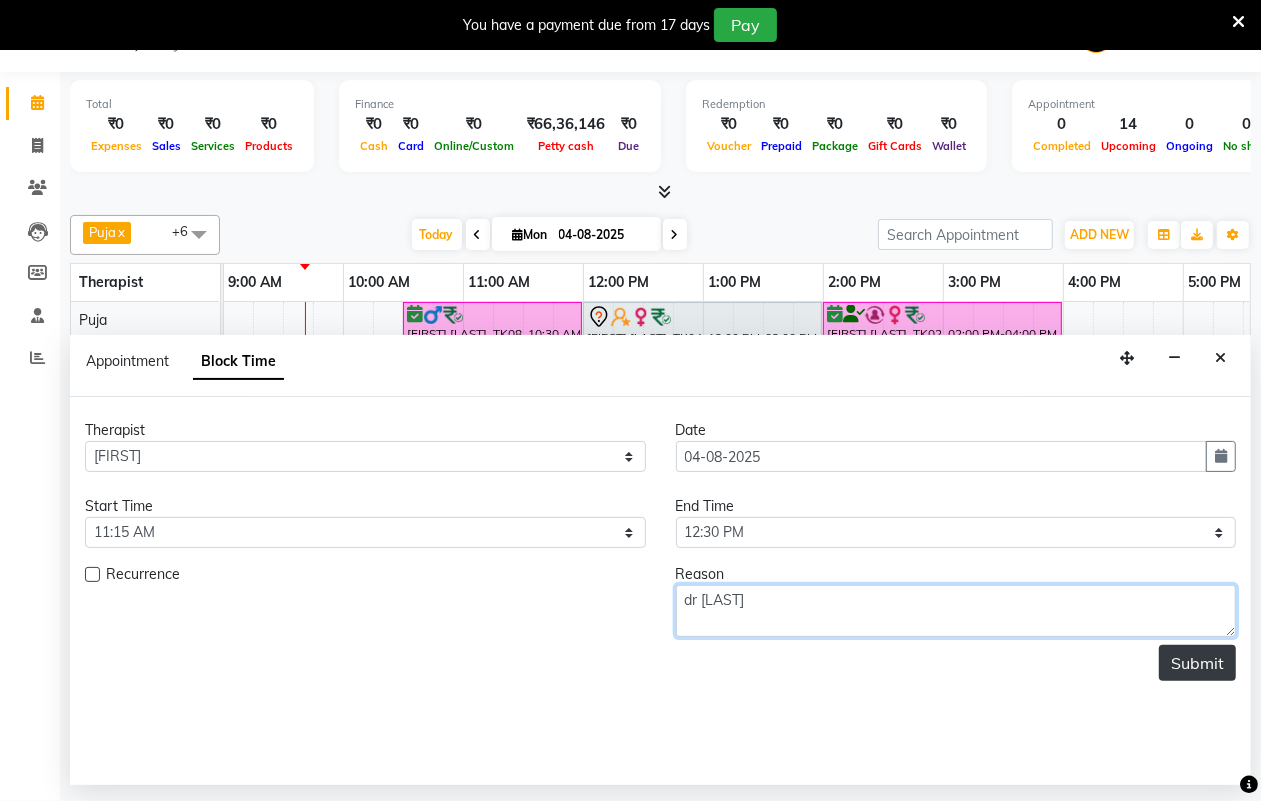 type on "dr [LAST]" 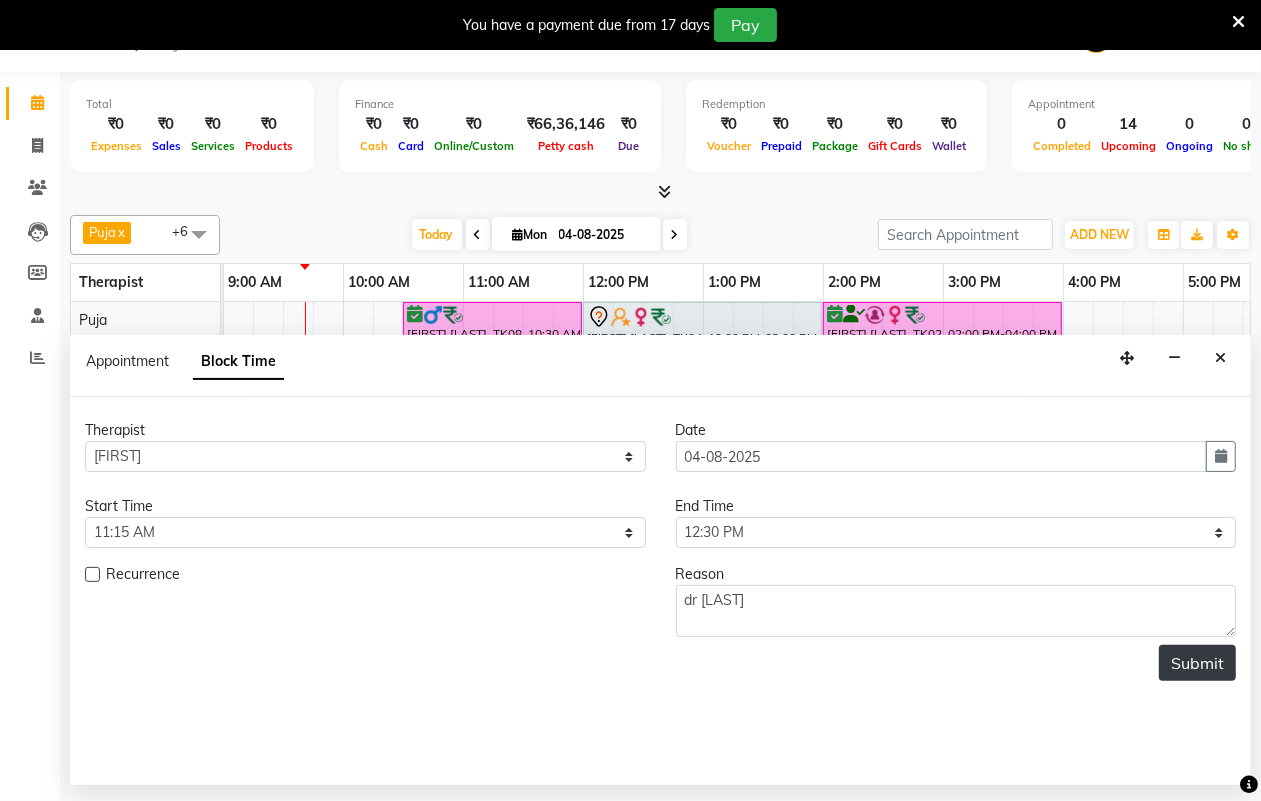 click on "Submit" at bounding box center (1197, 663) 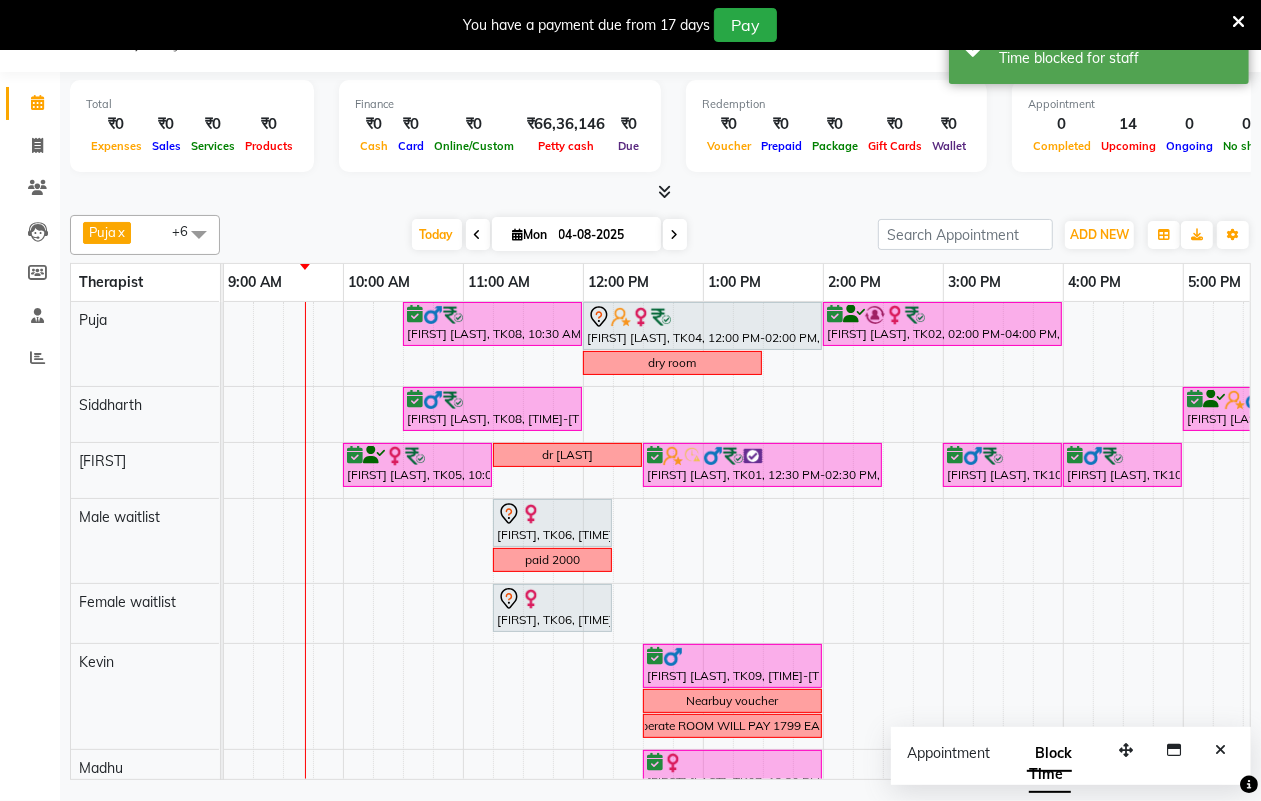 scroll, scrollTop: 0, scrollLeft: 0, axis: both 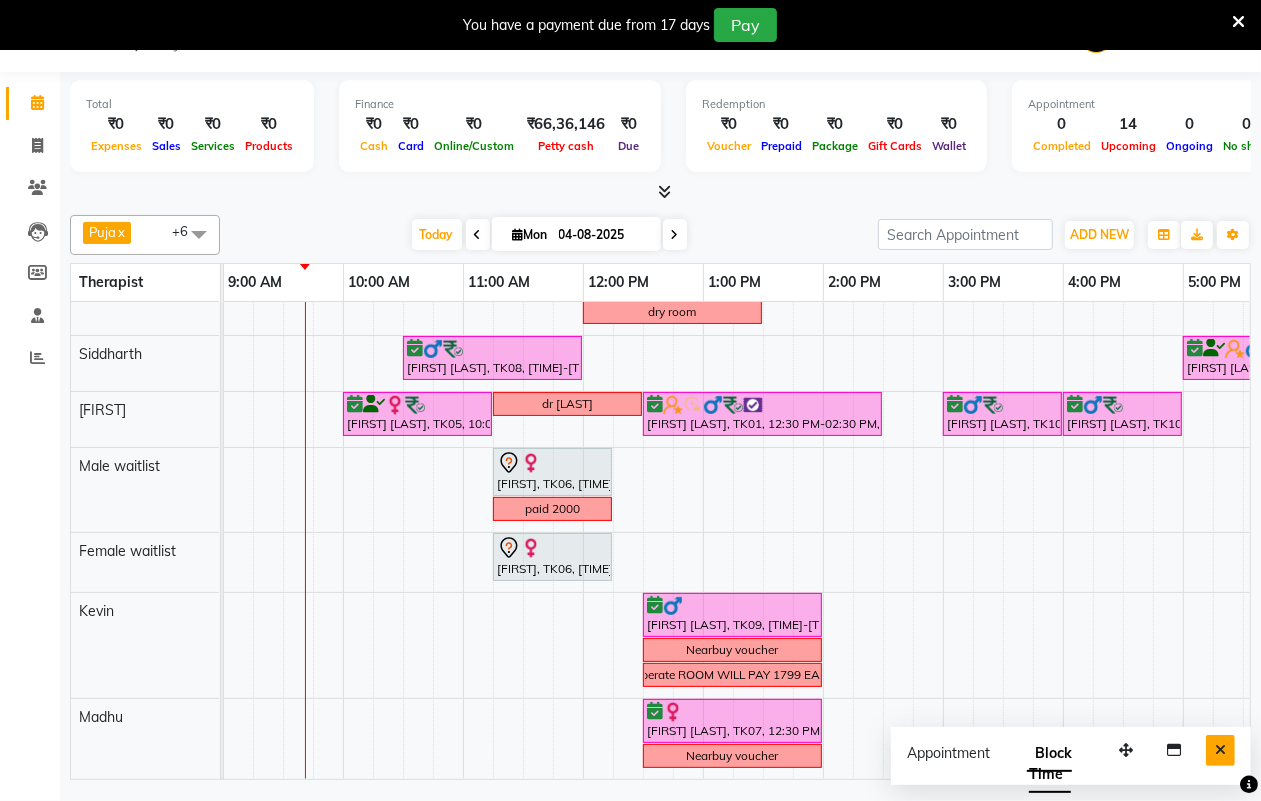 click at bounding box center [1220, 750] 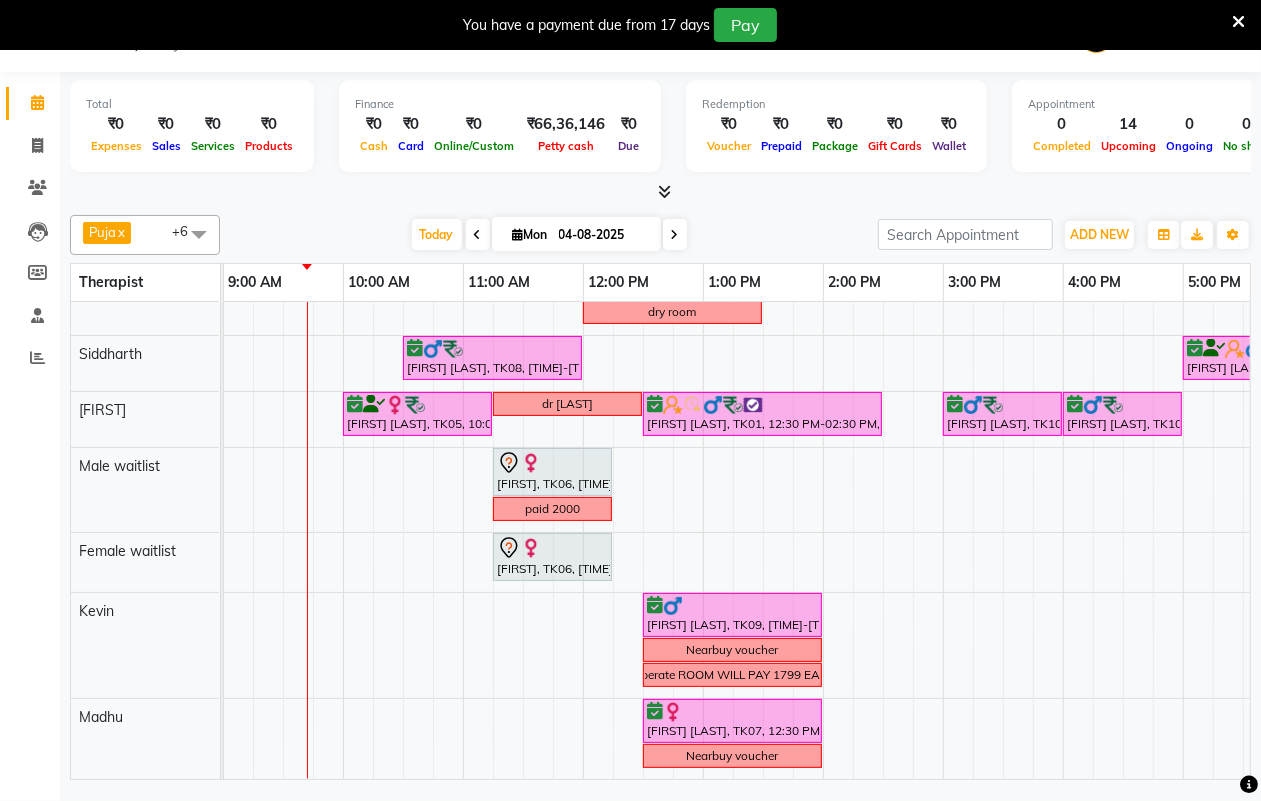 scroll, scrollTop: 71, scrollLeft: 337, axis: both 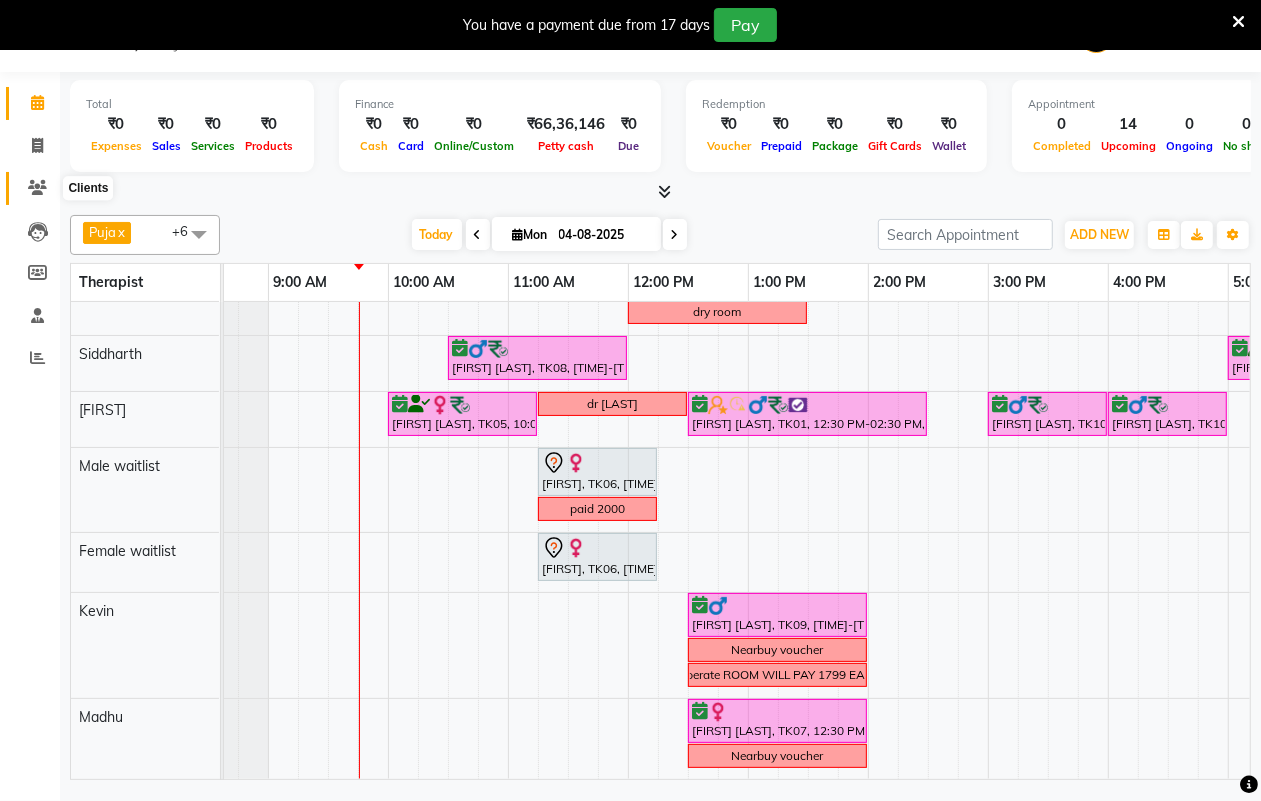 click 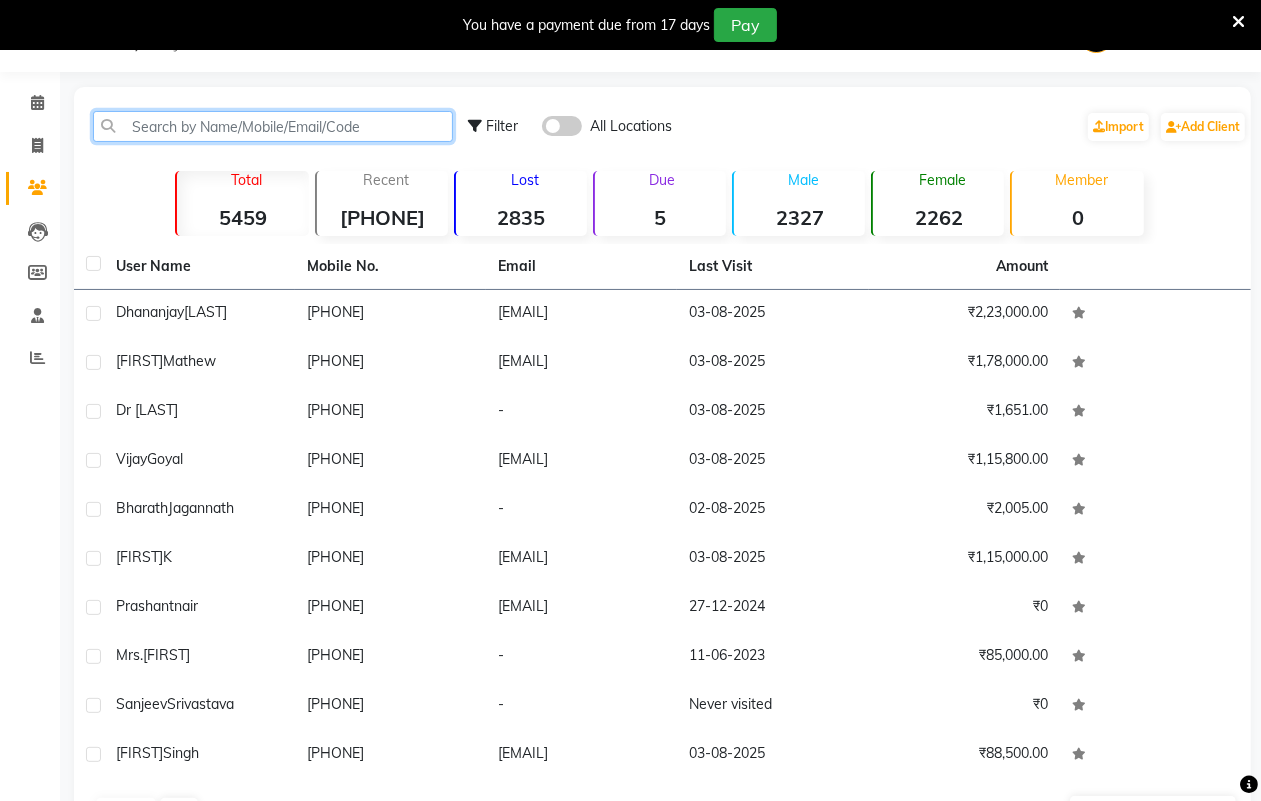 click 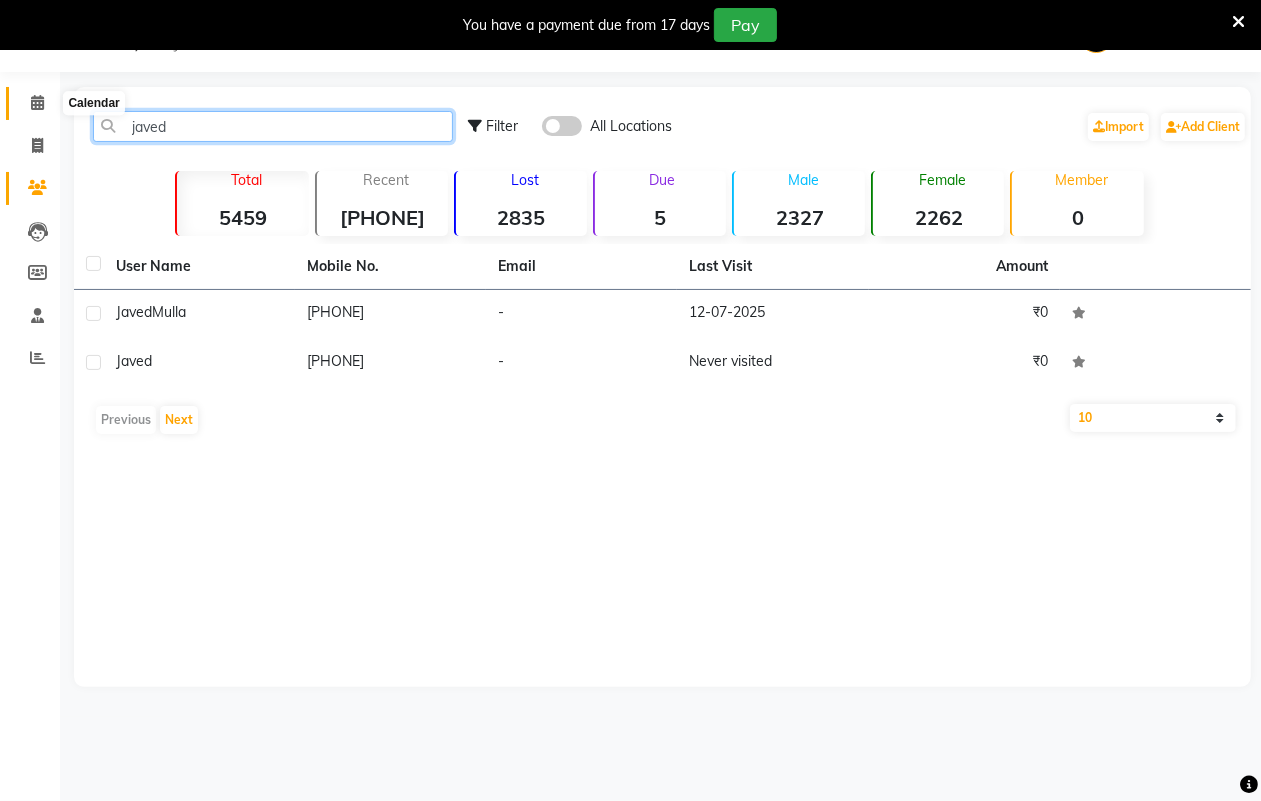 type on "javed" 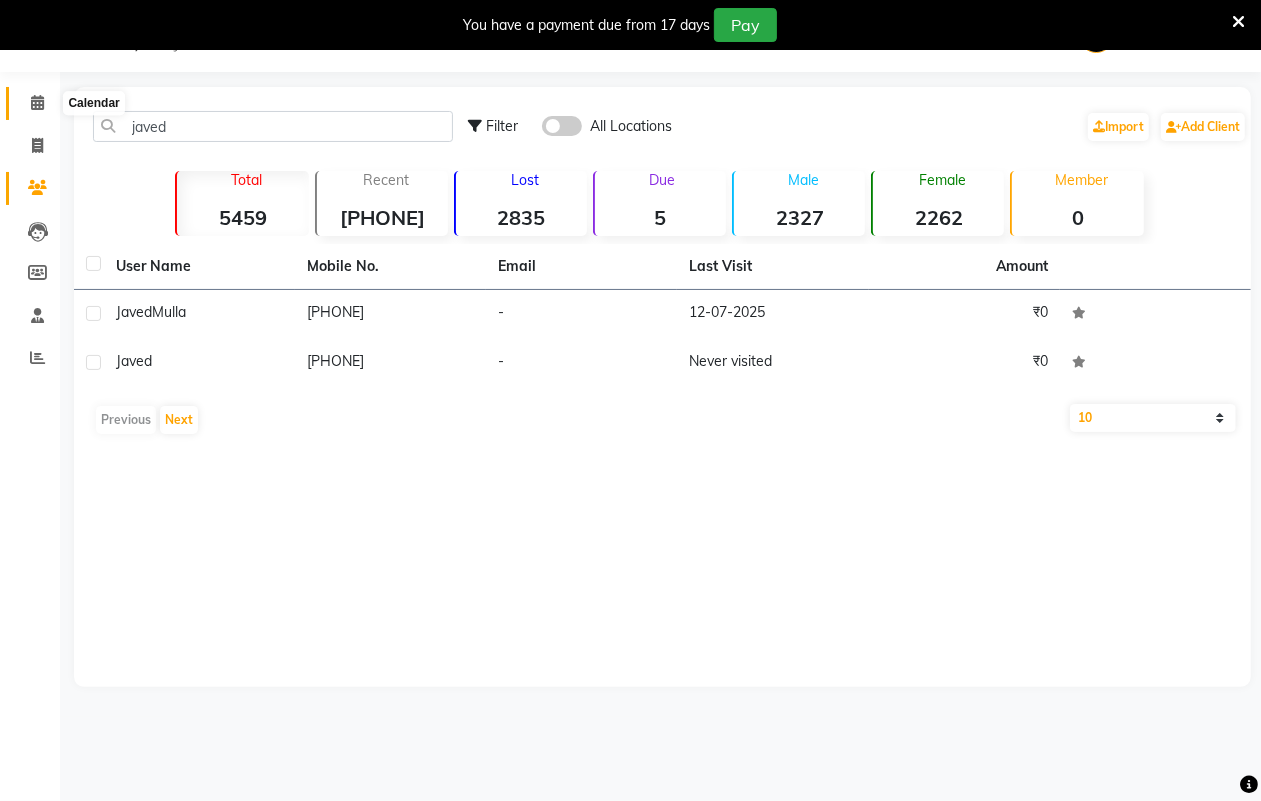 click 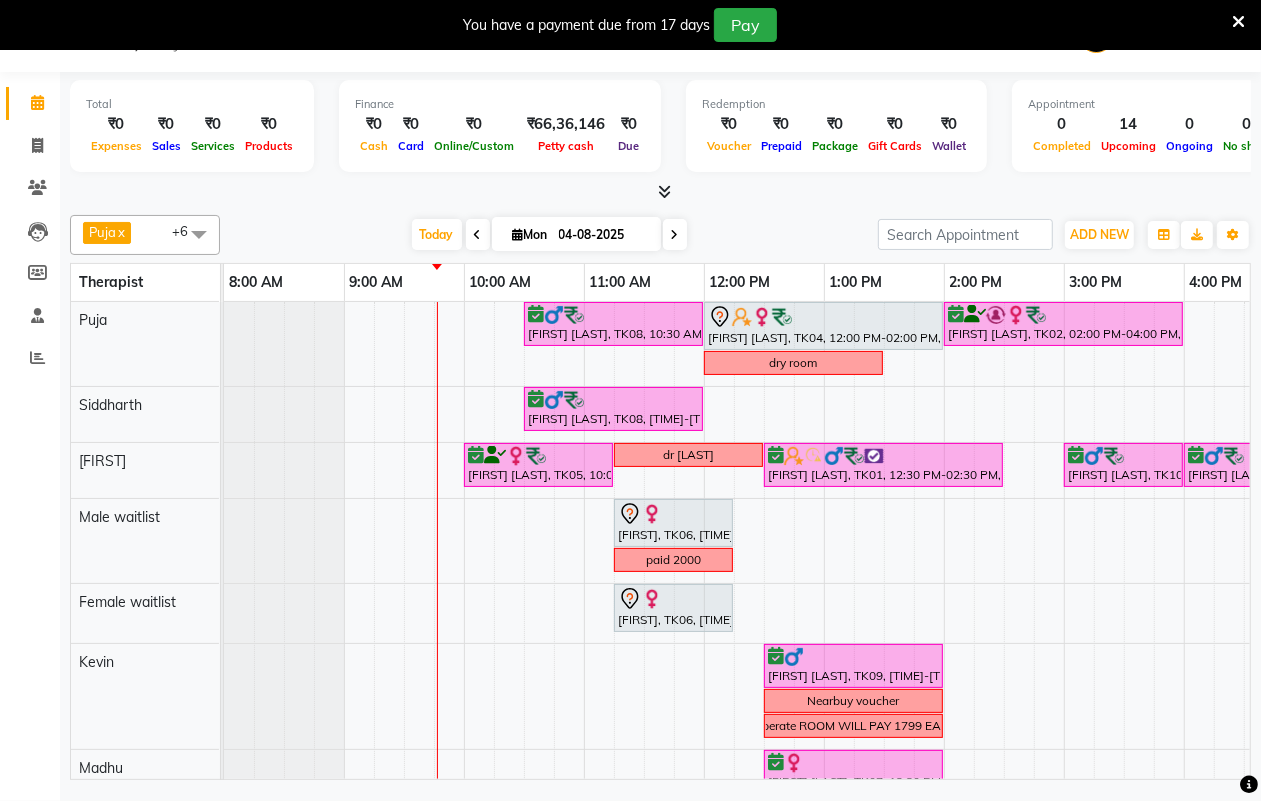 scroll, scrollTop: 0, scrollLeft: 2, axis: horizontal 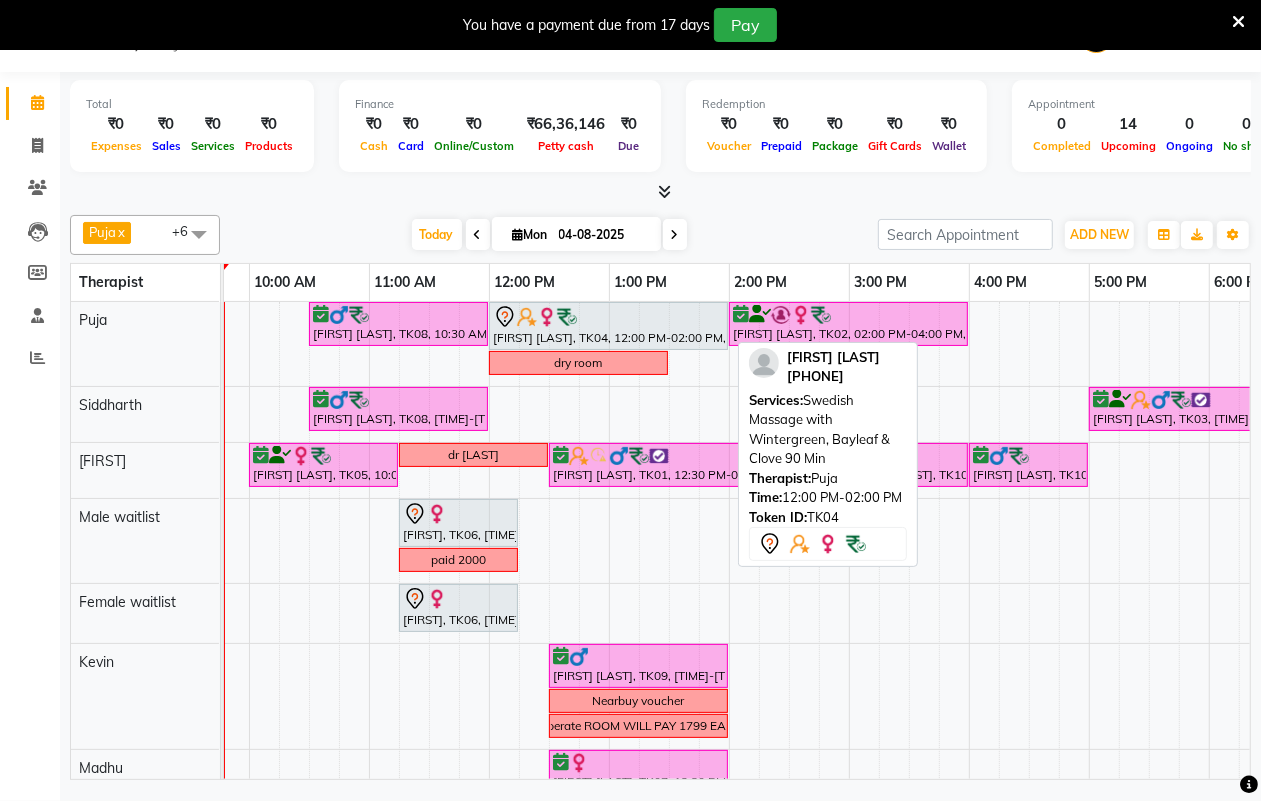 click on "[FIRST] [LAST], TK04, 12:00 PM-02:00 PM, Swedish Massage with Wintergreen, Bayleaf & Clove 90 Min" at bounding box center [608, 326] 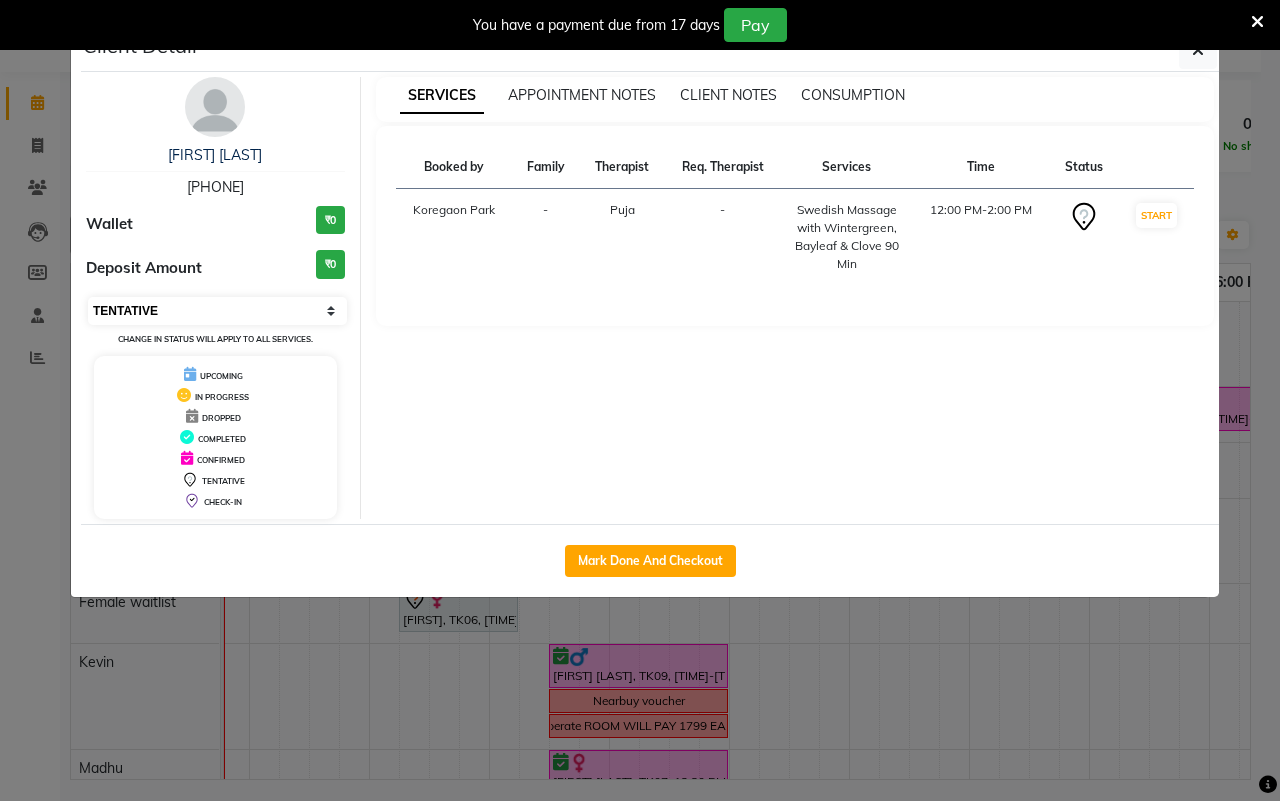 click on "Select IN SERVICE CONFIRMED TENTATIVE CHECK IN MARK DONE DROPPED UPCOMING" at bounding box center (217, 311) 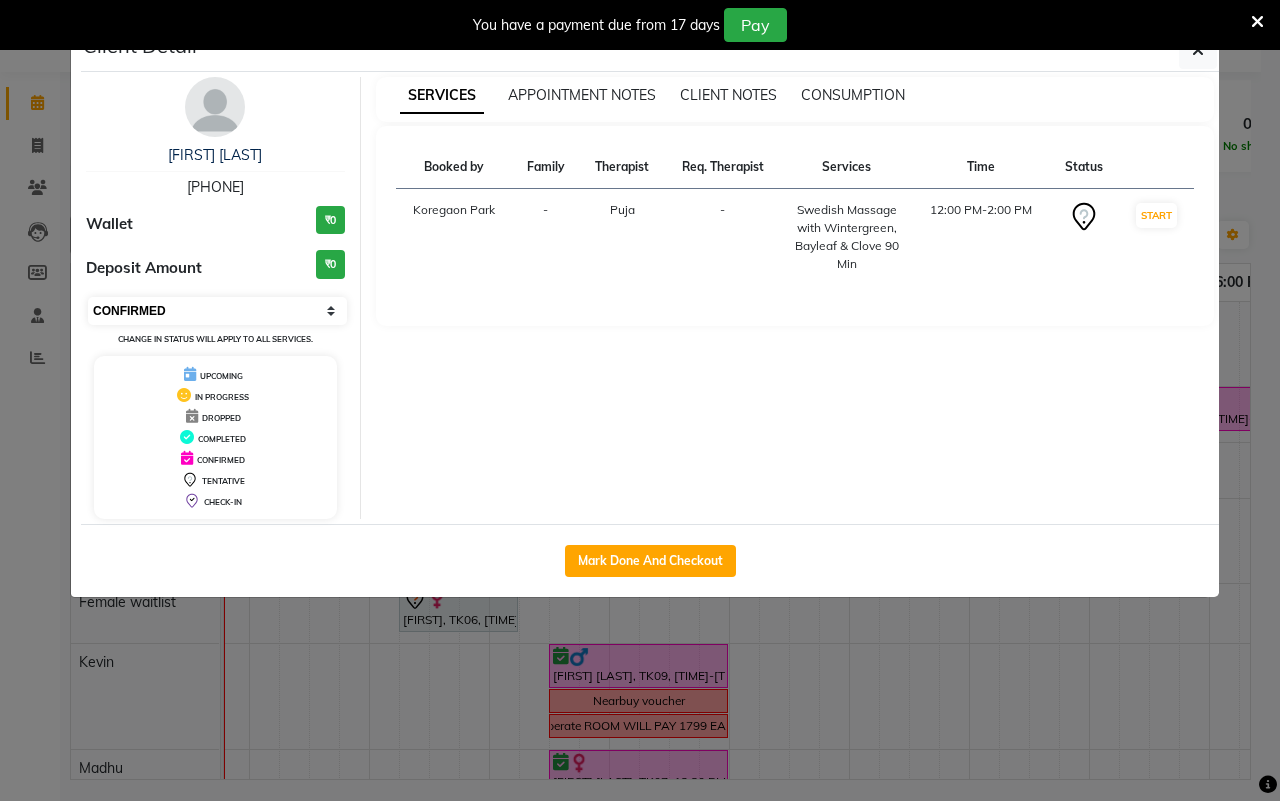 click on "Select IN SERVICE CONFIRMED TENTATIVE CHECK IN MARK DONE DROPPED UPCOMING" at bounding box center [217, 311] 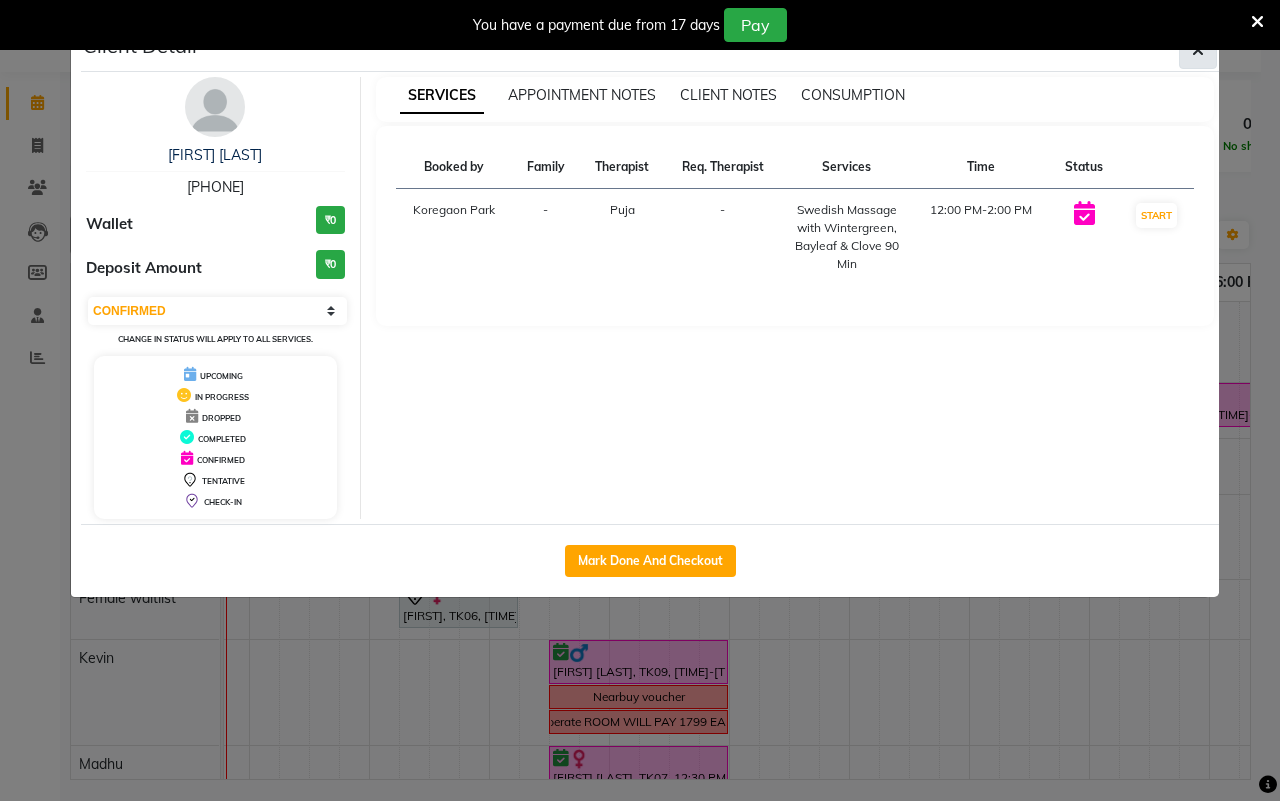 click 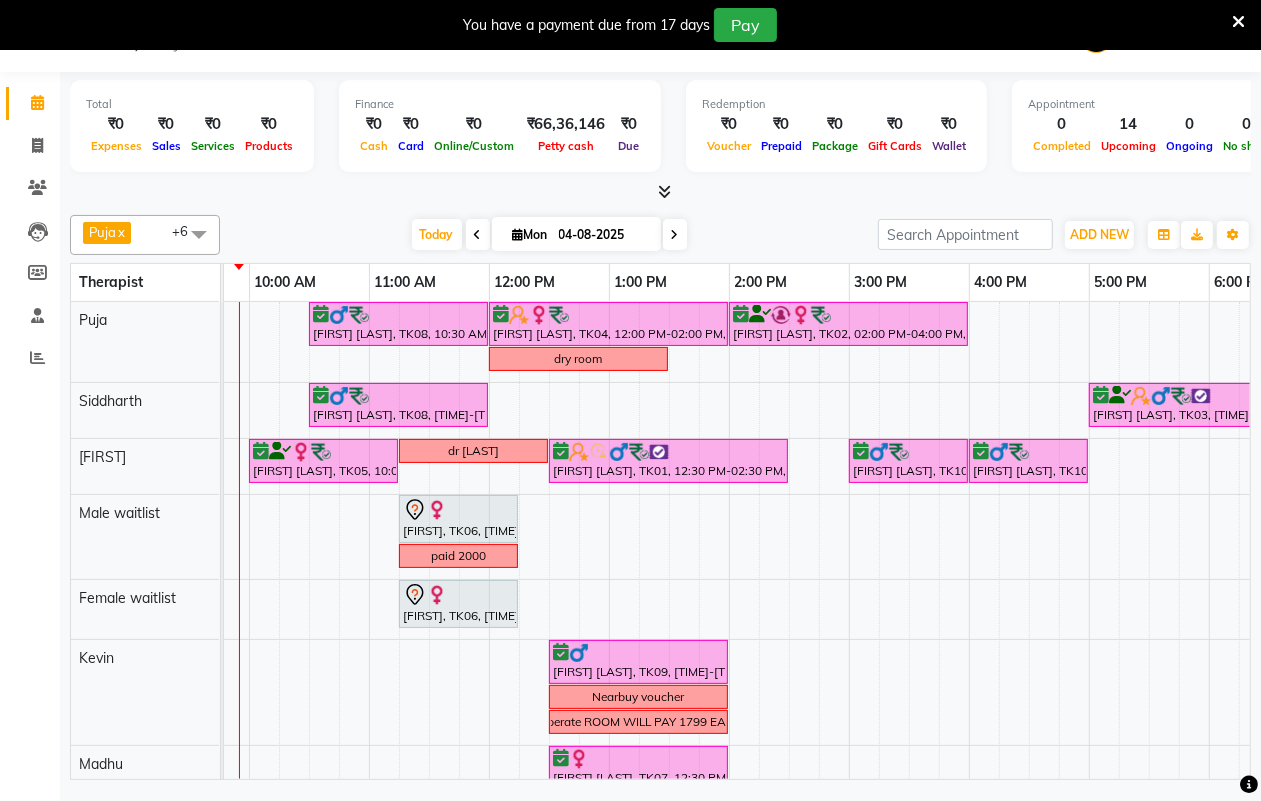 click on "04-08-2025" at bounding box center [603, 235] 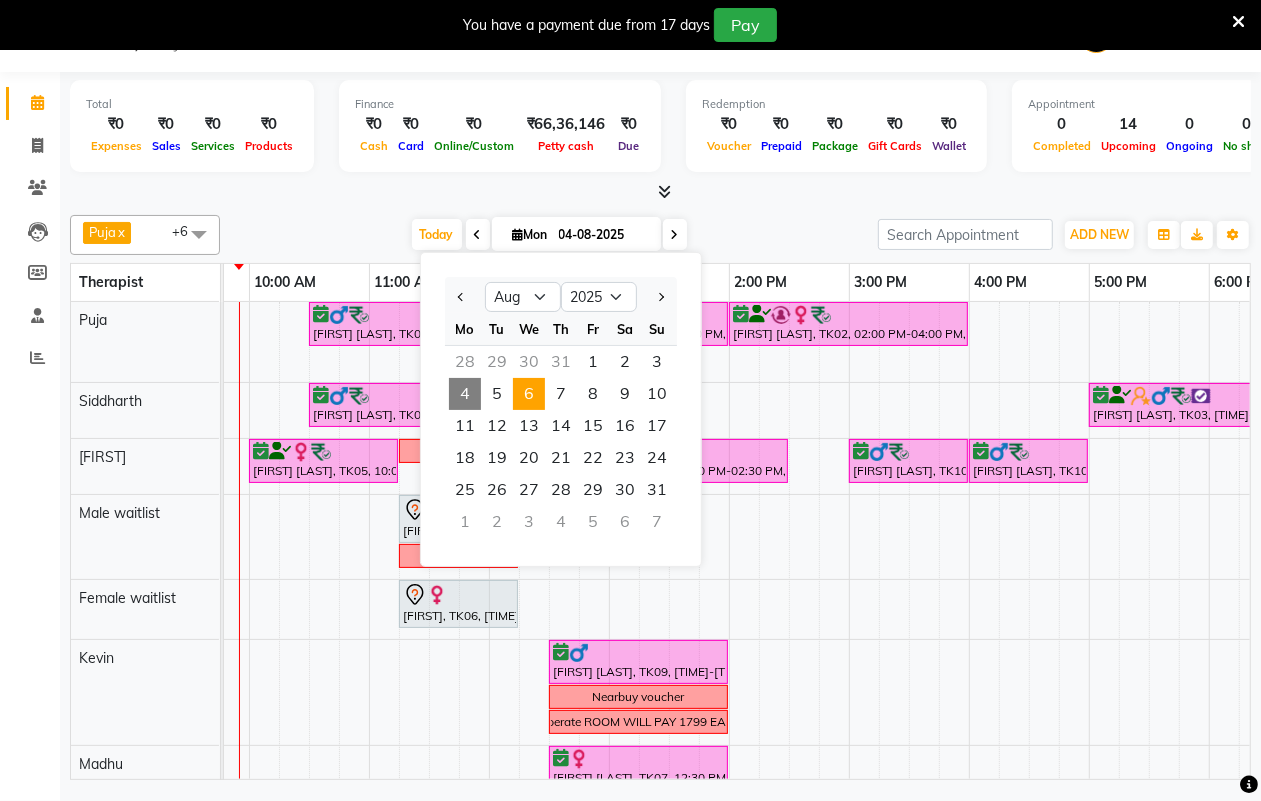 click on "6" at bounding box center (529, 394) 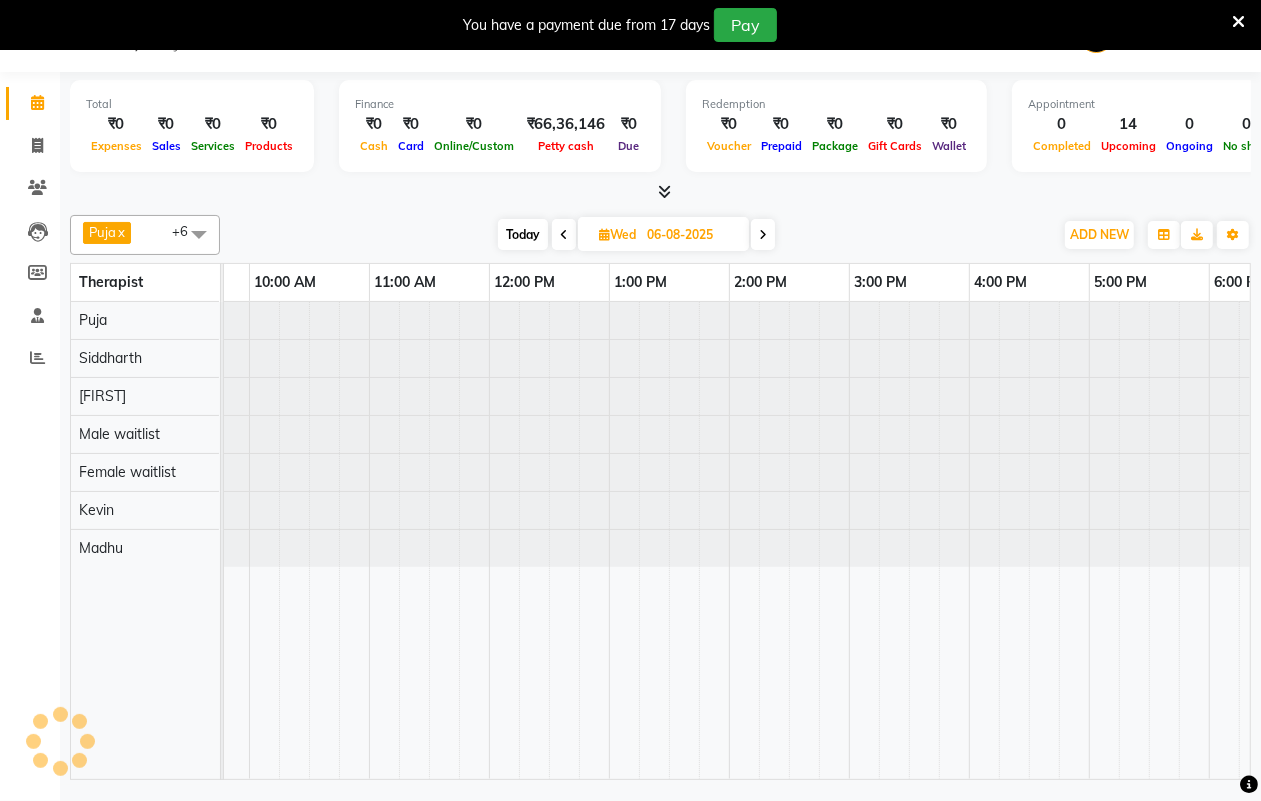 scroll, scrollTop: 0, scrollLeft: 121, axis: horizontal 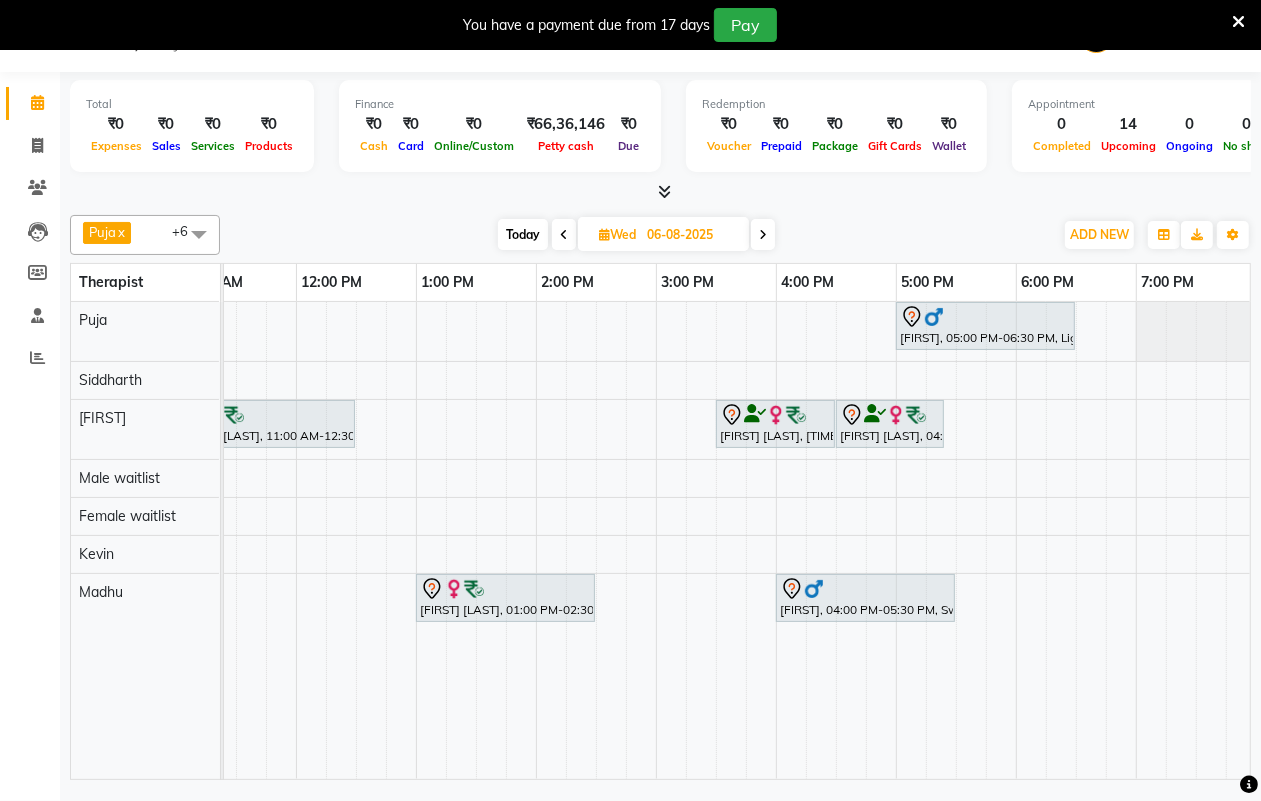 click on "[FIRST], 05:00 PM-06:30 PM, Lightening Facial             [FIRST] [LAST], 11:00 AM-12:30 PM, Swedish Massage with Wintergreen, Bayleaf & Clove 60 Min             [FIRST] [LAST], 03:30 PM-04:30 PM, Massage 60 Min             [FIRST] [LAST], 04:30 PM-05:25 PM, 10 mins complimentary Service             [FIRST] [LAST], 01:00 PM-02:30 PM, Swedish Massage with Wintergreen, Bayleaf & Clove 60 Min             [FIRST], 04:00 PM-05:30 PM, Swedish Massage with Wintergreen, Bayleaf & Clove 60 Min" at bounding box center [596, 540] 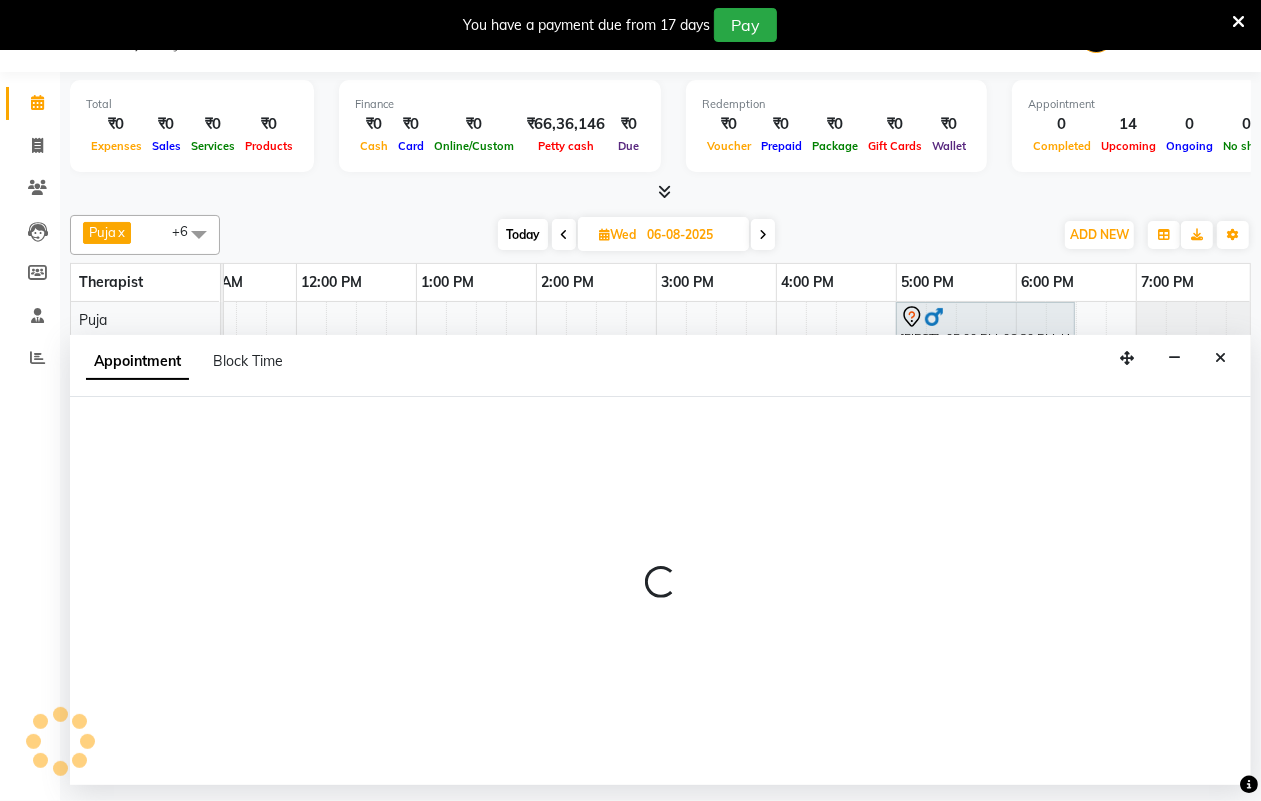 select on "85702" 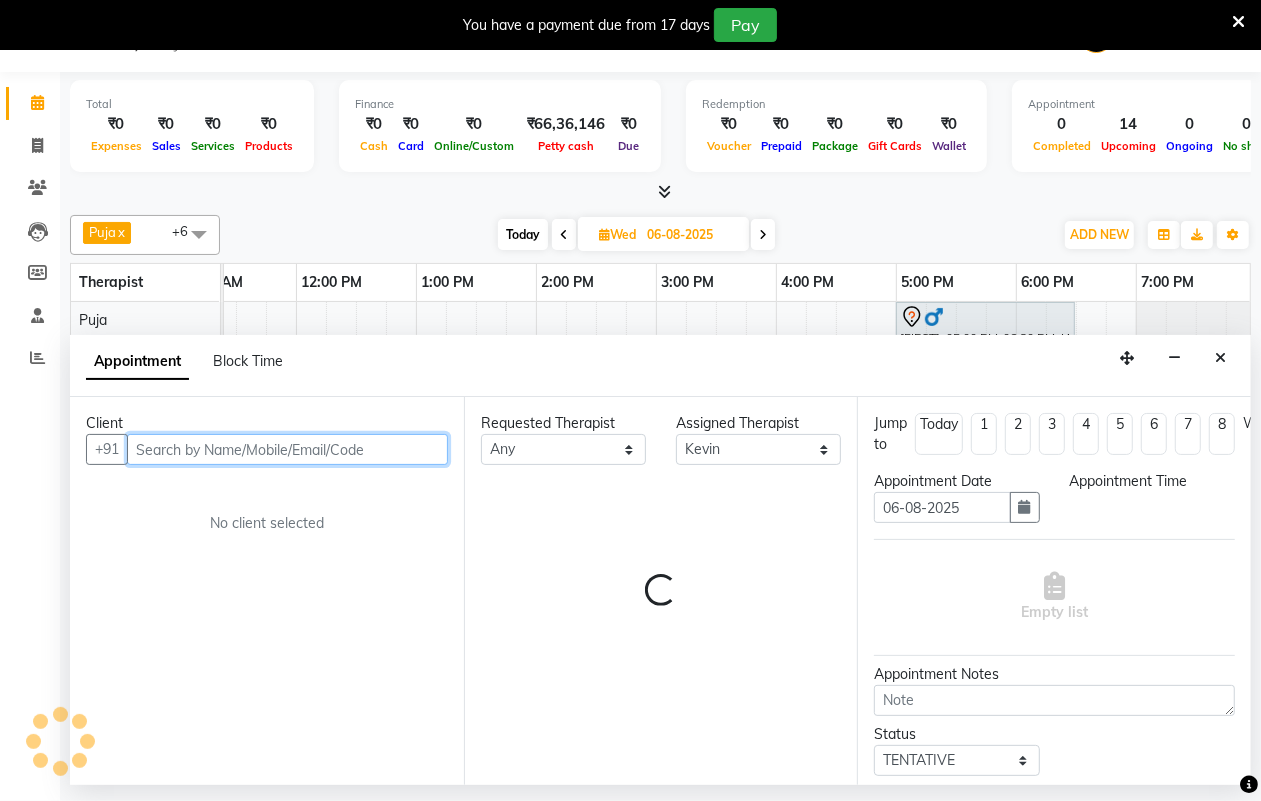 select on "900" 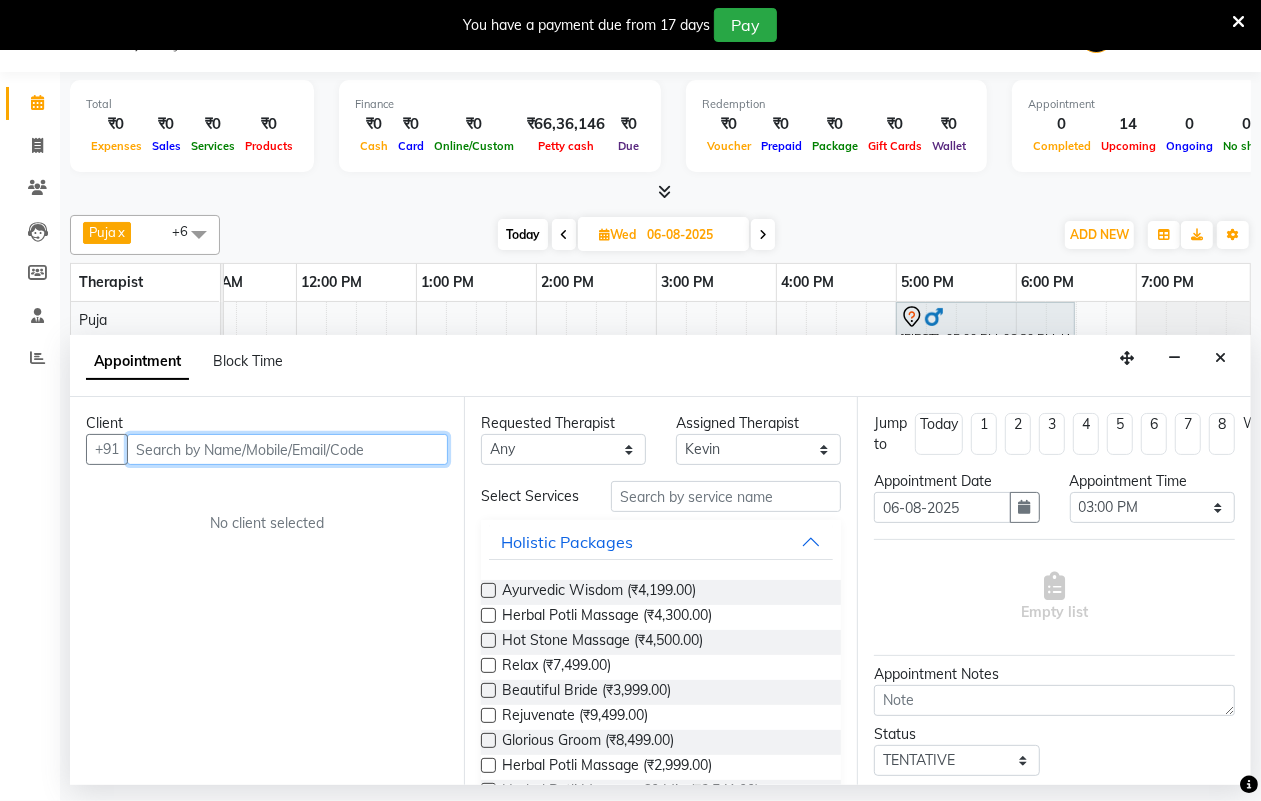 click at bounding box center [287, 449] 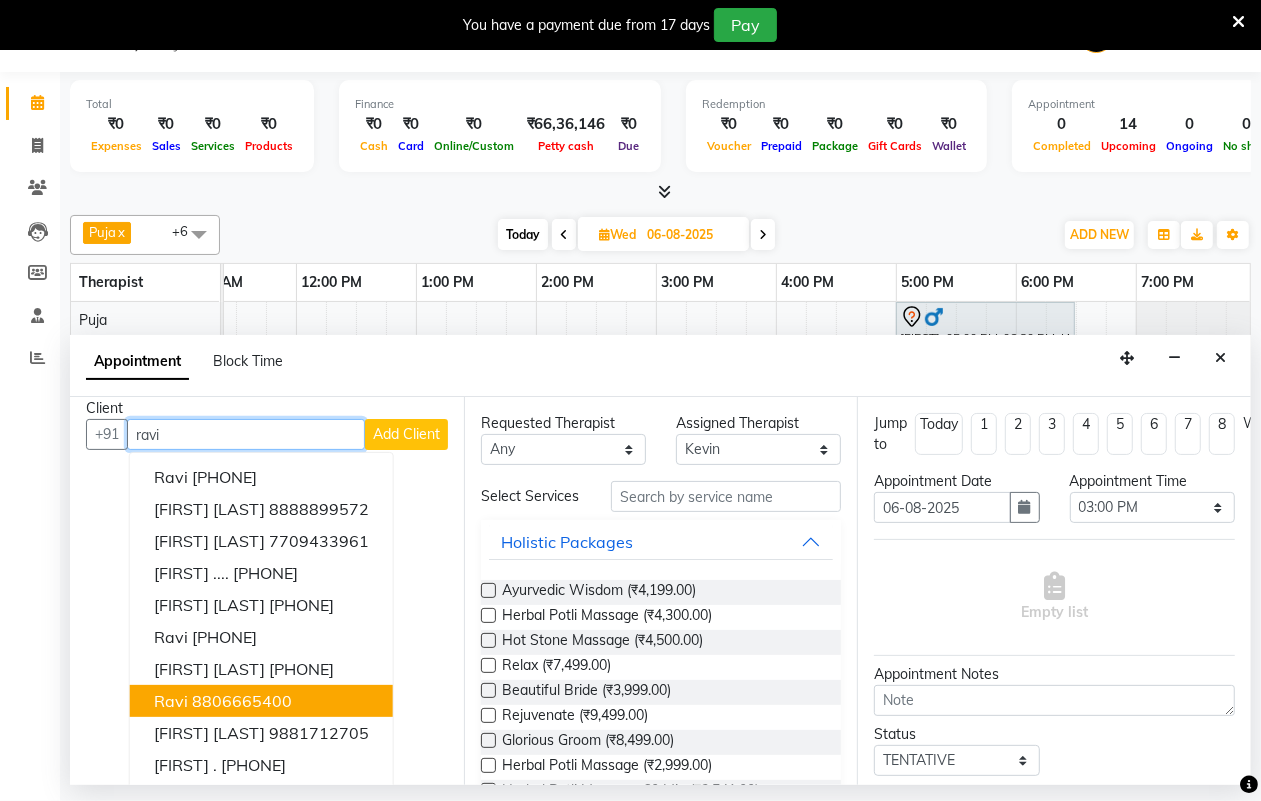 scroll, scrollTop: 20, scrollLeft: 0, axis: vertical 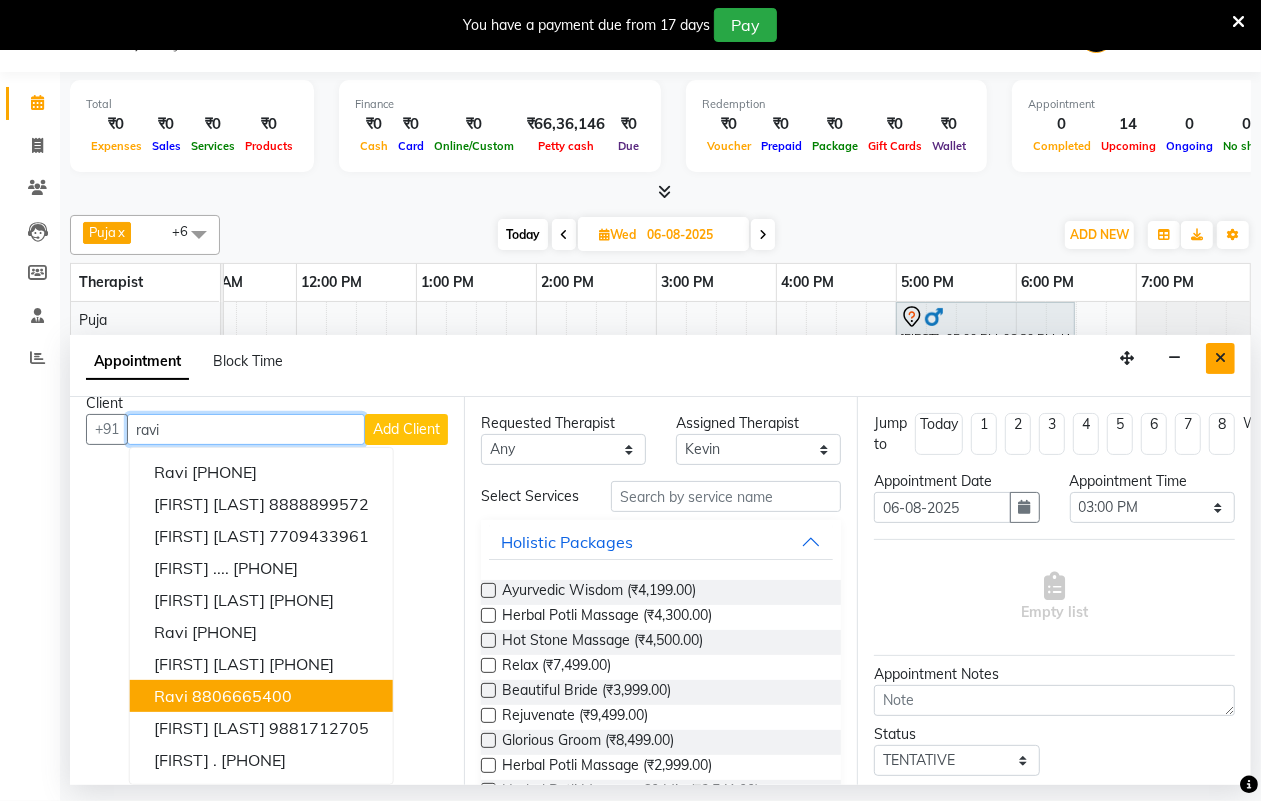 type on "ravi" 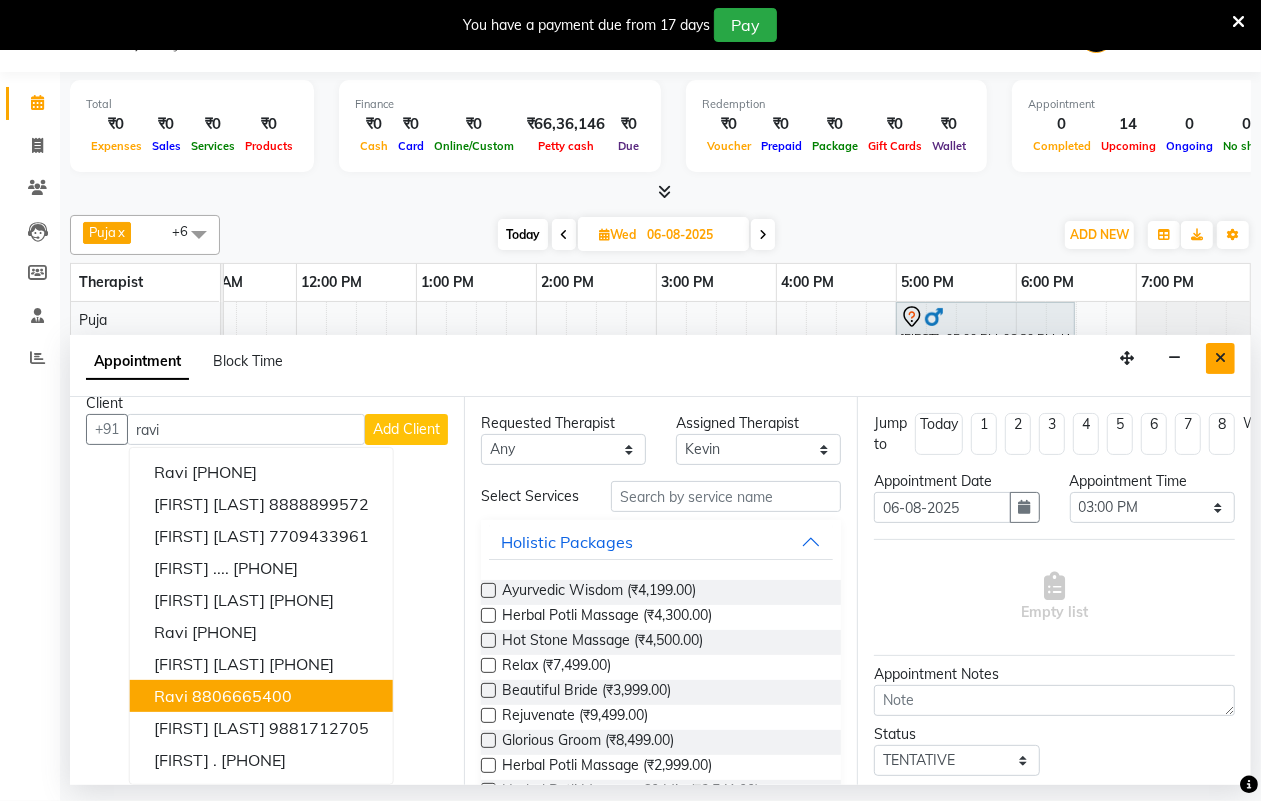 click at bounding box center (1220, 358) 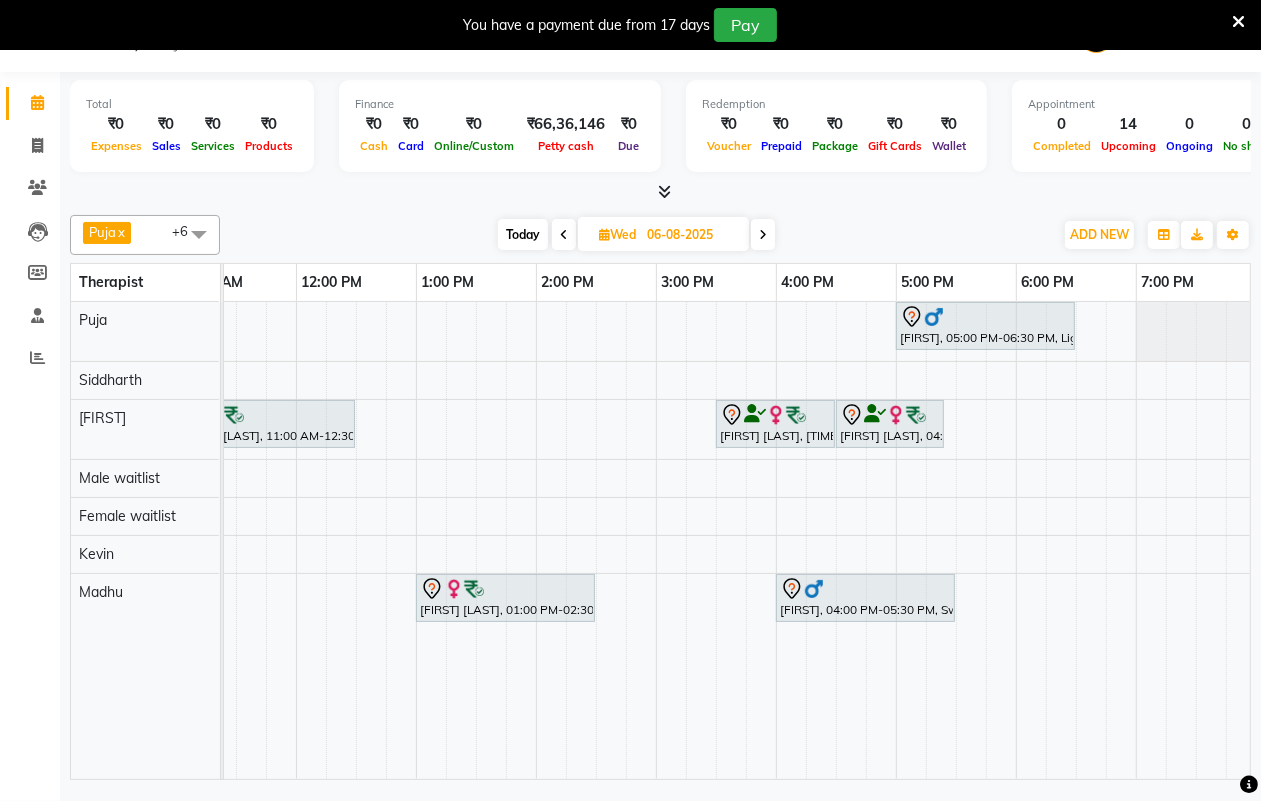 click on "Today" at bounding box center [523, 234] 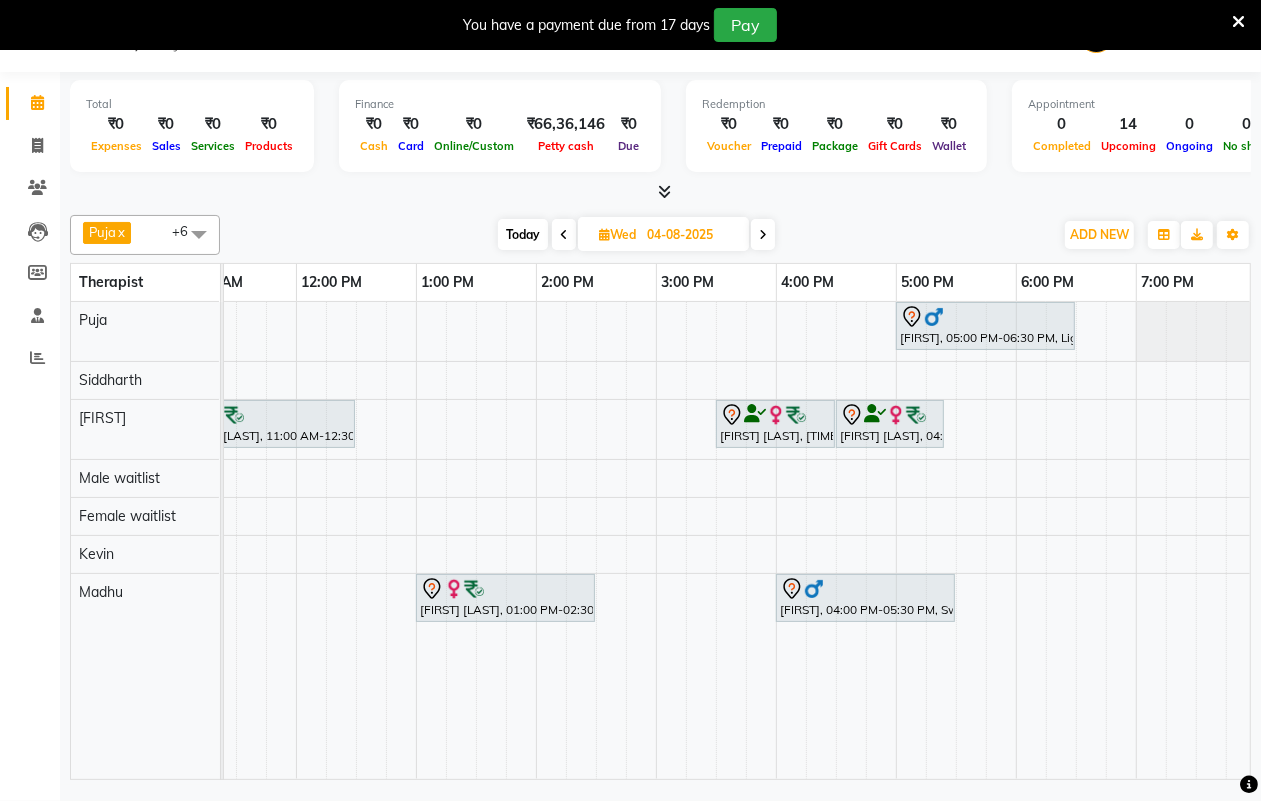 scroll, scrollTop: 0, scrollLeft: 0, axis: both 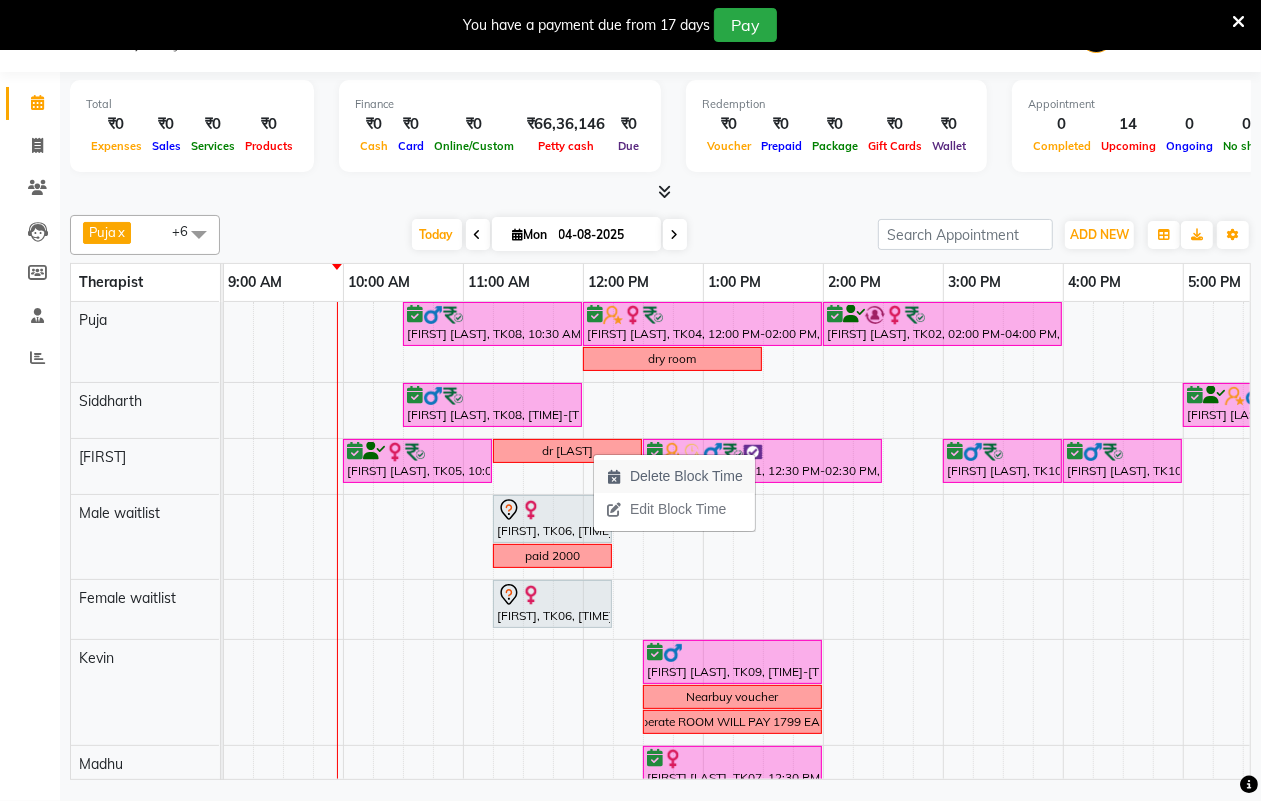 click on "Delete Block Time" at bounding box center (686, 476) 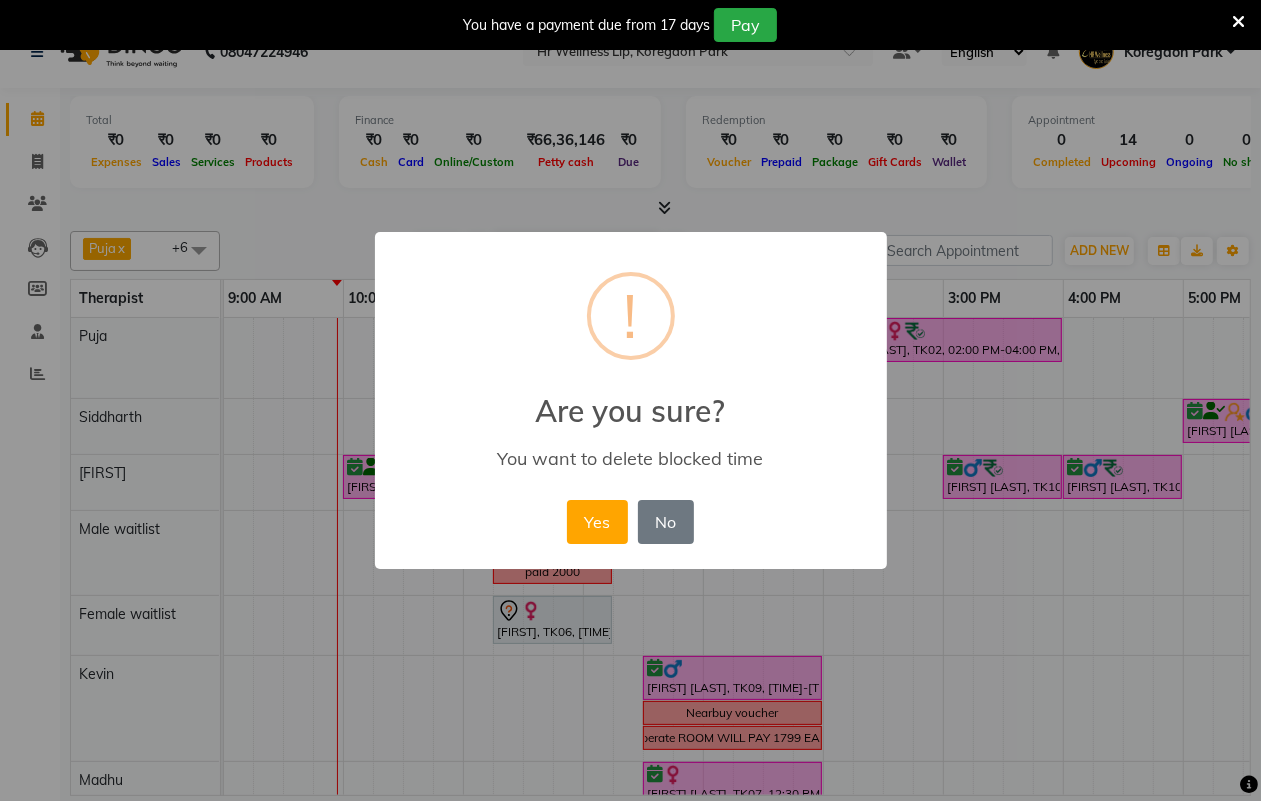 scroll, scrollTop: 35, scrollLeft: 0, axis: vertical 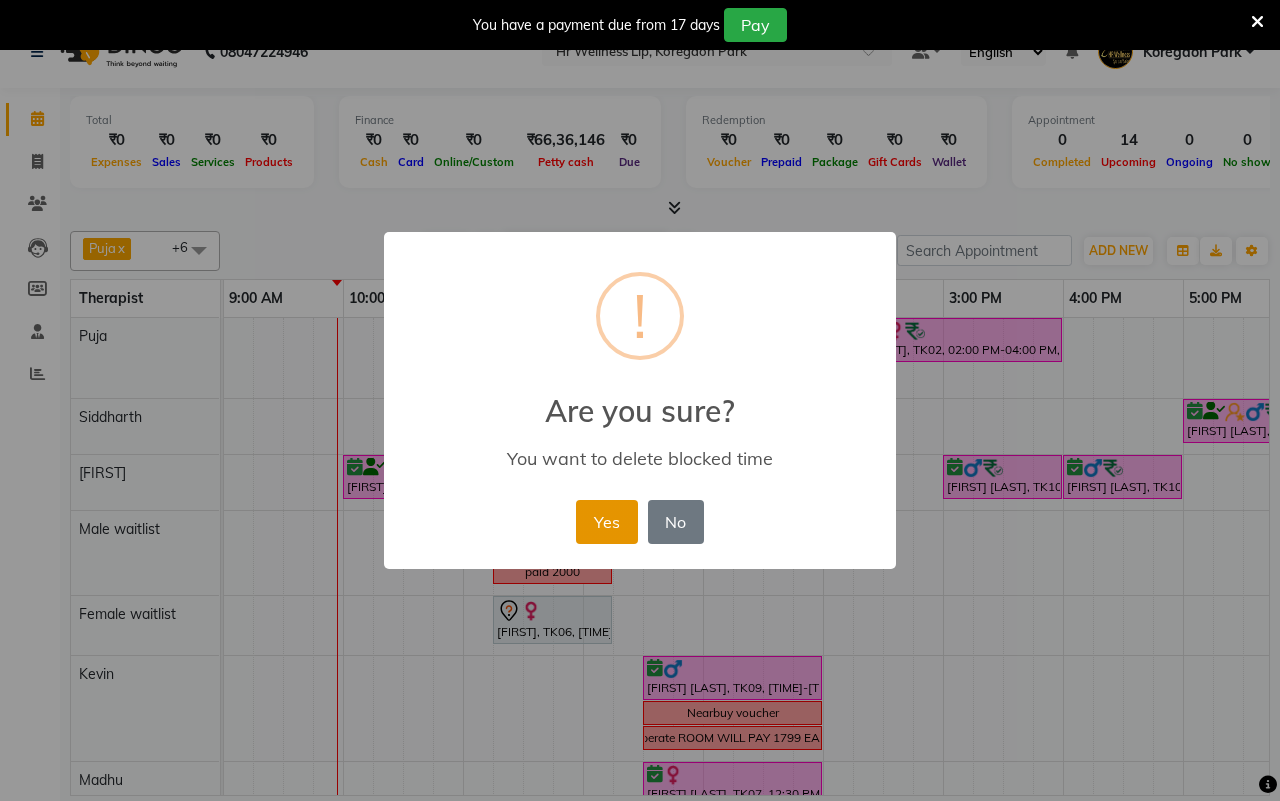 click on "Yes" at bounding box center (606, 522) 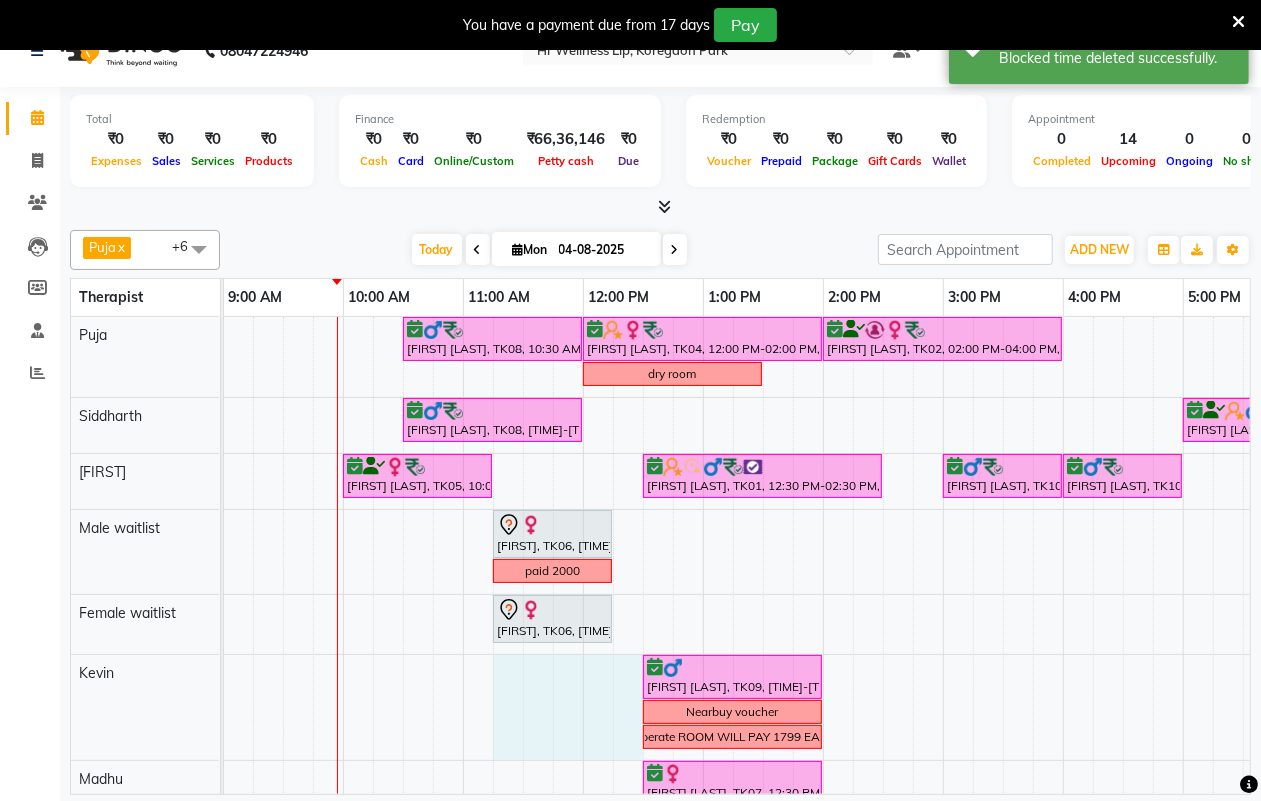 drag, startPoint x: 501, startPoint y: 673, endPoint x: 638, endPoint y: 673, distance: 137 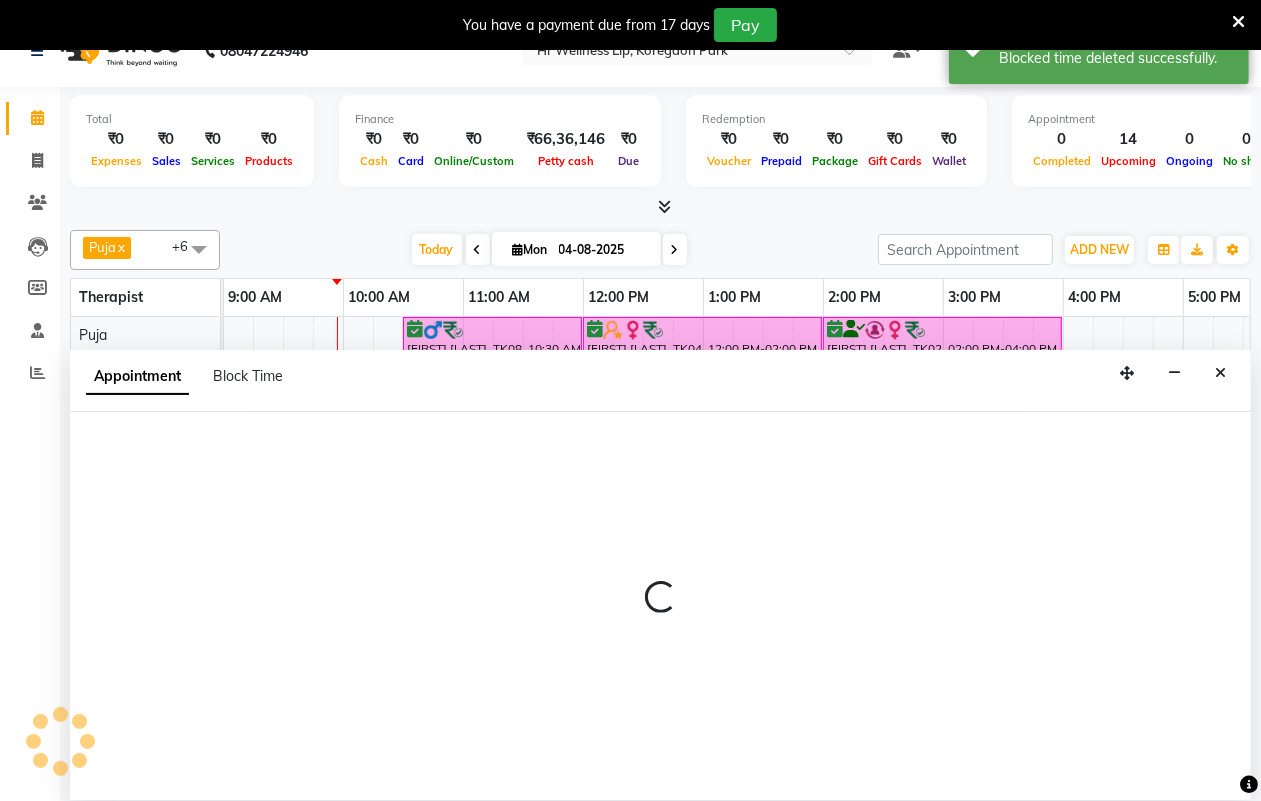 scroll, scrollTop: 50, scrollLeft: 0, axis: vertical 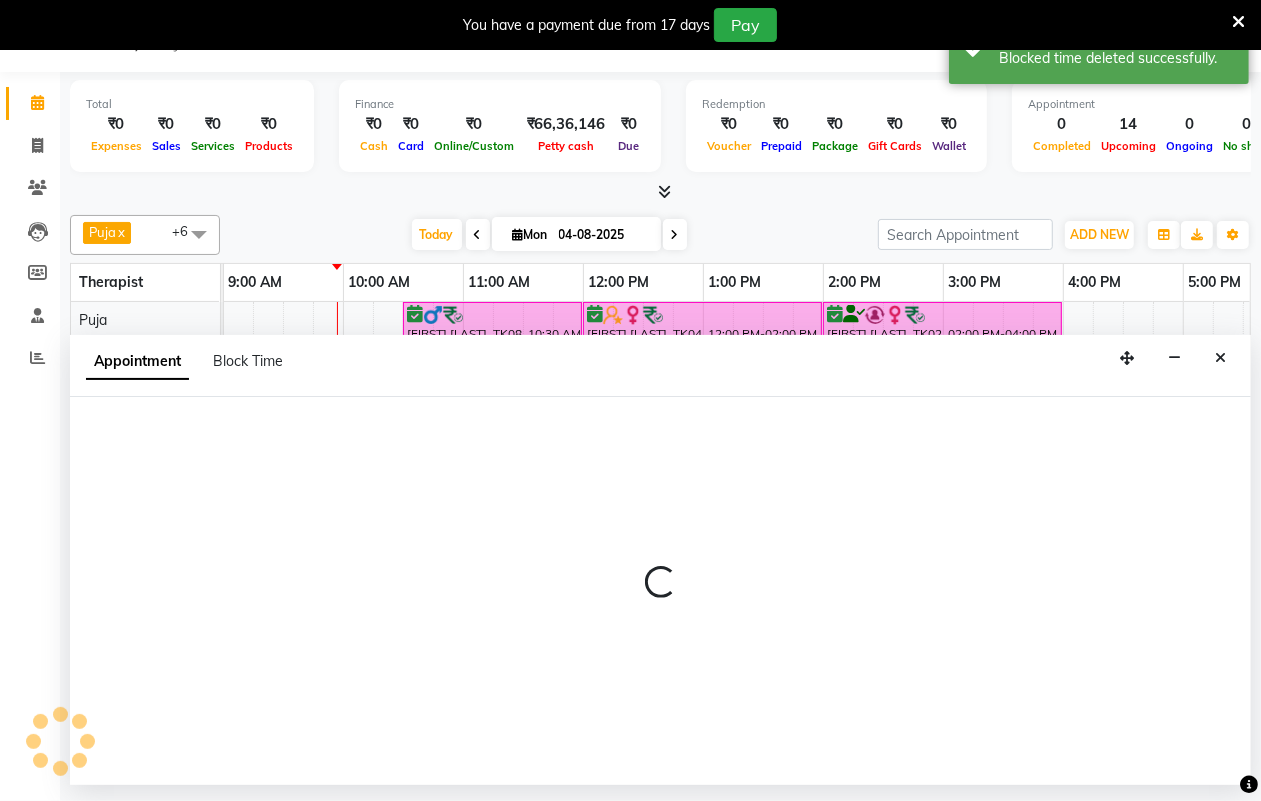 select on "85702" 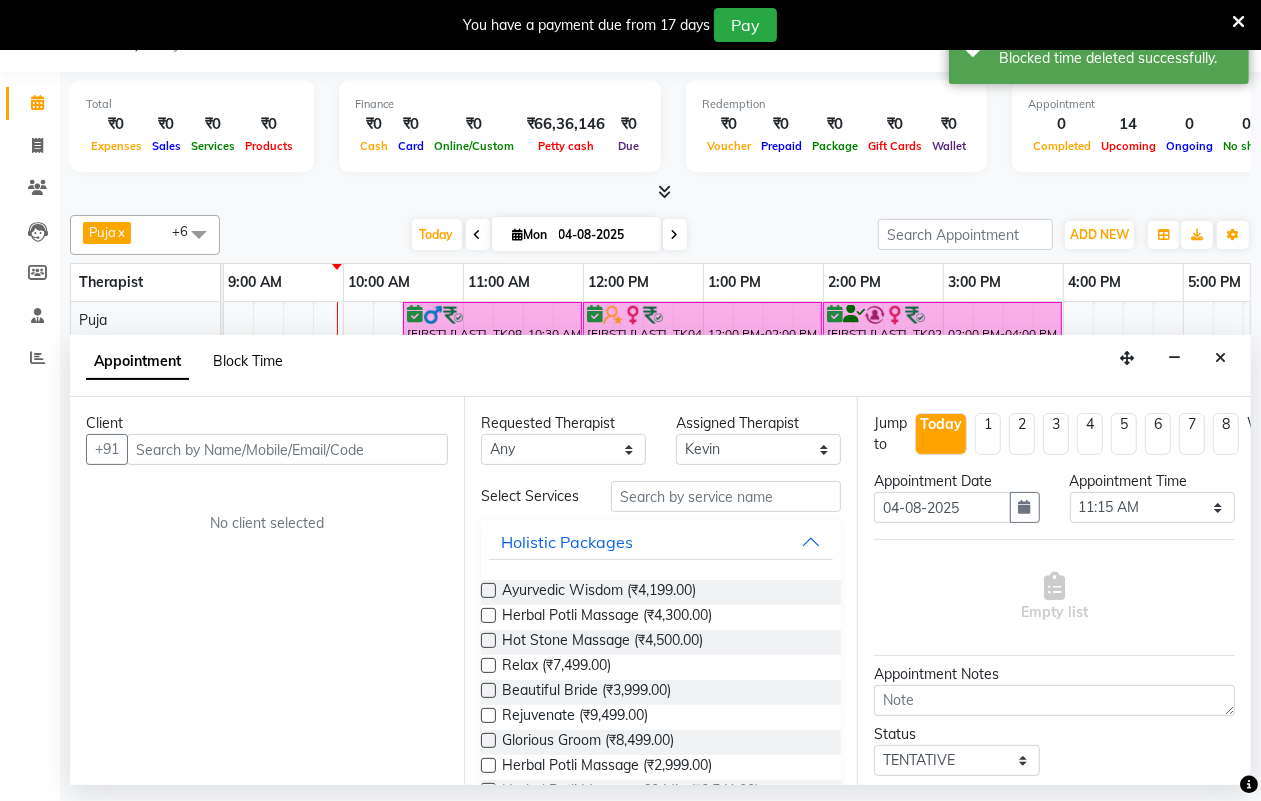 click on "Block Time" at bounding box center [248, 361] 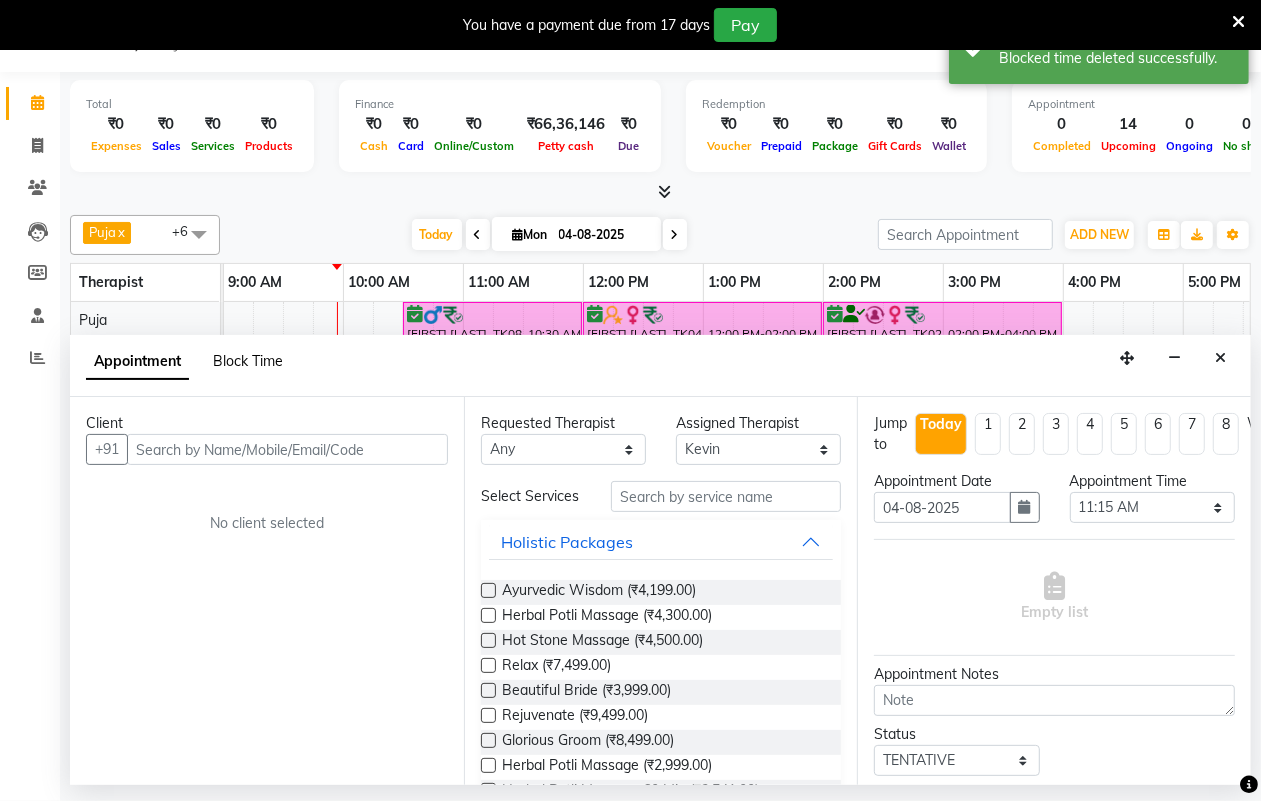 select on "675" 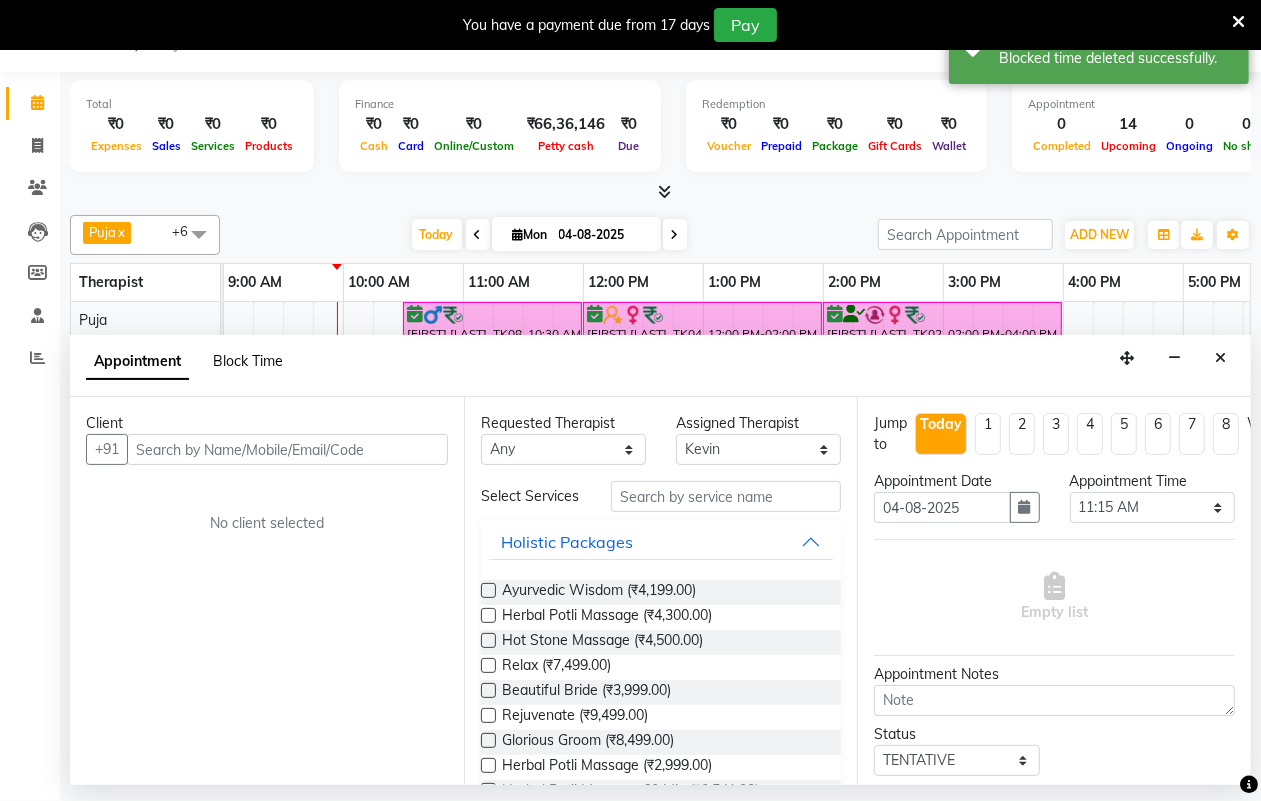 select on "750" 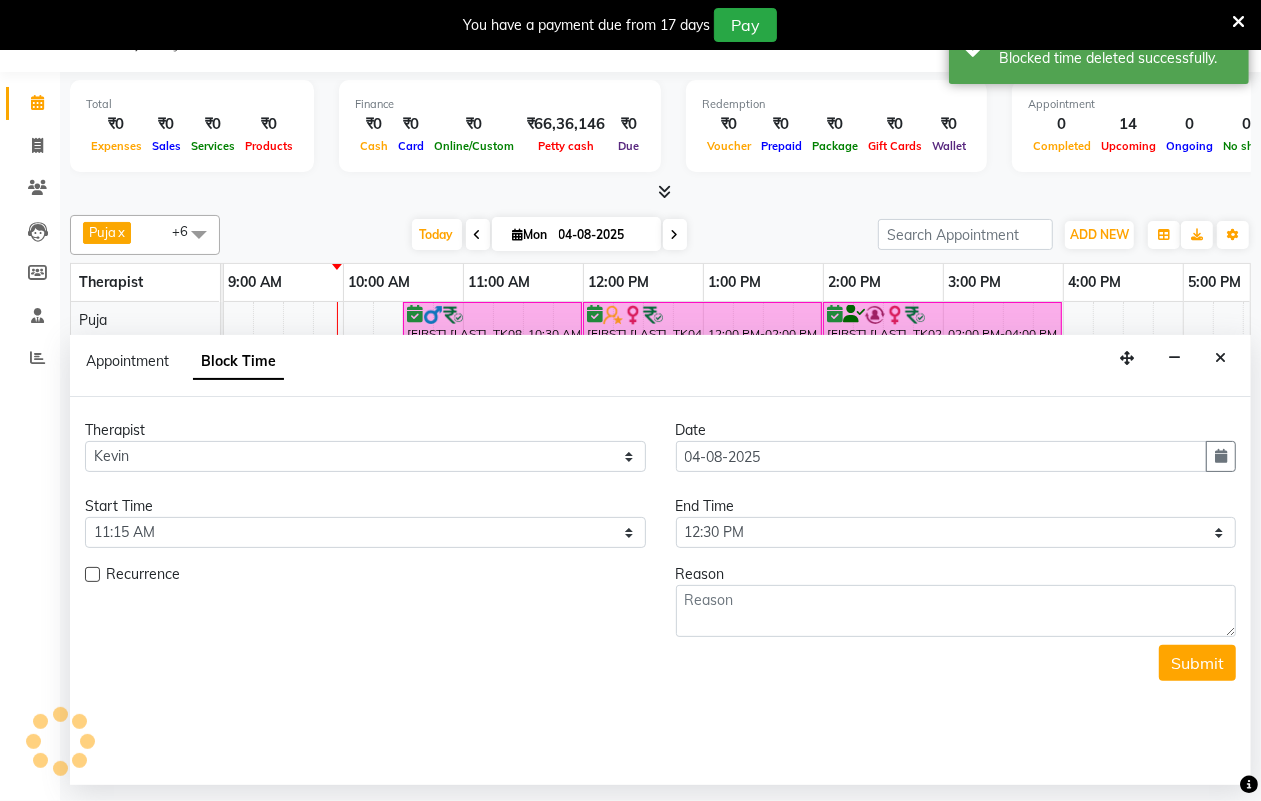 scroll, scrollTop: 0, scrollLeft: 121, axis: horizontal 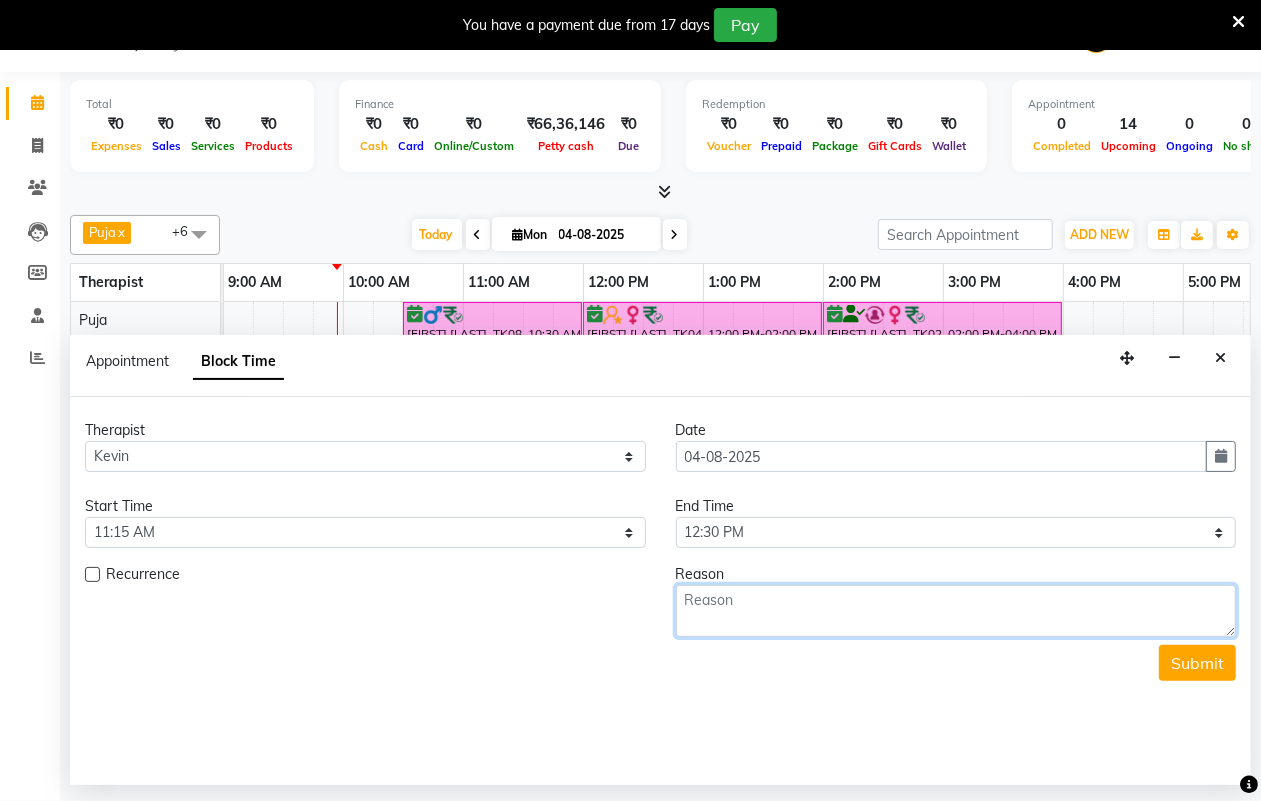click at bounding box center [956, 611] 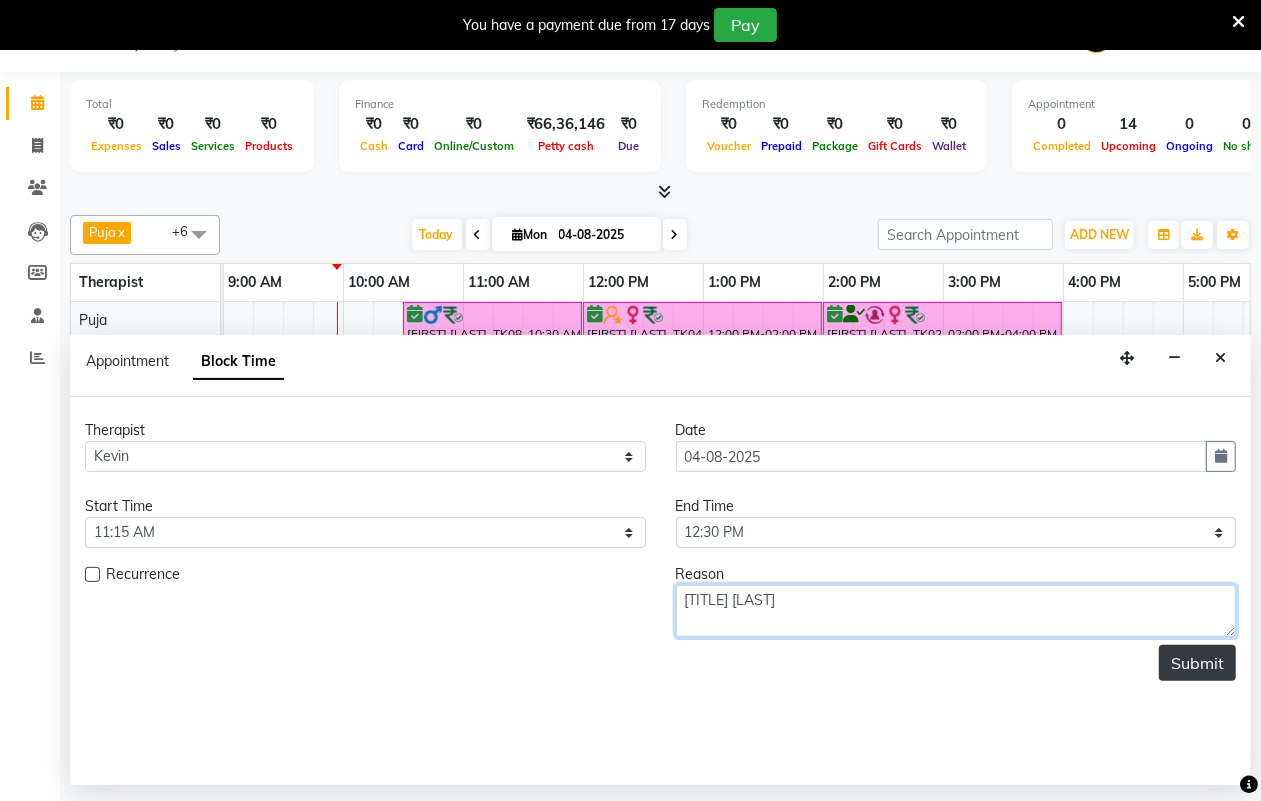 type on "[TITLE] [LAST]" 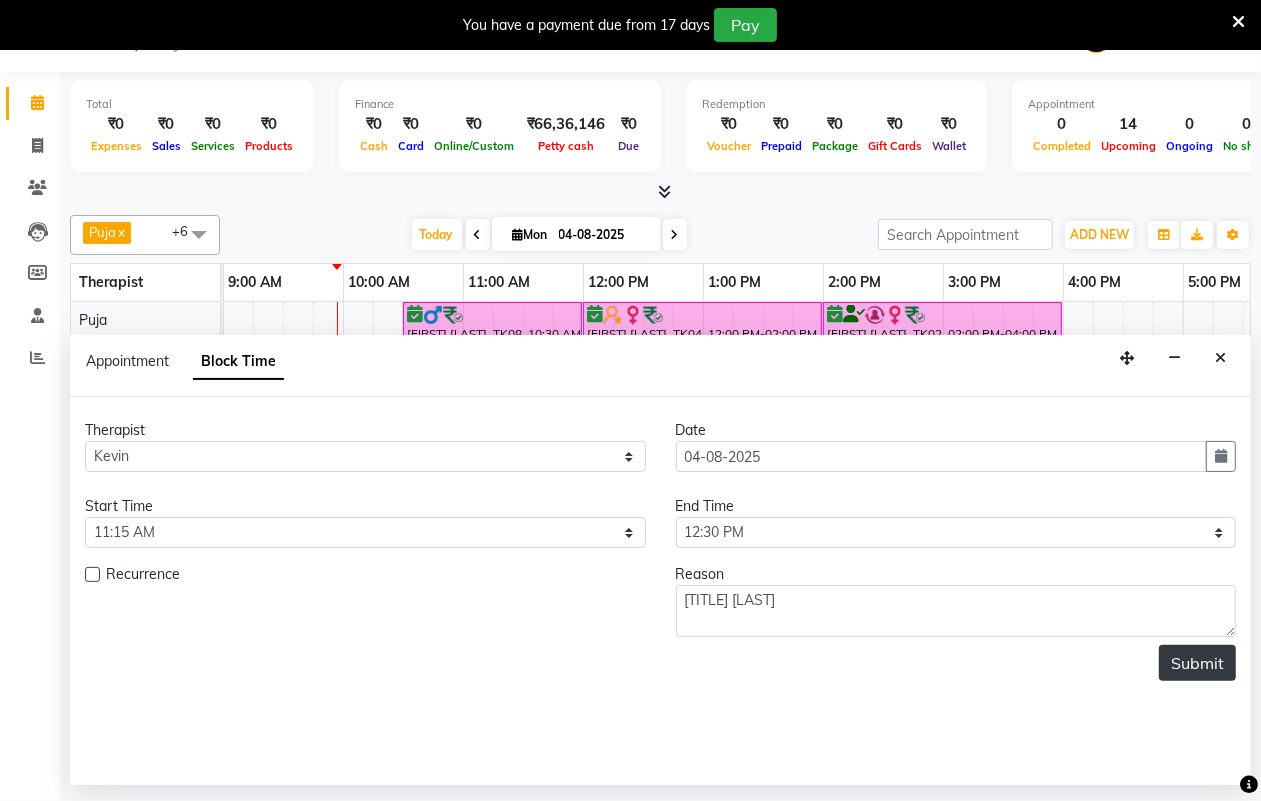 click on "Submit" at bounding box center (1197, 663) 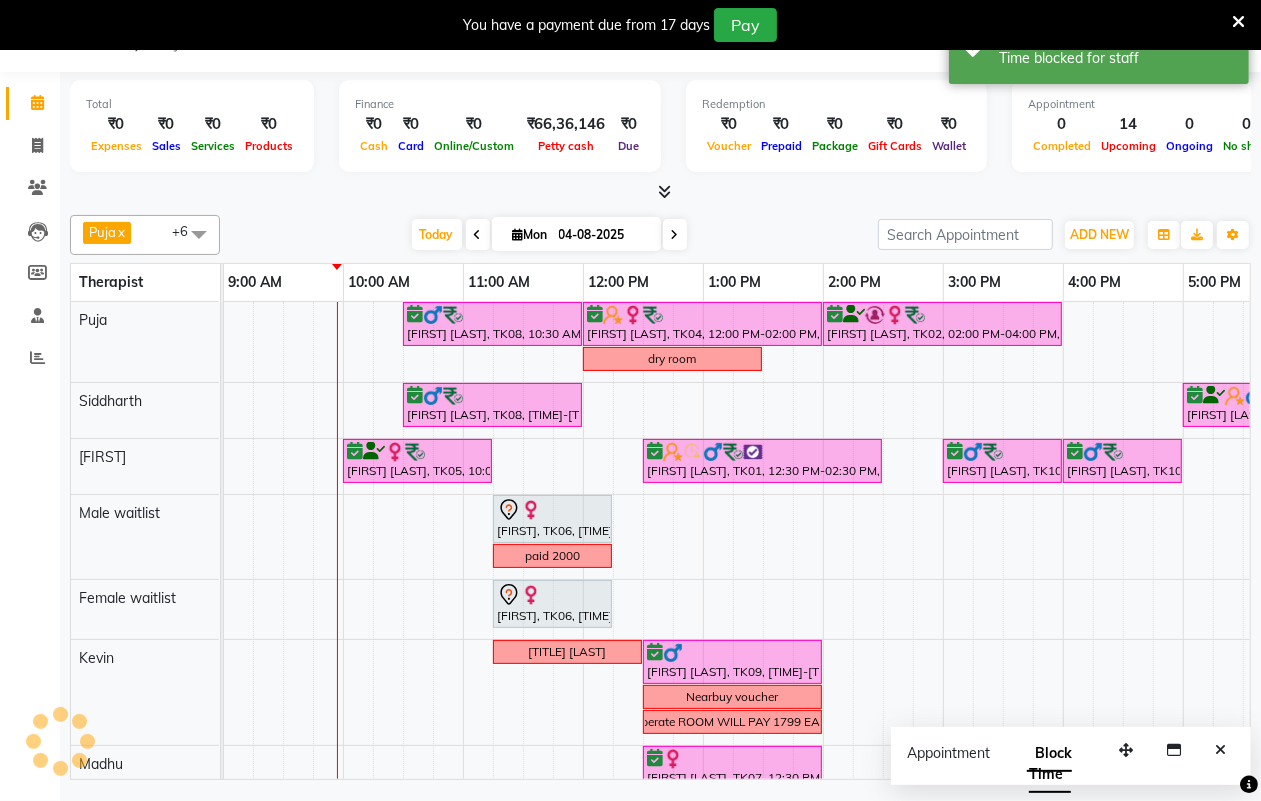 scroll, scrollTop: 0, scrollLeft: 0, axis: both 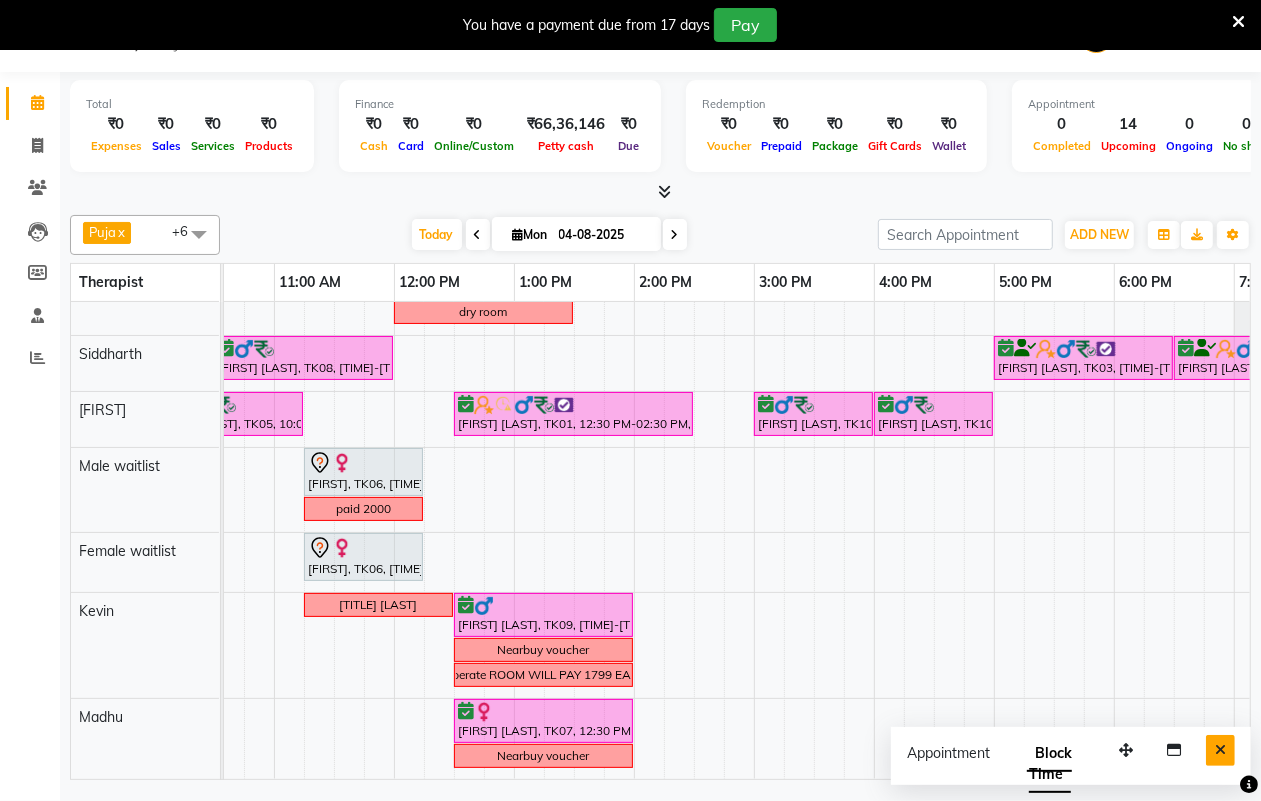 click at bounding box center (1220, 750) 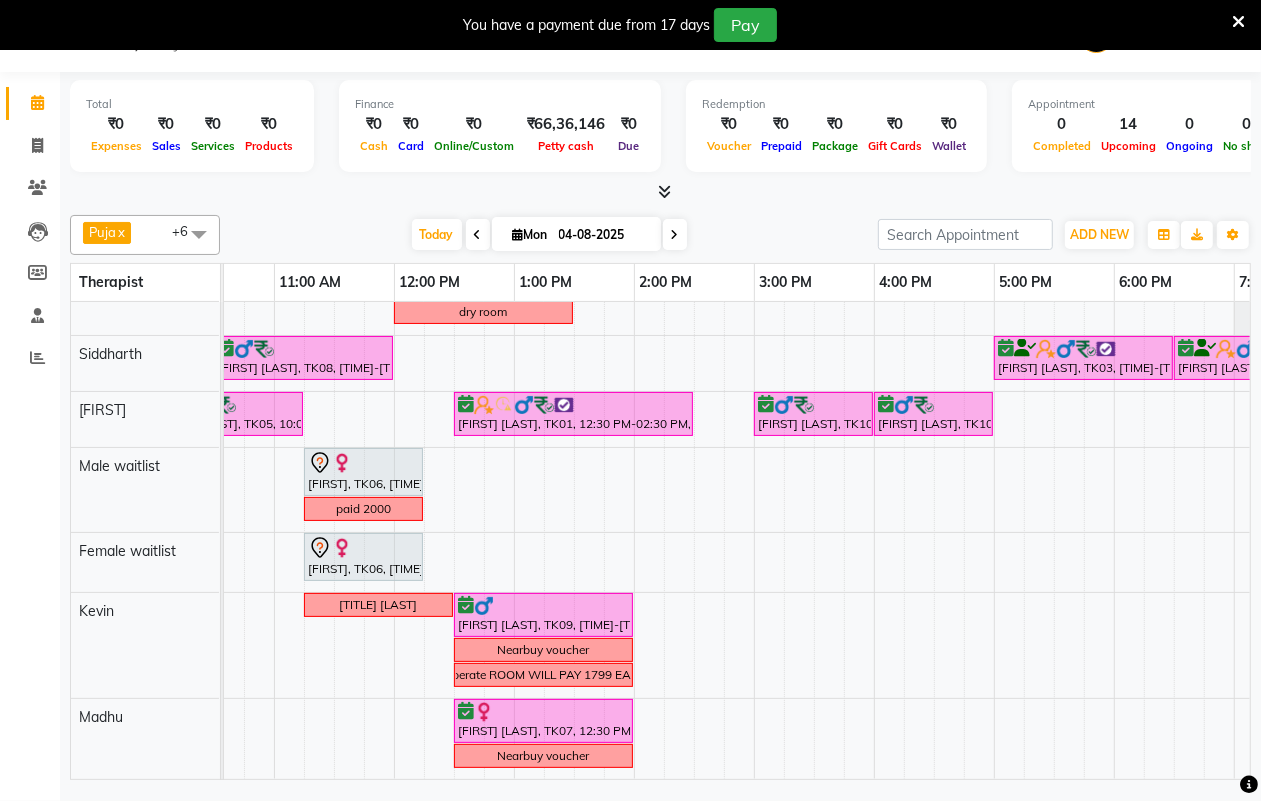 click at bounding box center [478, 234] 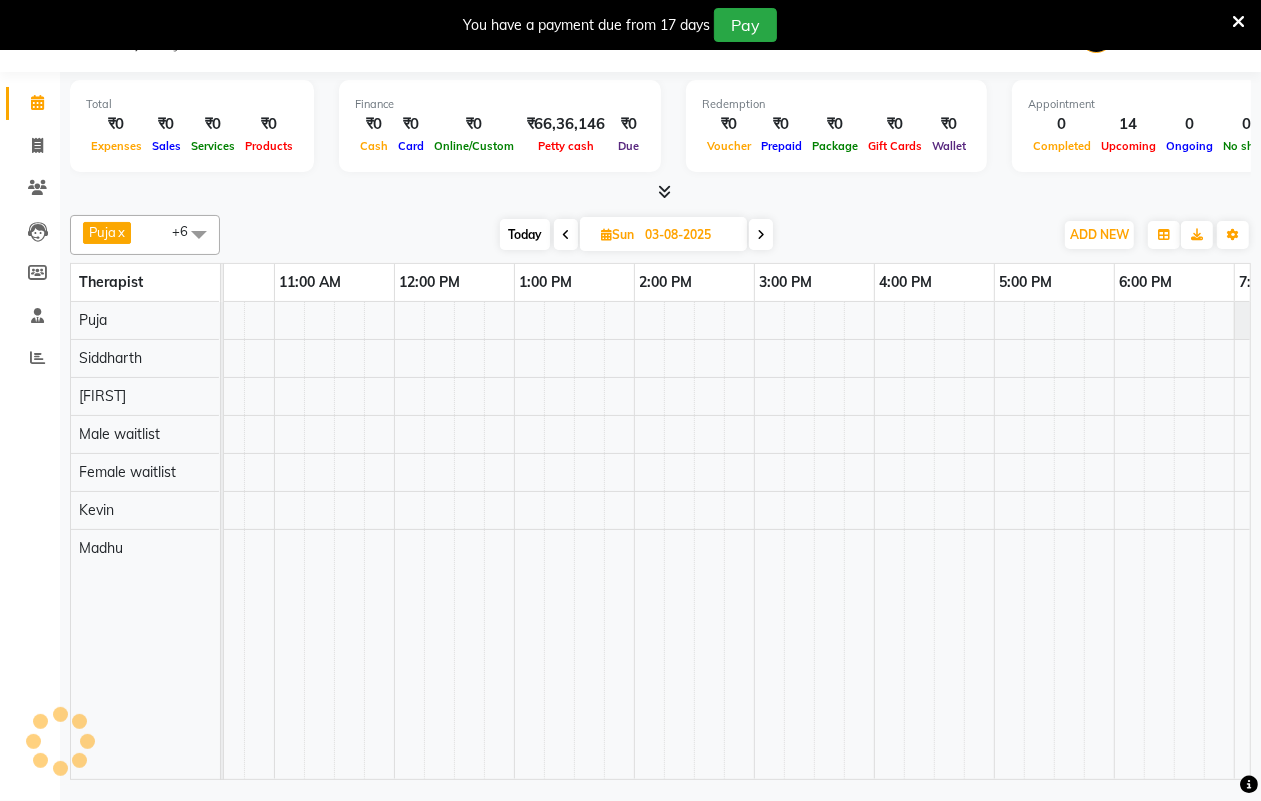 scroll, scrollTop: 0, scrollLeft: 241, axis: horizontal 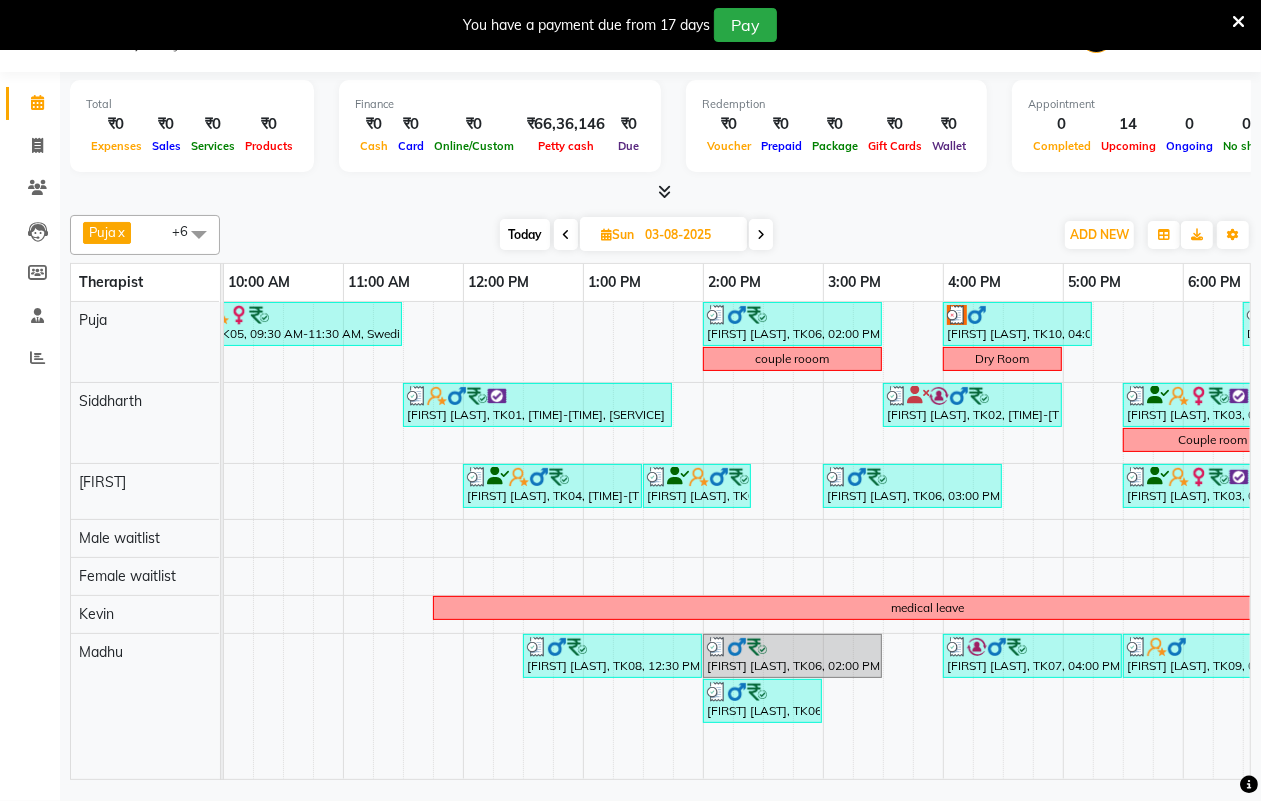 click at bounding box center (566, 234) 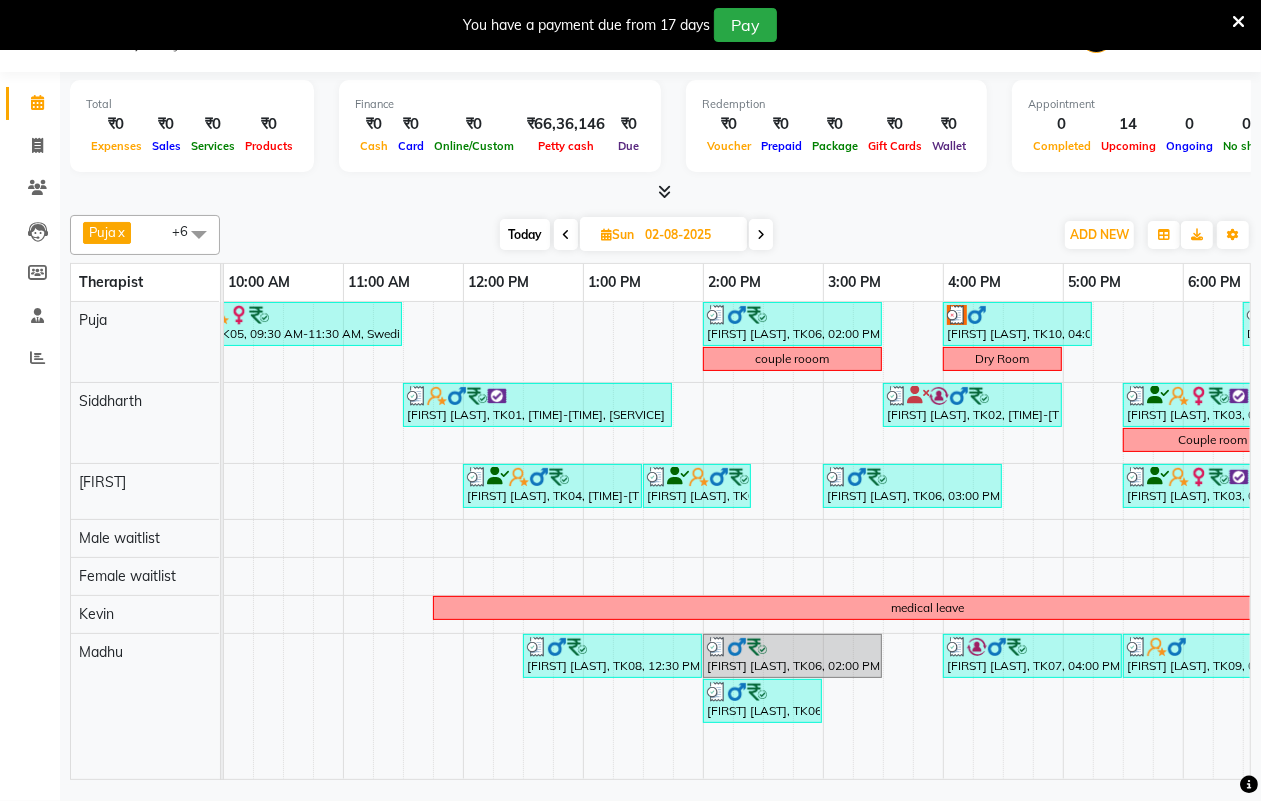 scroll, scrollTop: 0, scrollLeft: 241, axis: horizontal 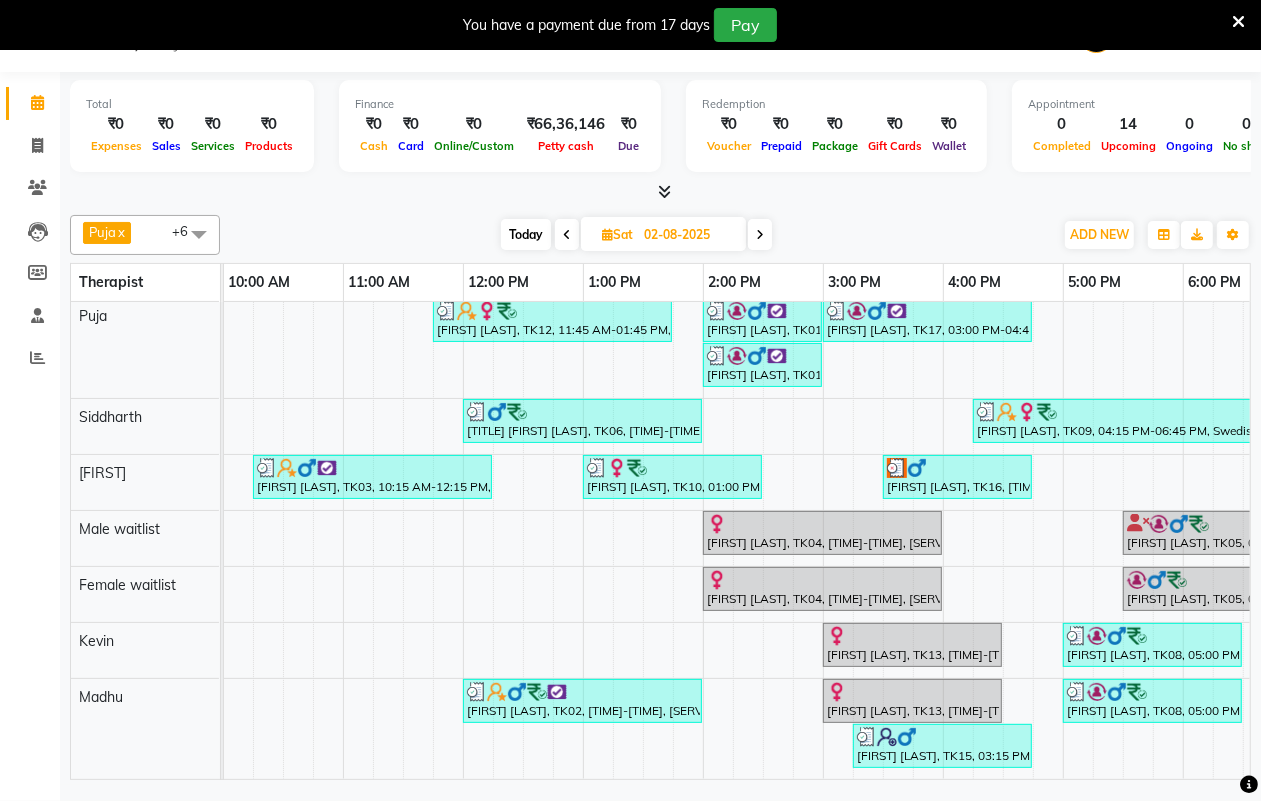 click at bounding box center [567, 235] 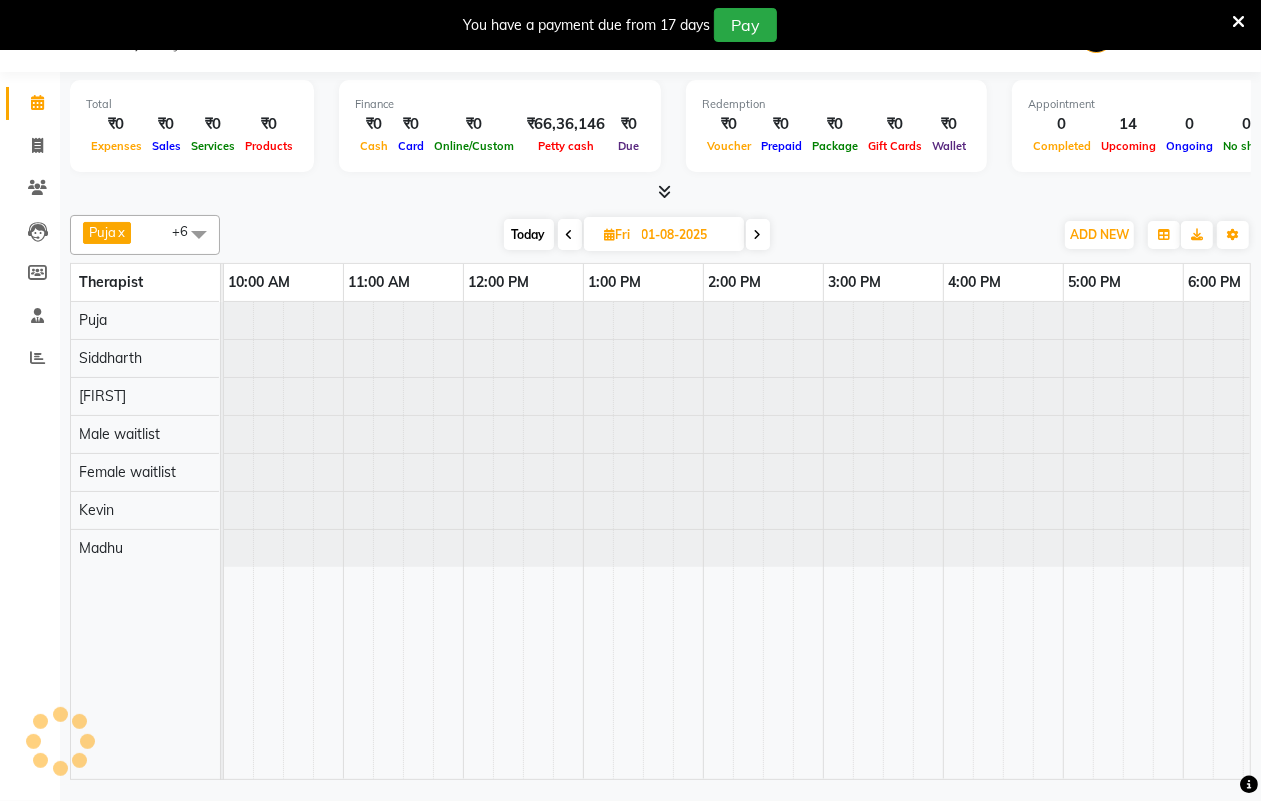 scroll, scrollTop: 0, scrollLeft: 0, axis: both 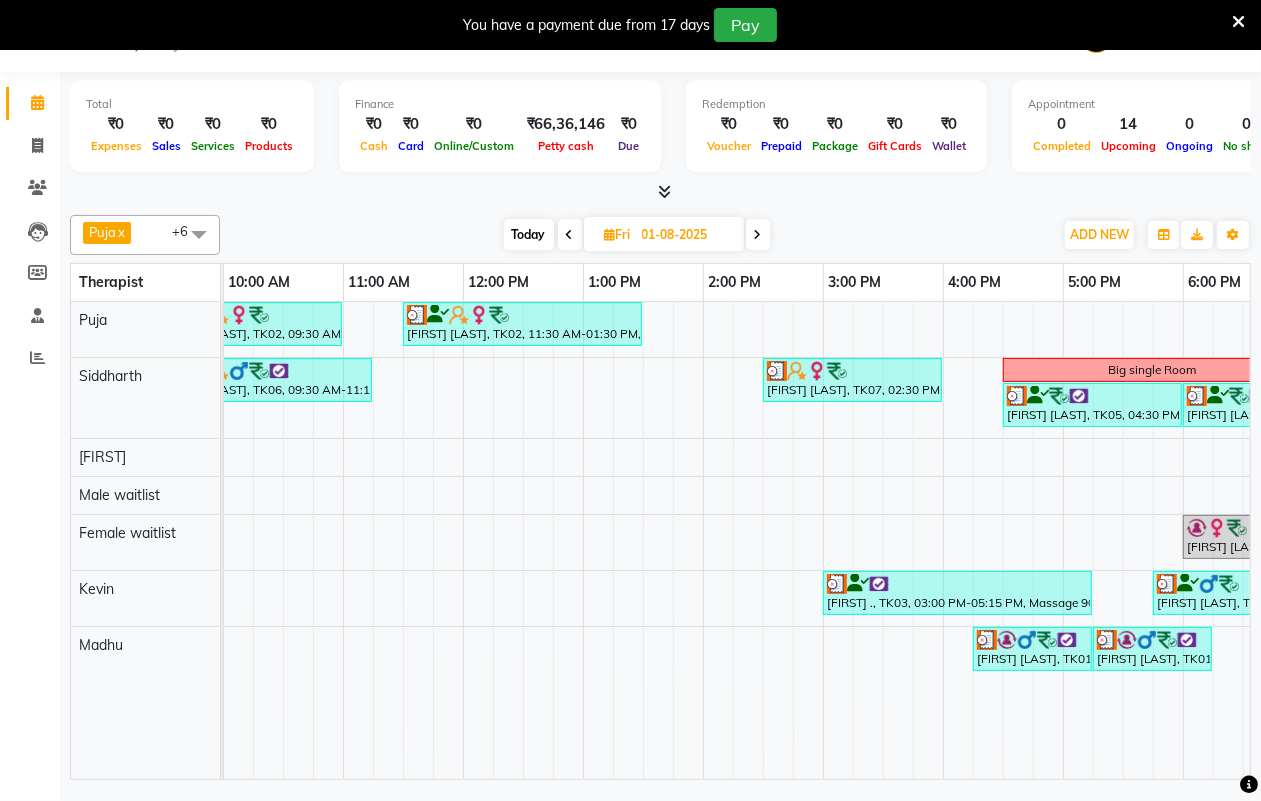 click at bounding box center [758, 234] 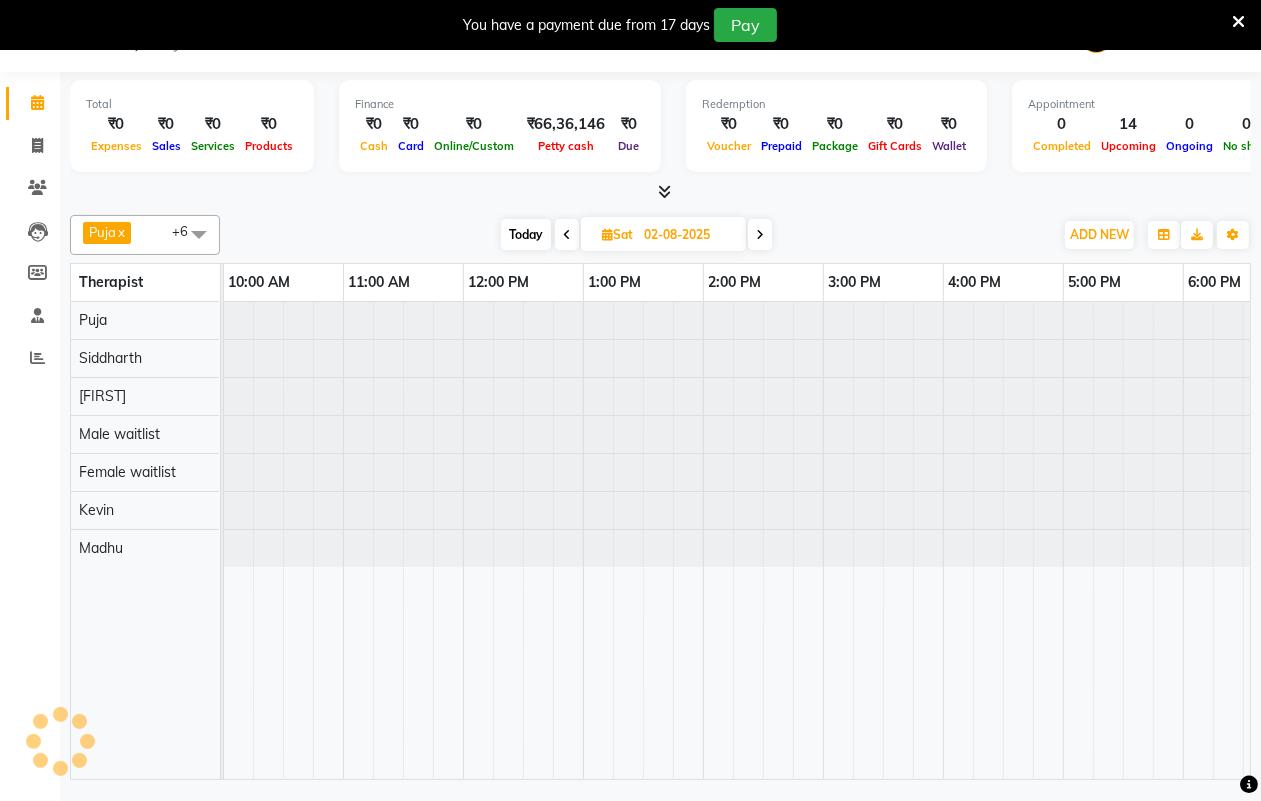 scroll, scrollTop: 0, scrollLeft: 241, axis: horizontal 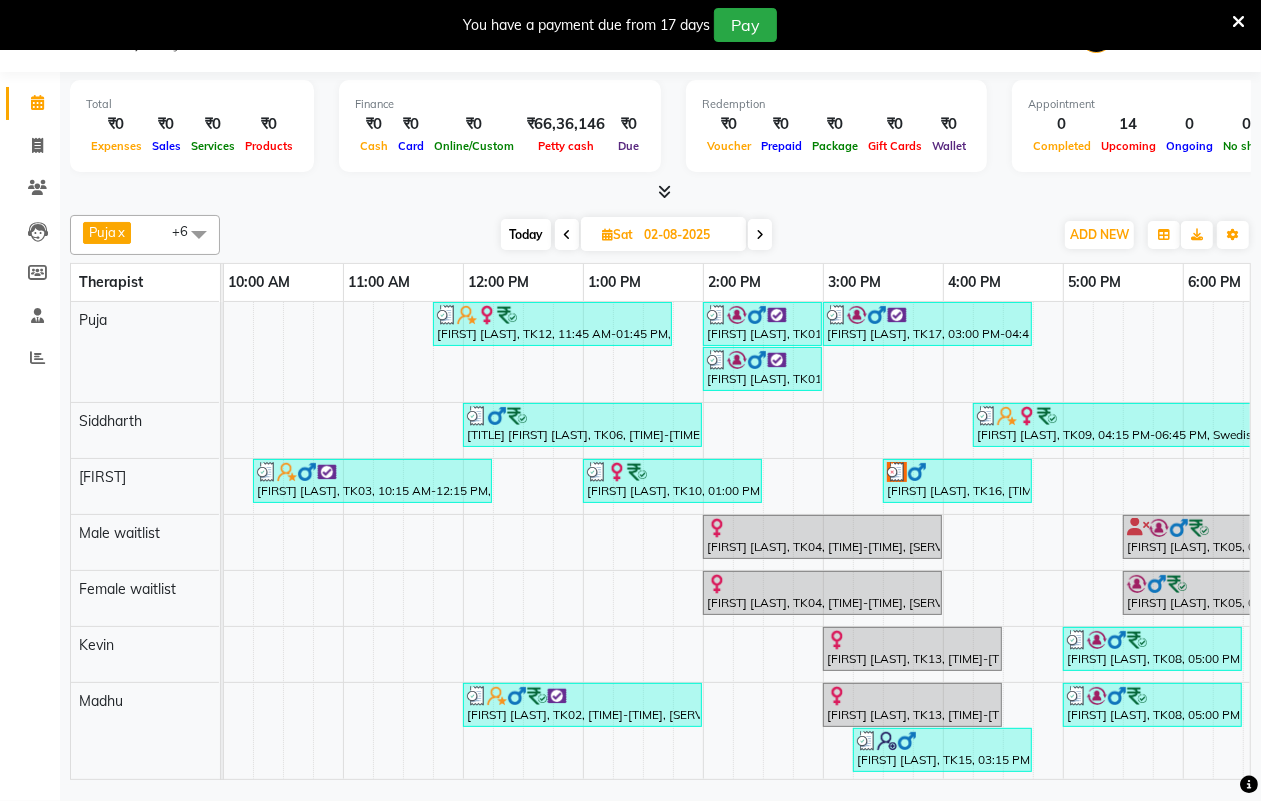 click on "Today" at bounding box center (526, 234) 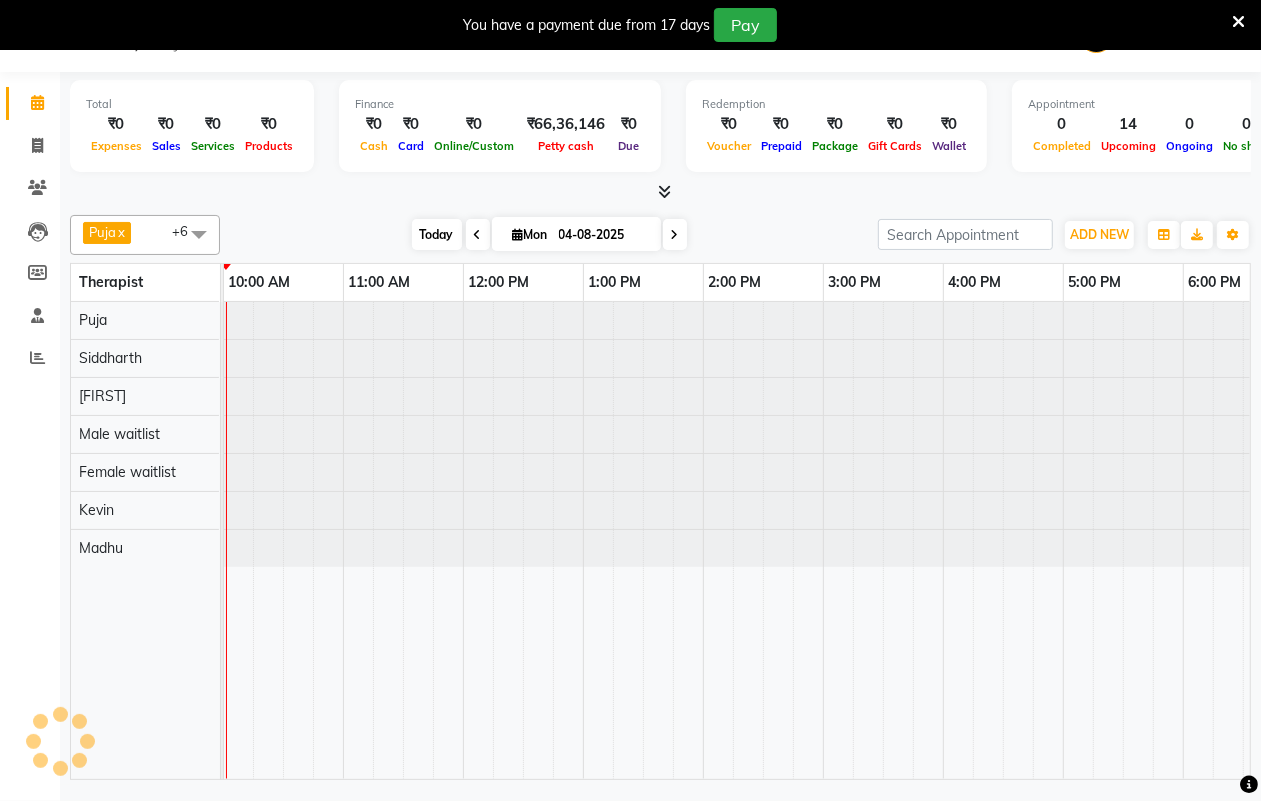 scroll, scrollTop: 0, scrollLeft: 0, axis: both 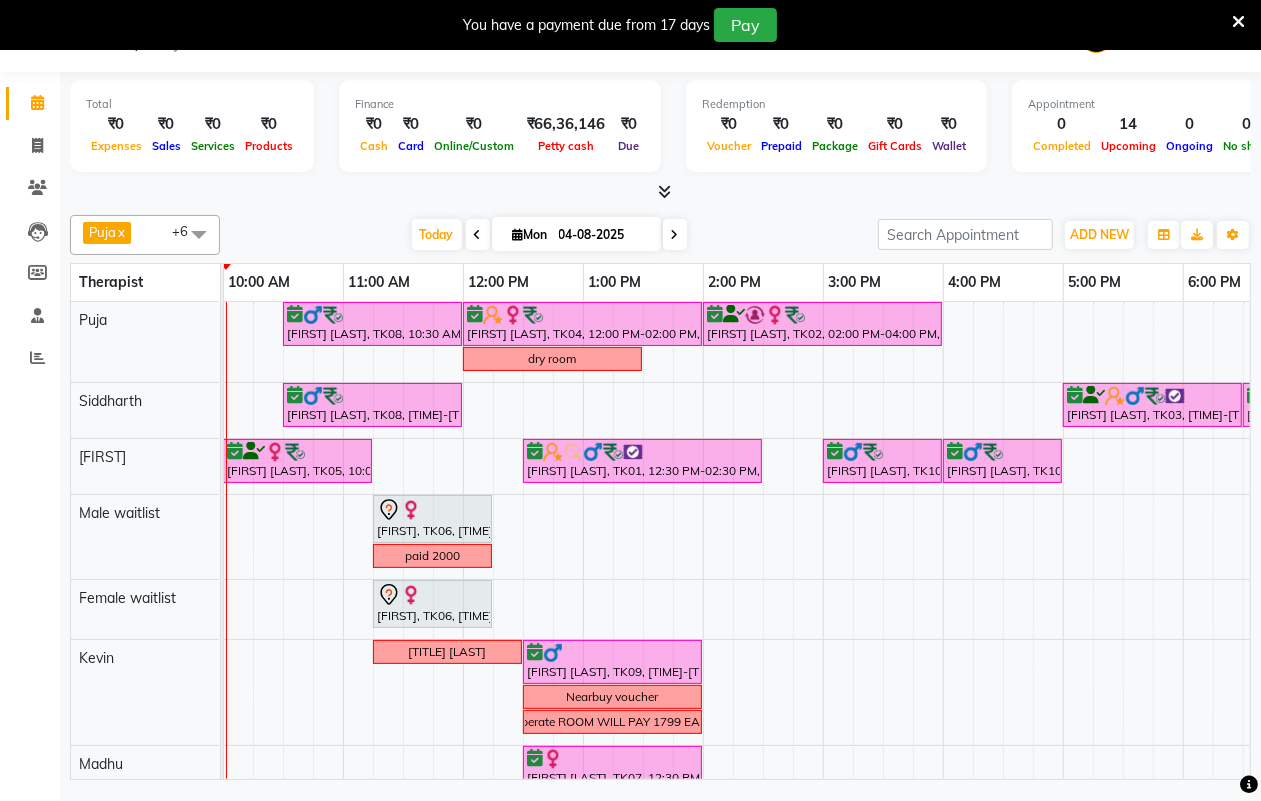 click on "04-08-2025" at bounding box center [603, 235] 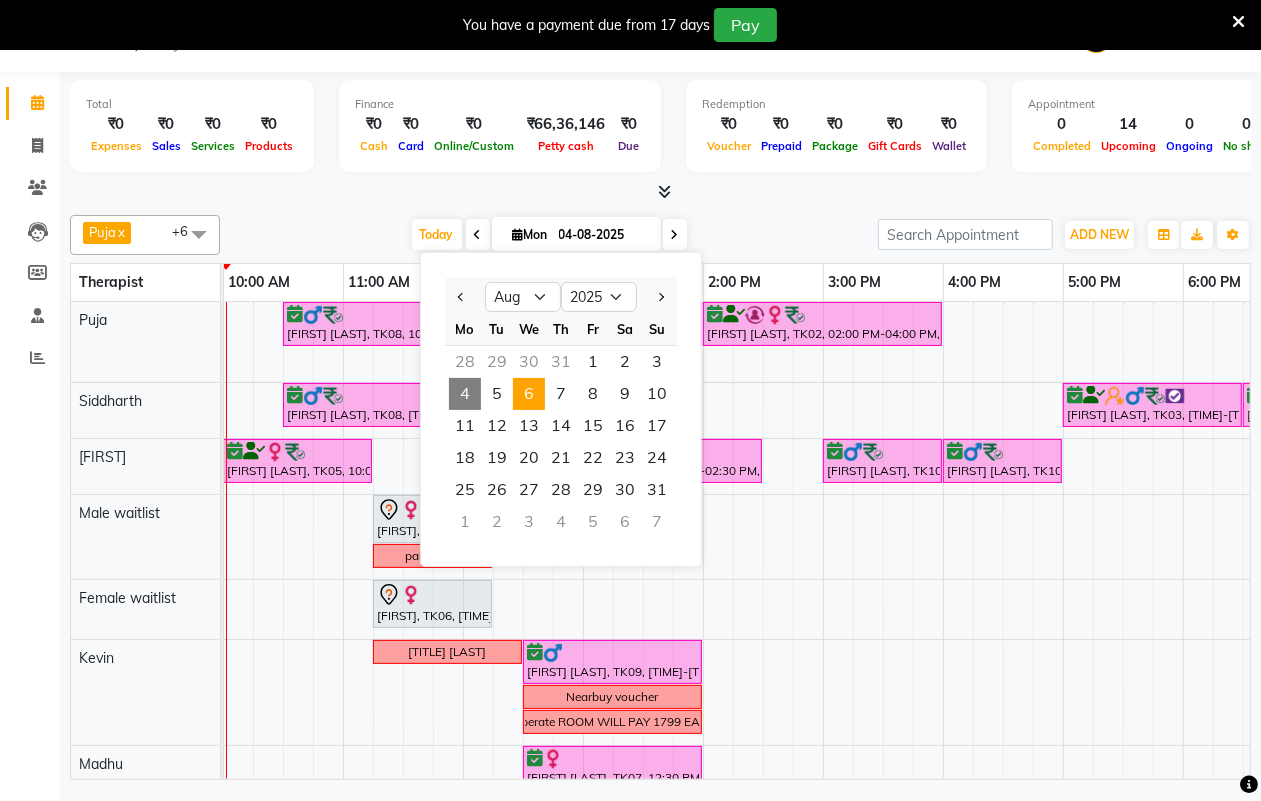click on "6" at bounding box center [529, 394] 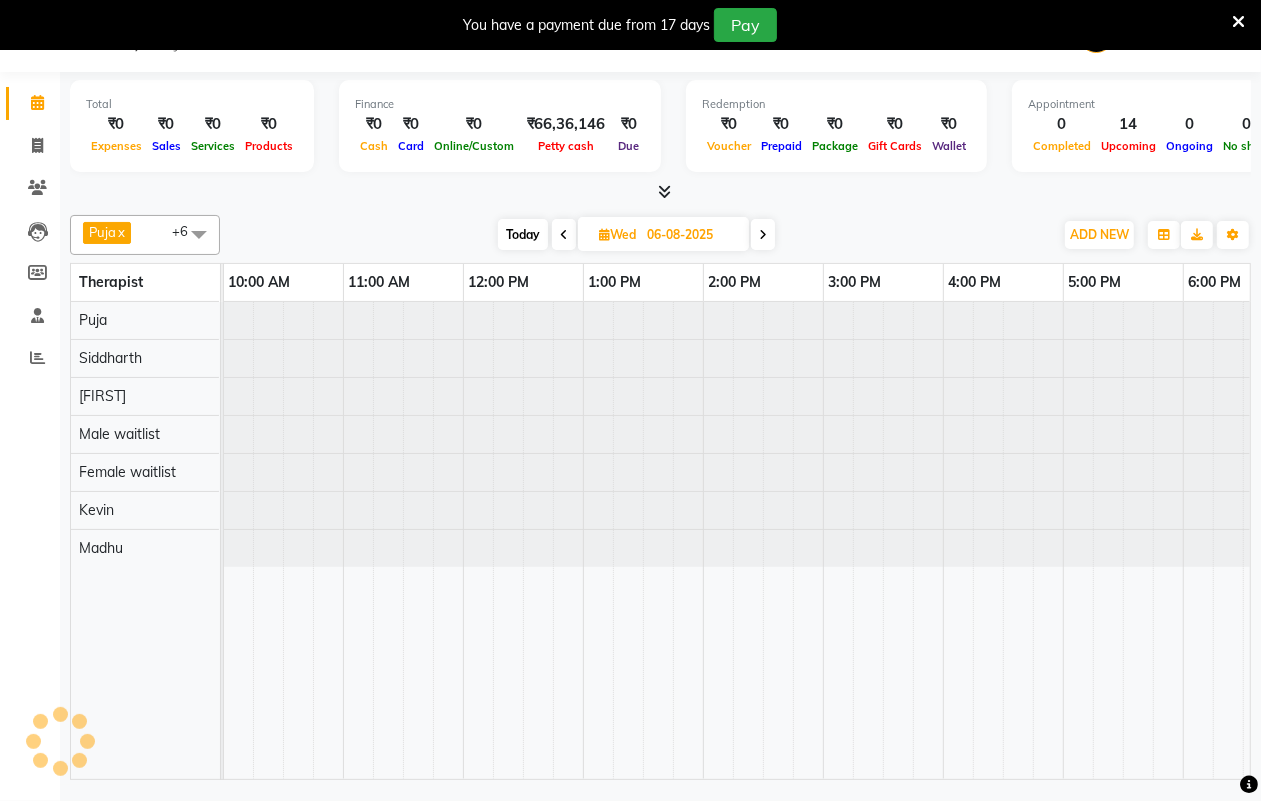 scroll, scrollTop: 0, scrollLeft: 241, axis: horizontal 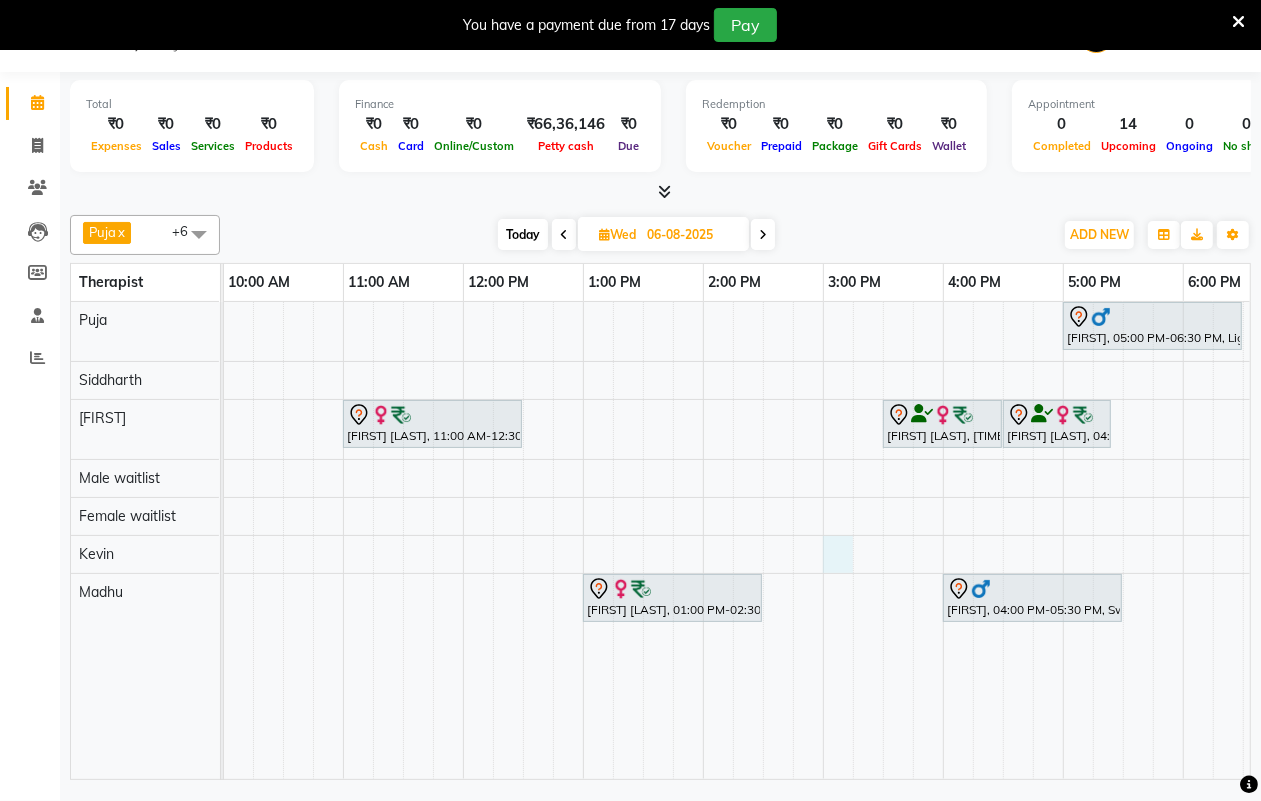 click on "[FIRST], 05:00 PM-06:30 PM, Lightening Facial             [FIRST] [LAST], 11:00 AM-12:30 PM, Swedish Massage with Wintergreen, Bayleaf & Clove 60 Min             [FIRST] [LAST], 03:30 PM-04:30 PM, Massage 60 Min             [FIRST] [LAST], 04:30 PM-05:25 PM, 10 mins complimentary Service             [FIRST] [LAST], 01:00 PM-02:30 PM, Swedish Massage with Wintergreen, Bayleaf & Clove 60 Min             [FIRST], 04:00 PM-05:30 PM, Swedish Massage with Wintergreen, Bayleaf & Clove 60 Min" at bounding box center (763, 540) 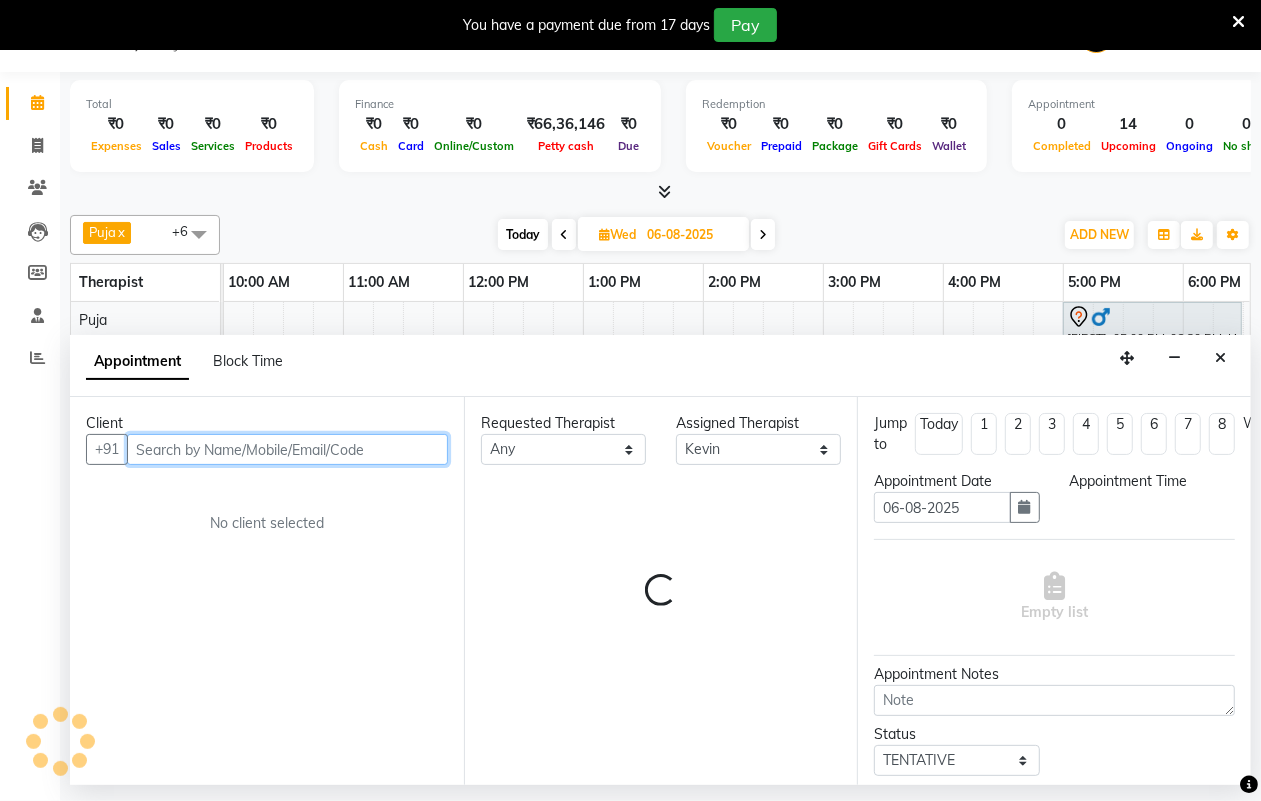 select on "900" 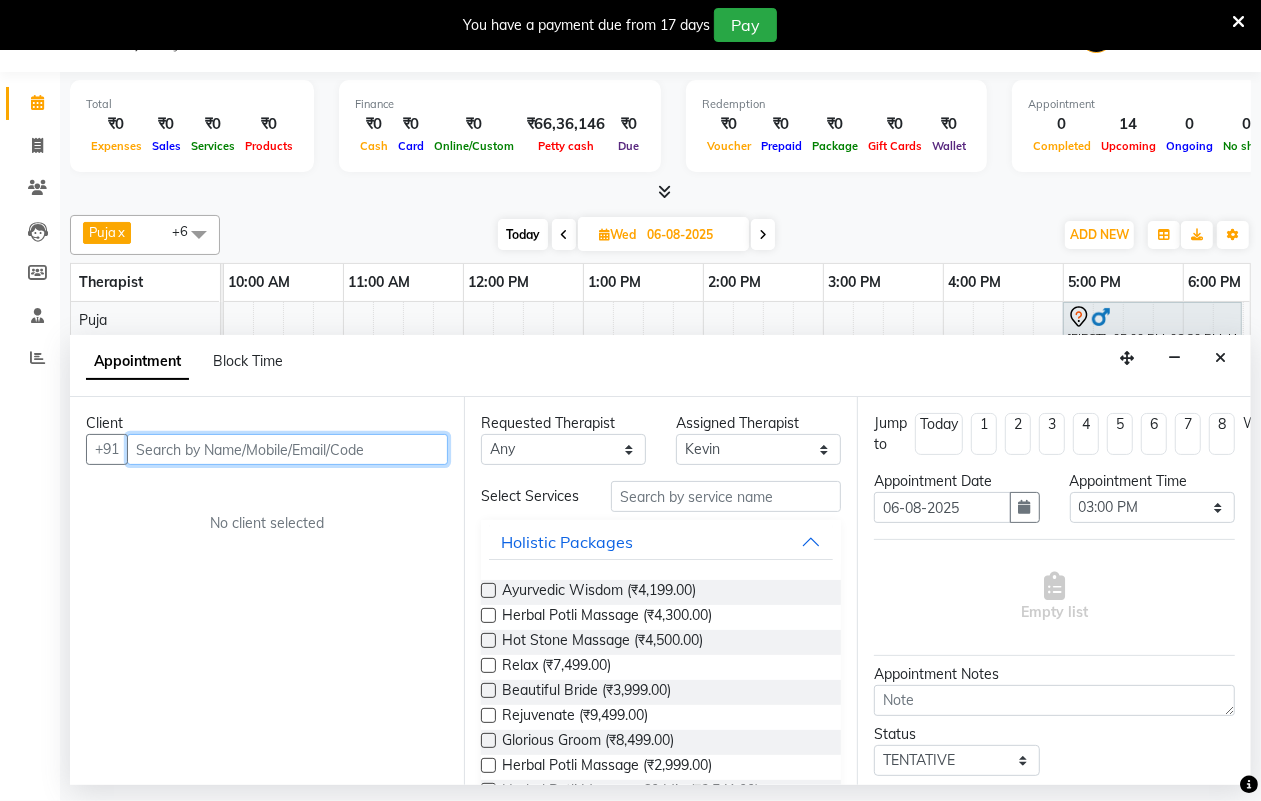 click at bounding box center [287, 449] 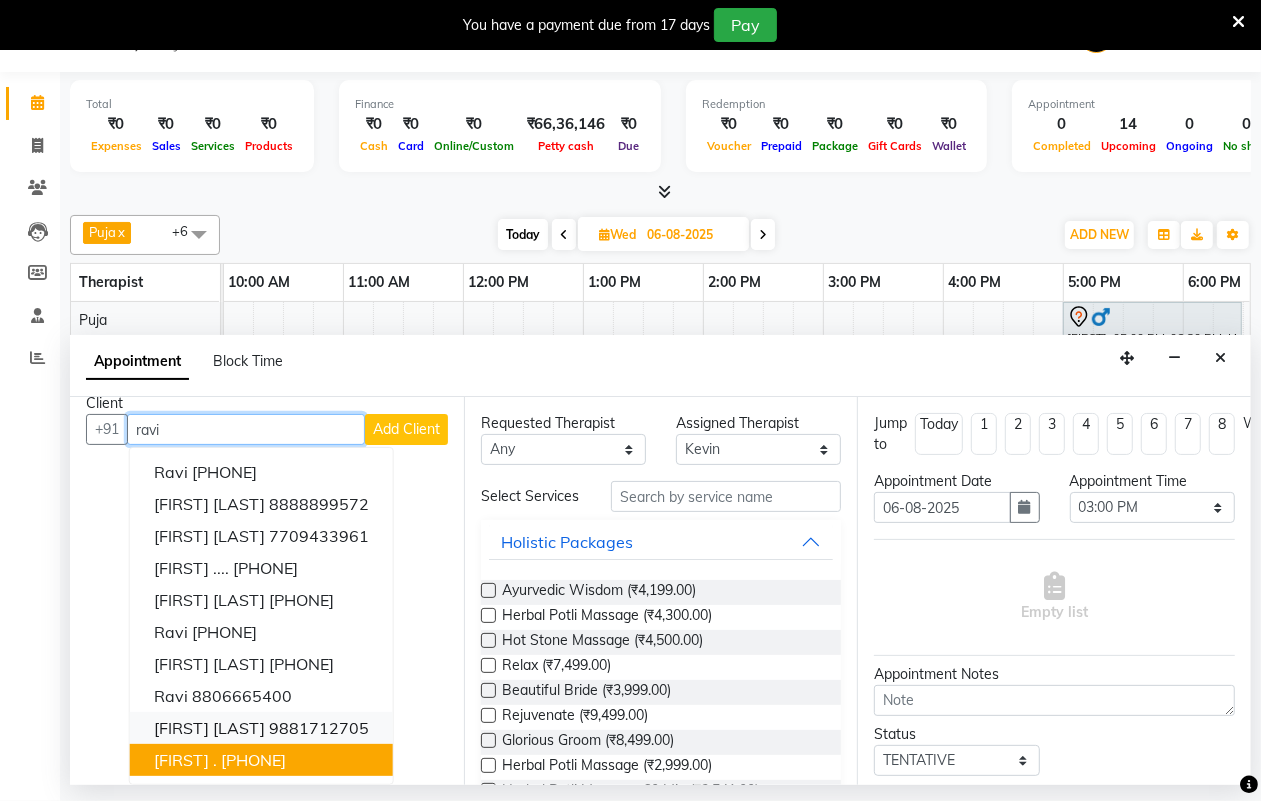 scroll, scrollTop: 0, scrollLeft: 0, axis: both 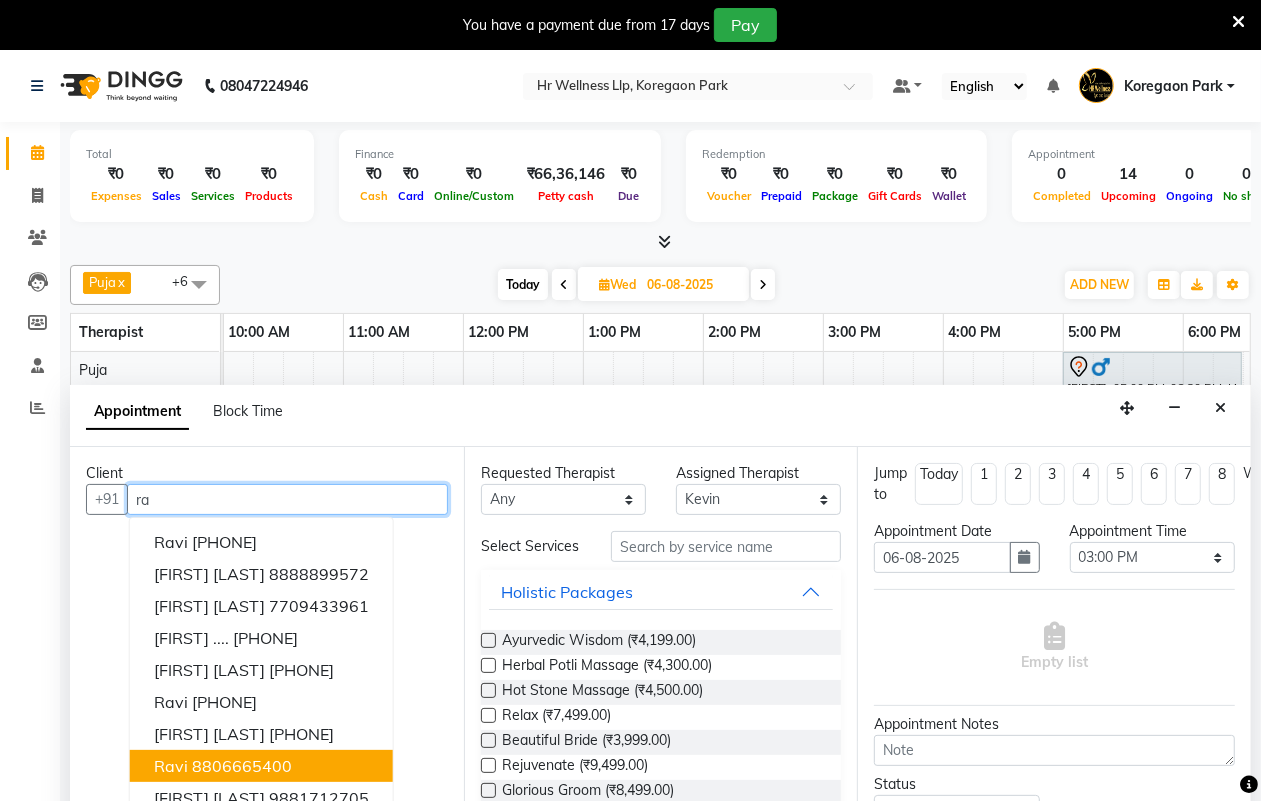type on "r" 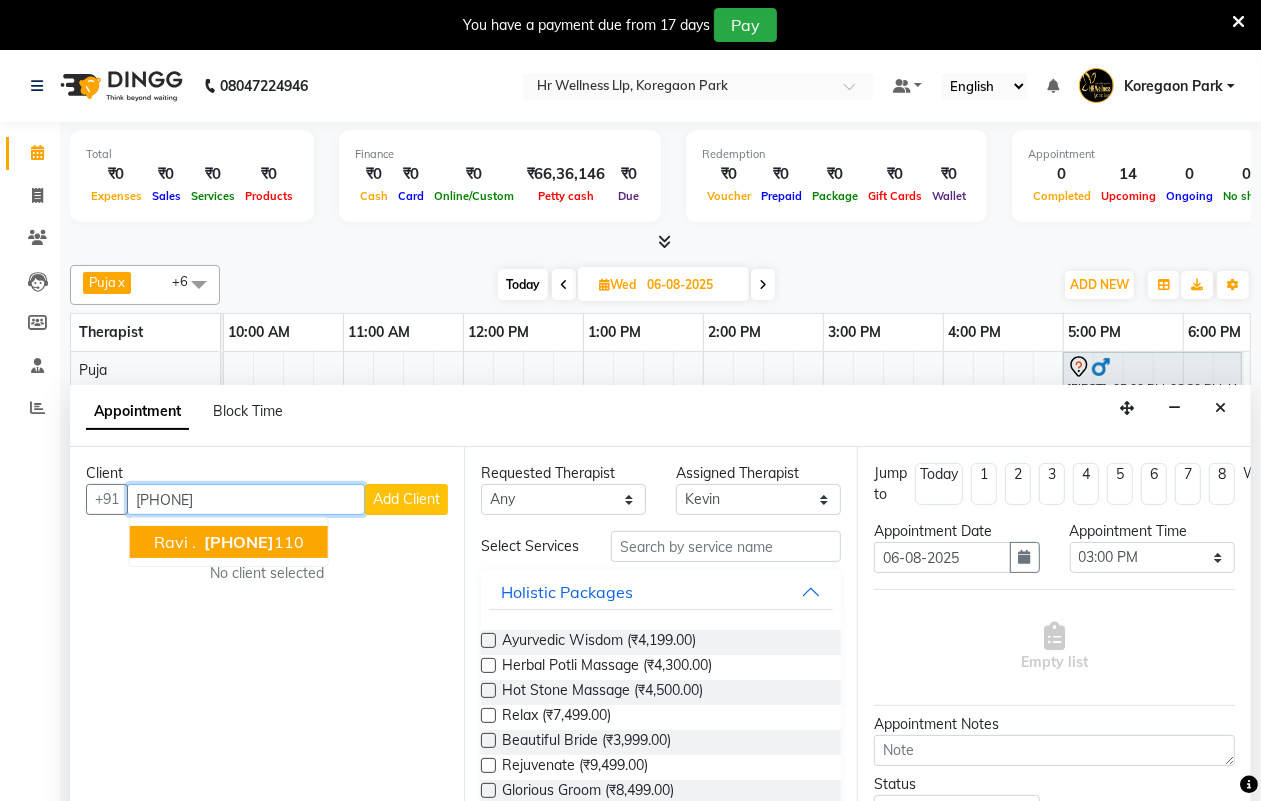 click on "[FIRST] .   [PHONE]" at bounding box center (229, 542) 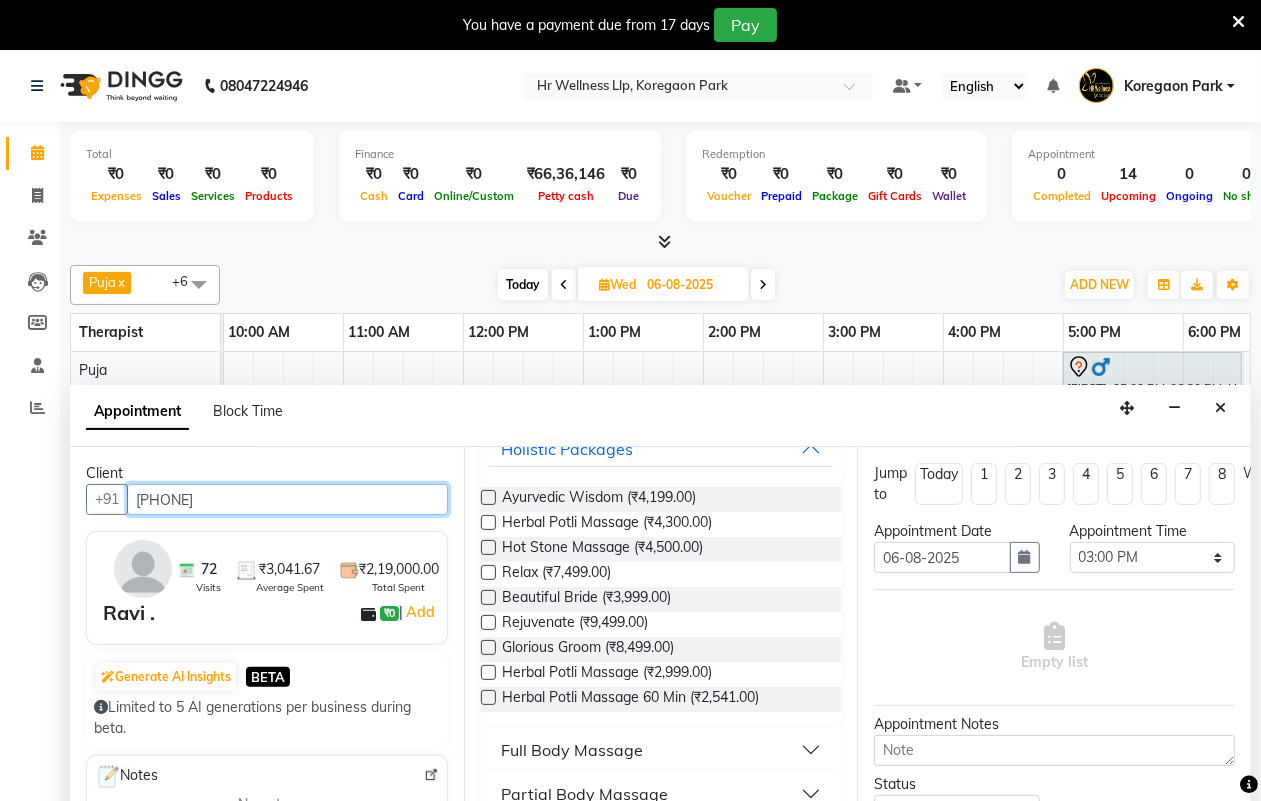 scroll, scrollTop: 375, scrollLeft: 0, axis: vertical 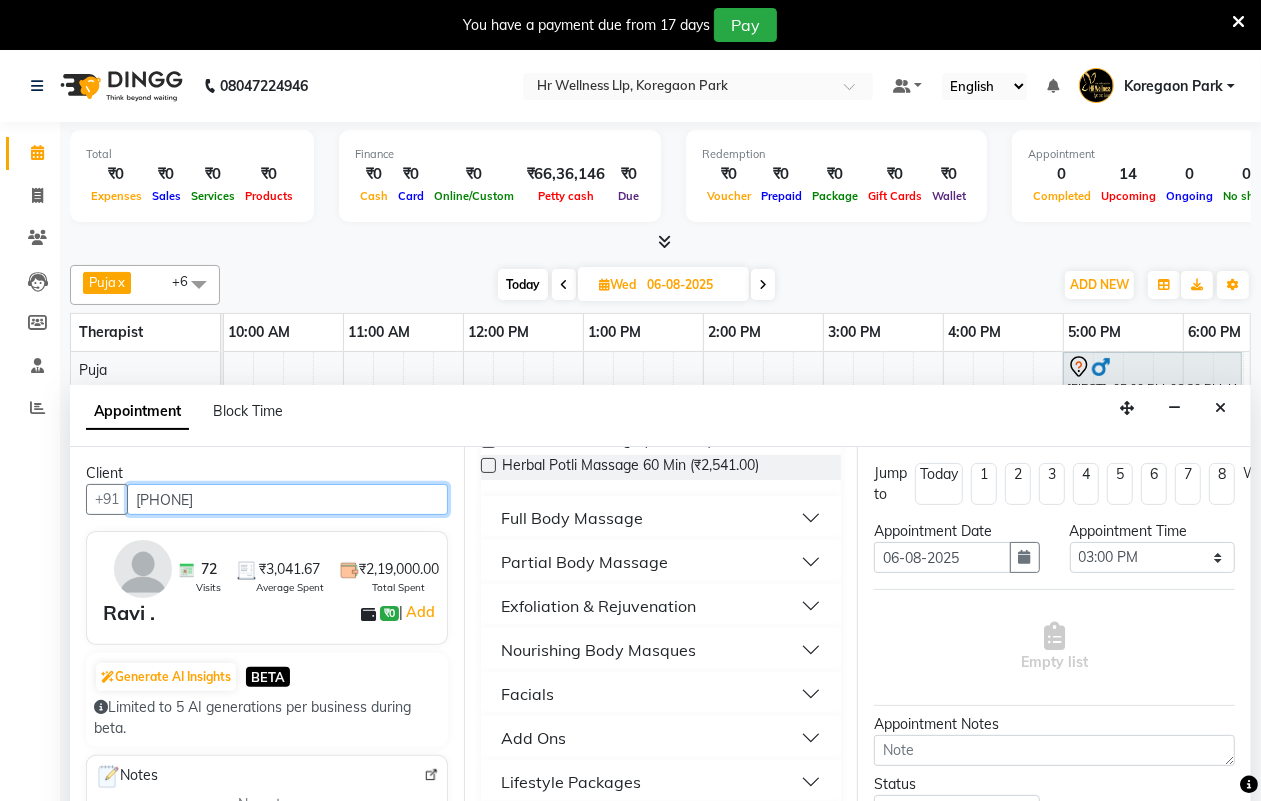 type on "[PHONE]" 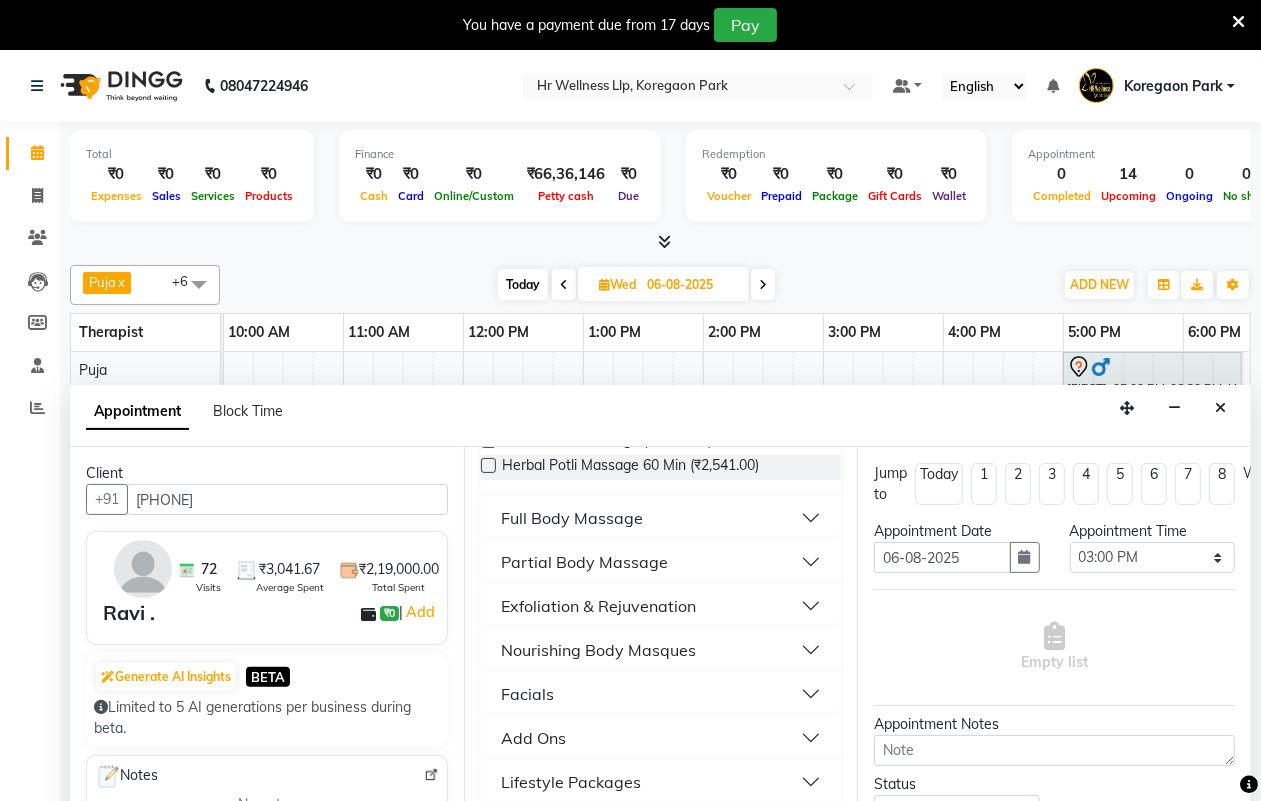 click on "Full Body Massage" at bounding box center [661, 518] 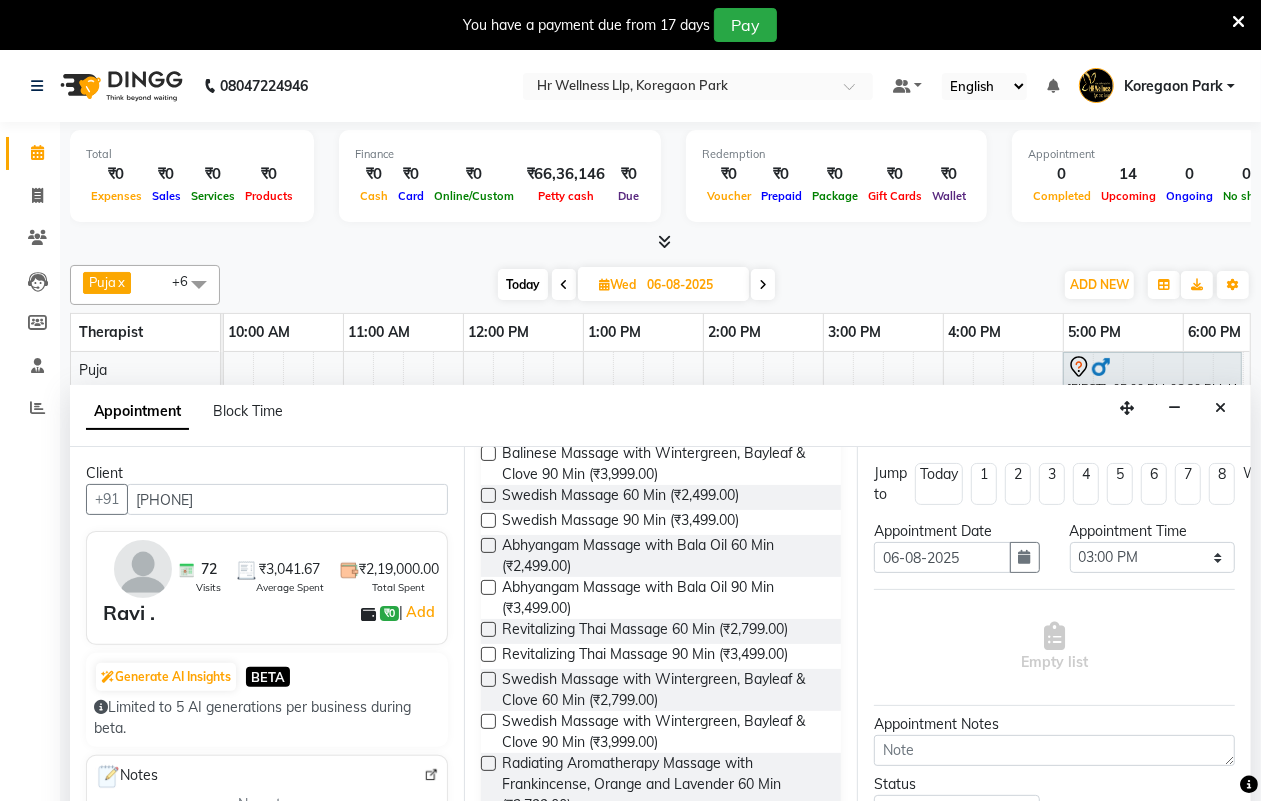 scroll, scrollTop: 750, scrollLeft: 0, axis: vertical 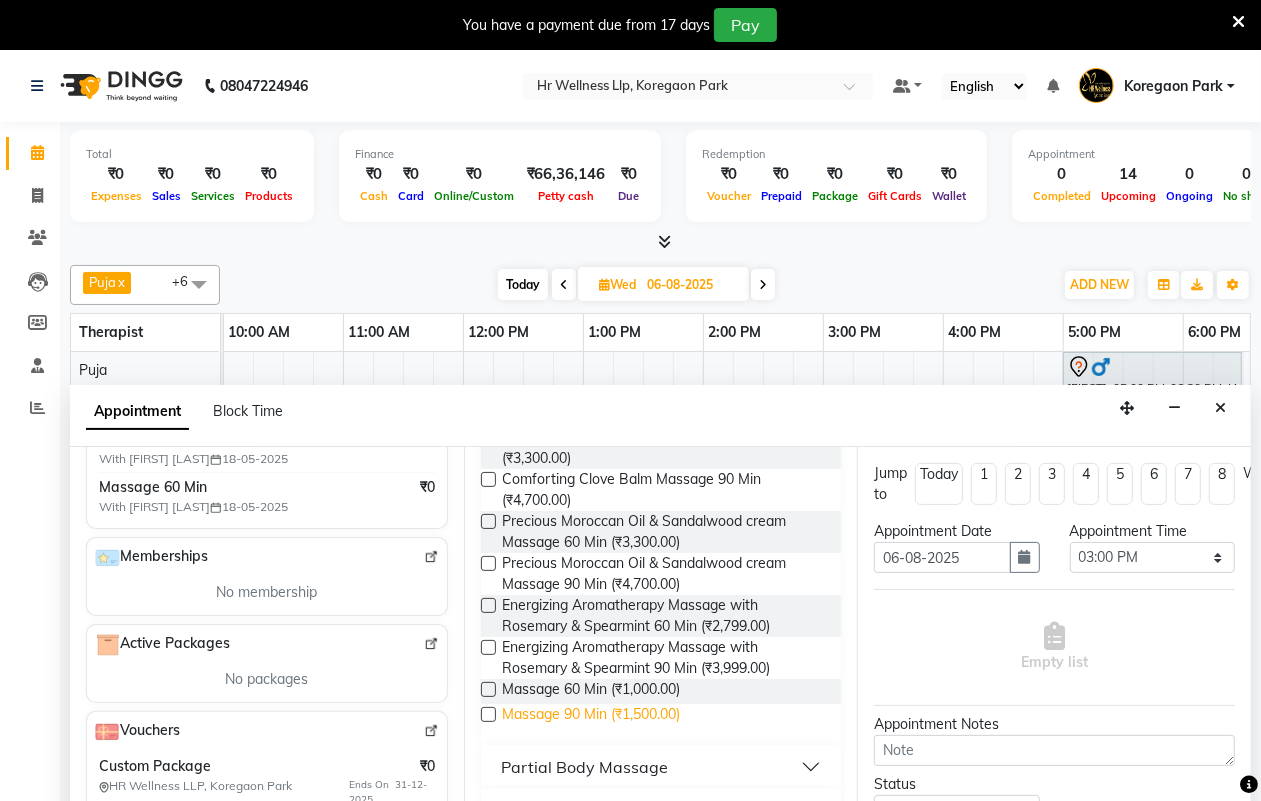 click on "Massage 90 Min (₹1,500.00)" at bounding box center (591, 716) 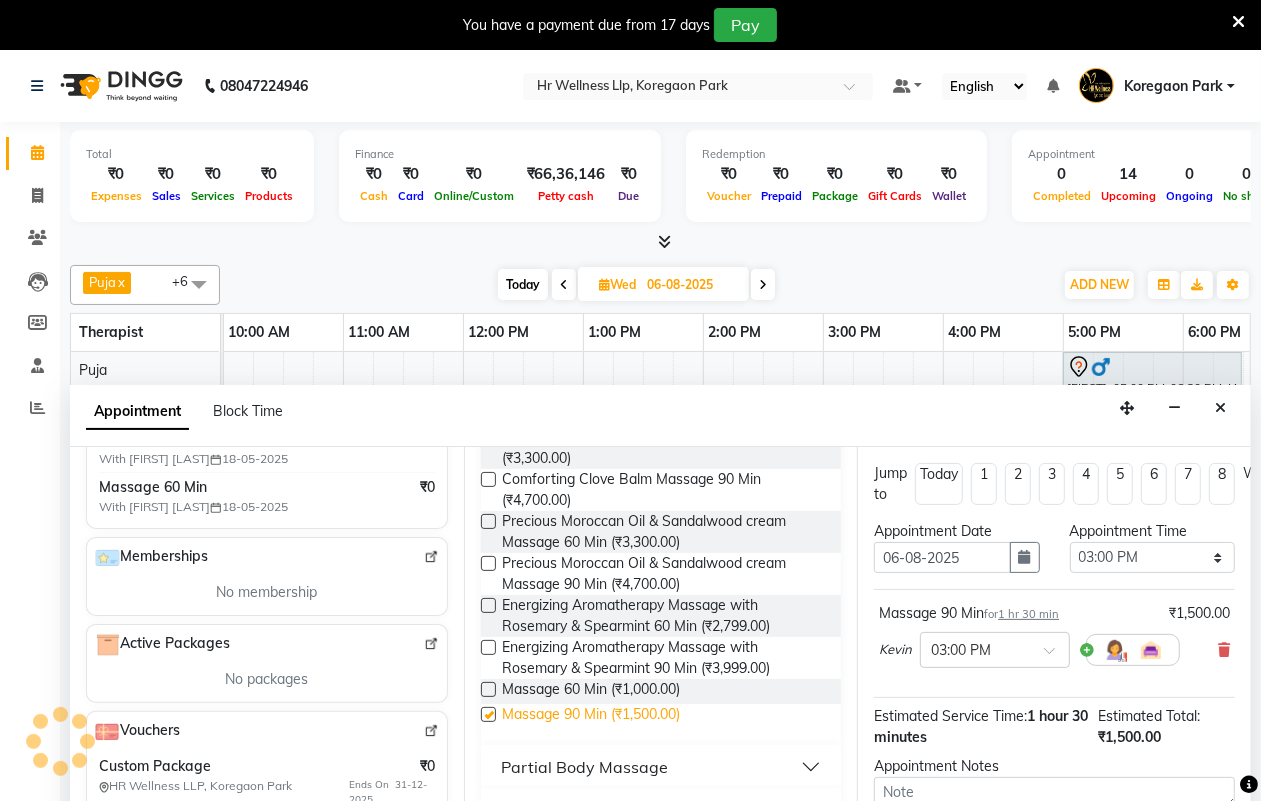 checkbox on "false" 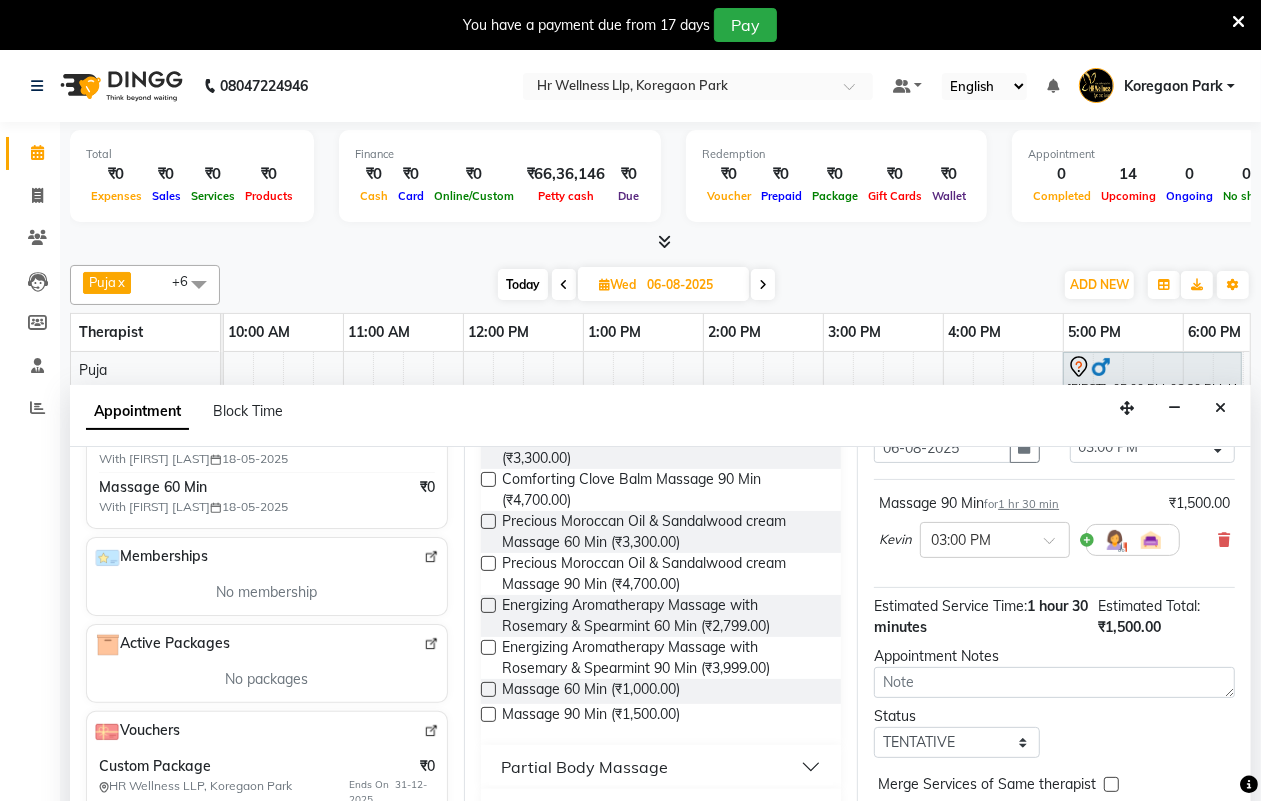 scroll, scrollTop: 196, scrollLeft: 0, axis: vertical 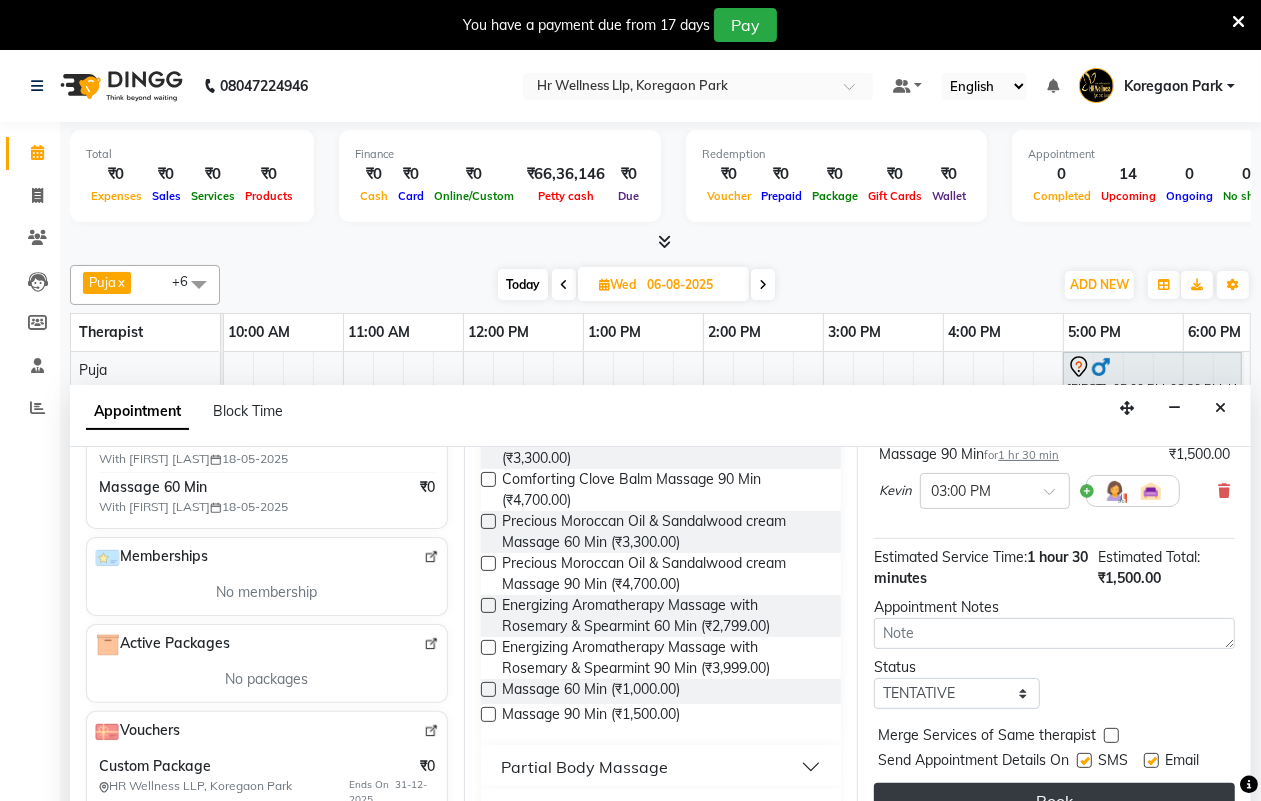 click on "Book" at bounding box center (1054, 801) 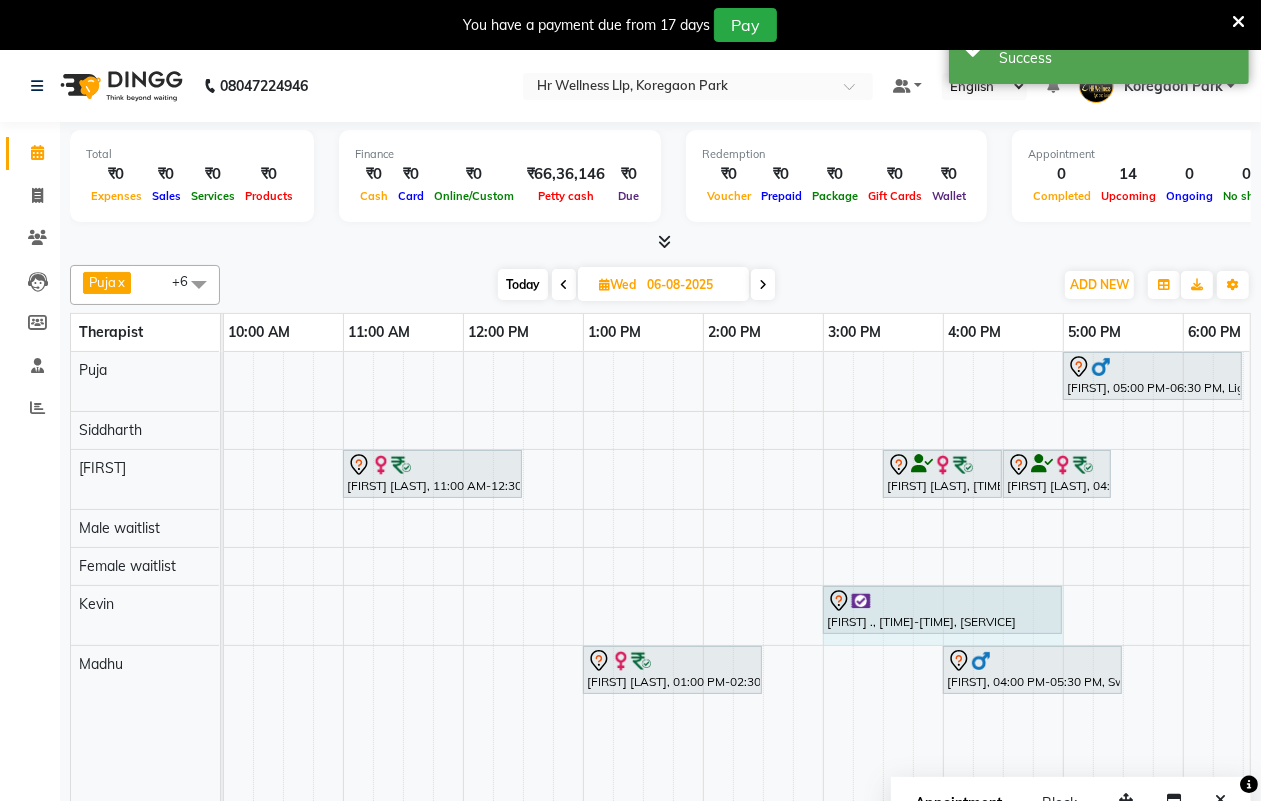 drag, startPoint x: 1002, startPoint y: 603, endPoint x: 1038, endPoint y: 600, distance: 36.124783 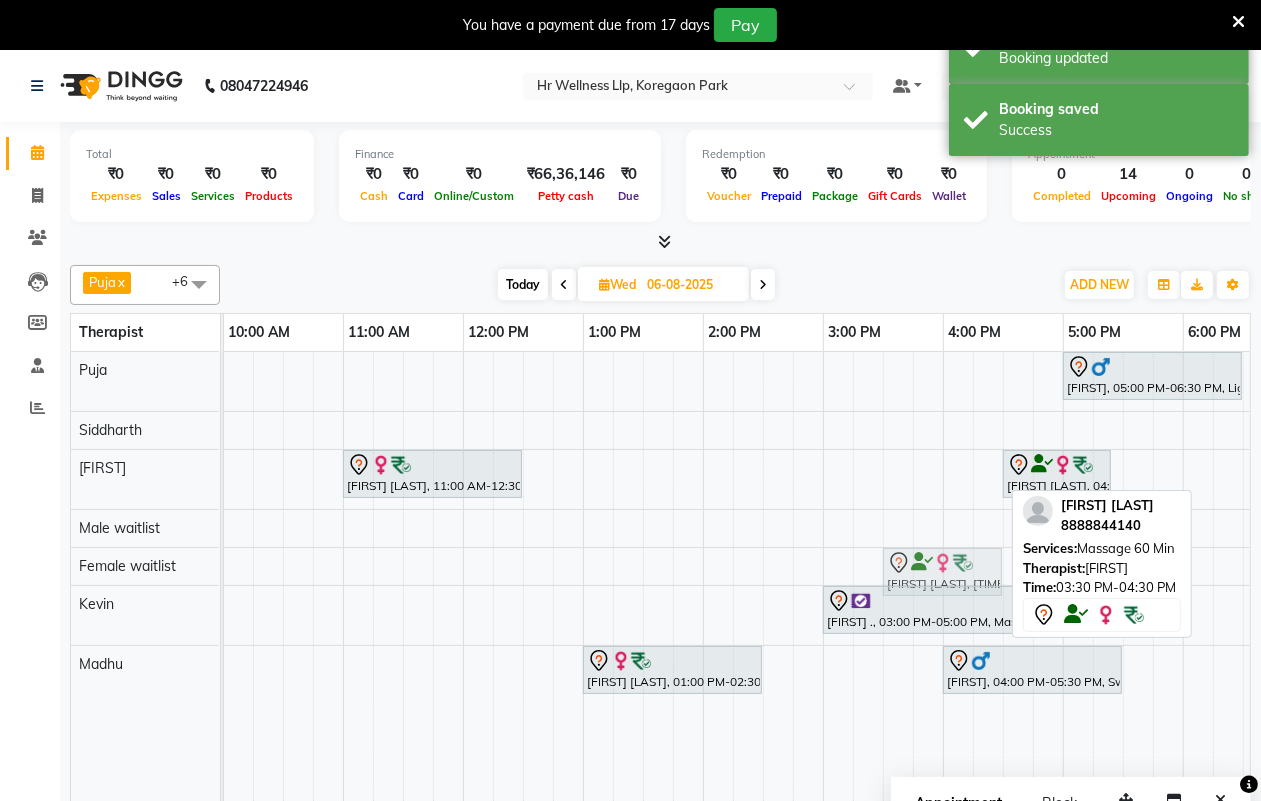 drag, startPoint x: 946, startPoint y: 491, endPoint x: 956, endPoint y: 566, distance: 75.66373 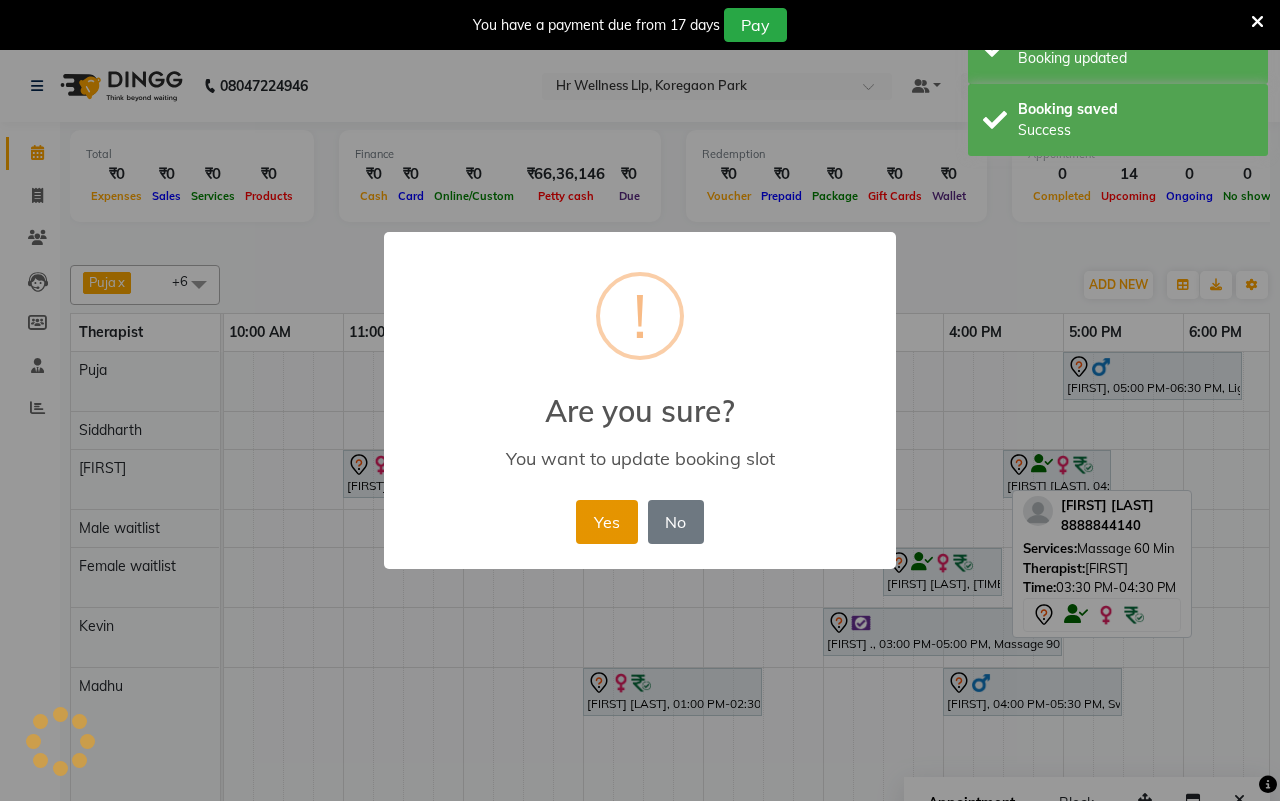 click on "Yes" at bounding box center (606, 522) 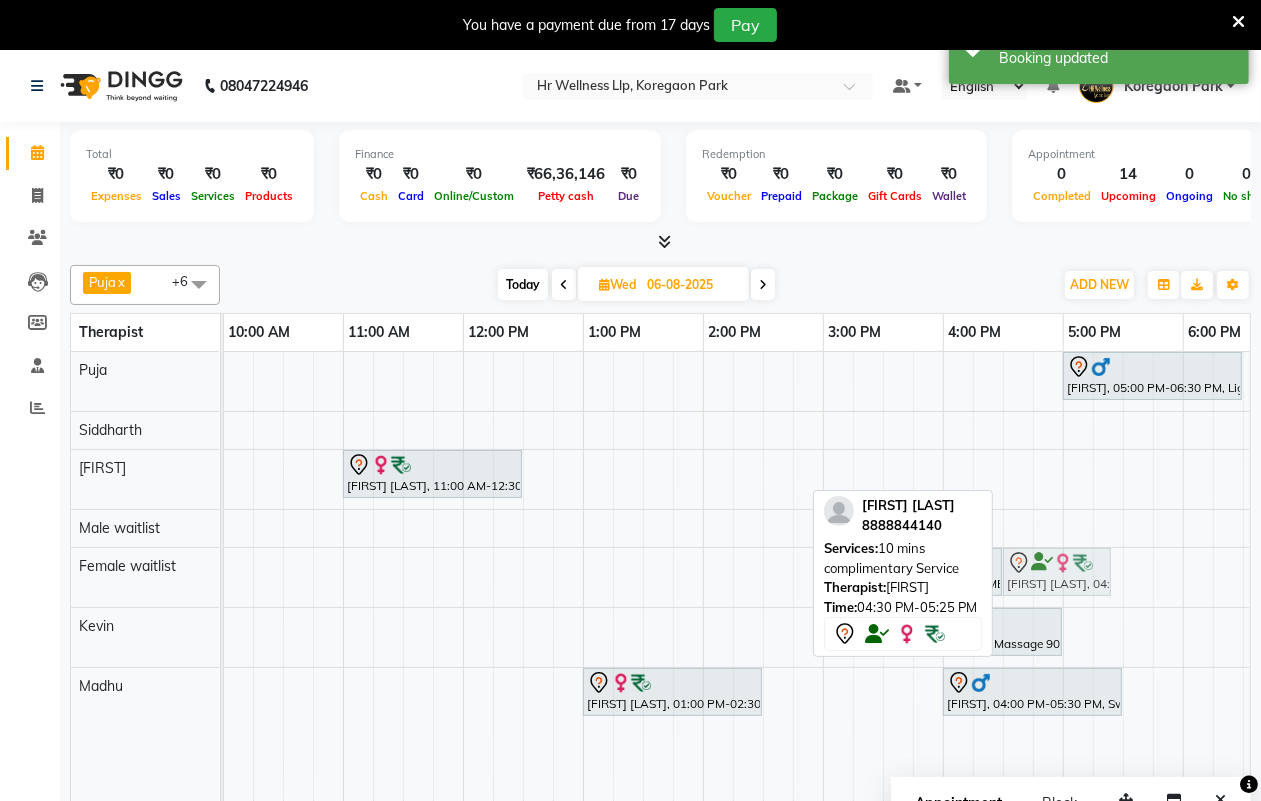 drag, startPoint x: 1025, startPoint y: 468, endPoint x: 1035, endPoint y: 557, distance: 89.560036 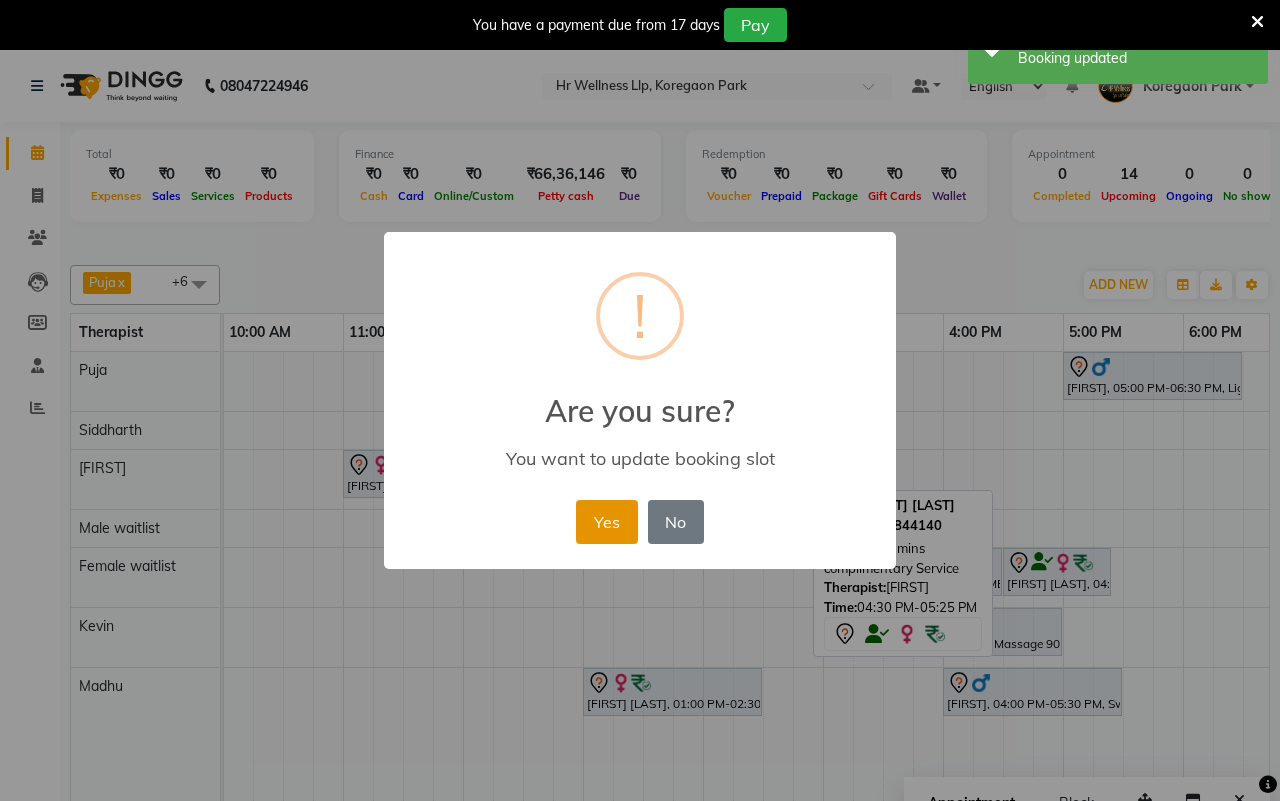 click on "Yes" at bounding box center [606, 522] 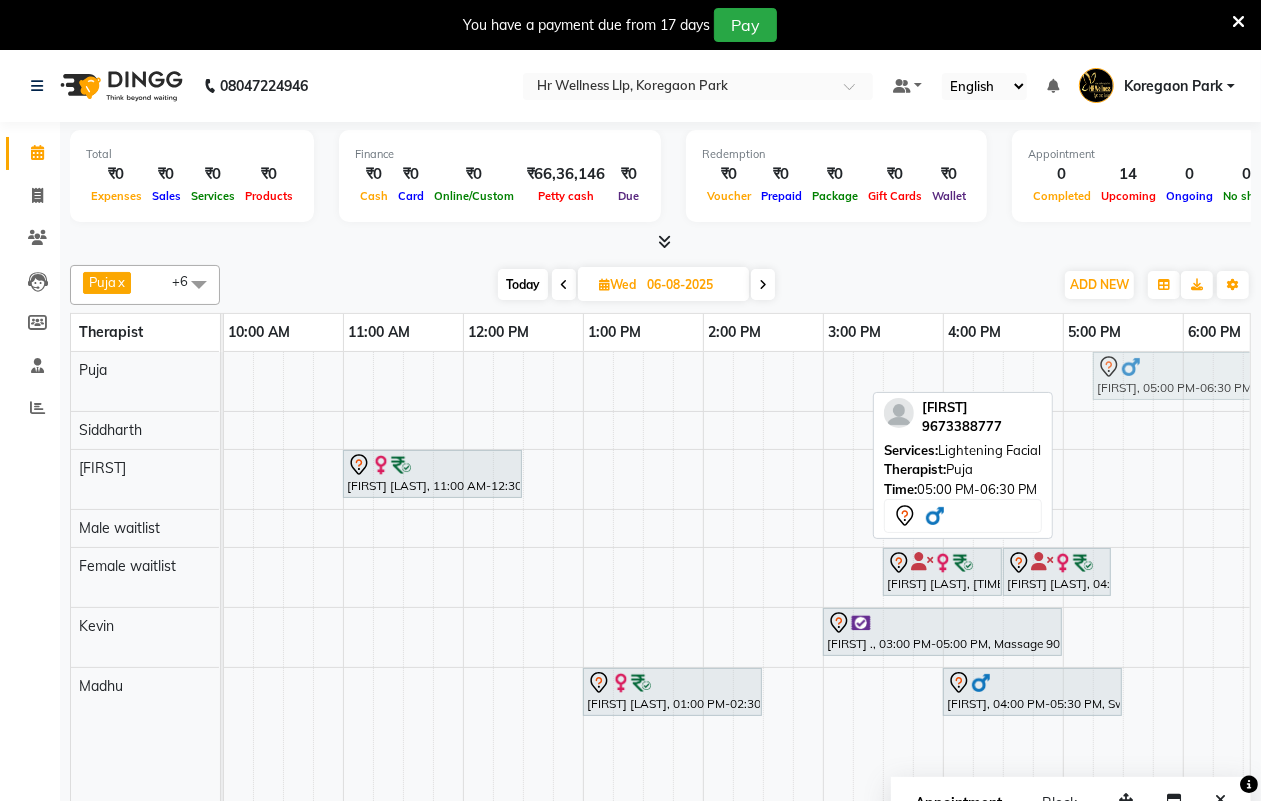 click on "[FIRST], 05:00 PM-06:30 PM, Lightening Facial             [FIRST], 05:00 PM-06:30 PM, Lightening Facial" at bounding box center [-17, 381] 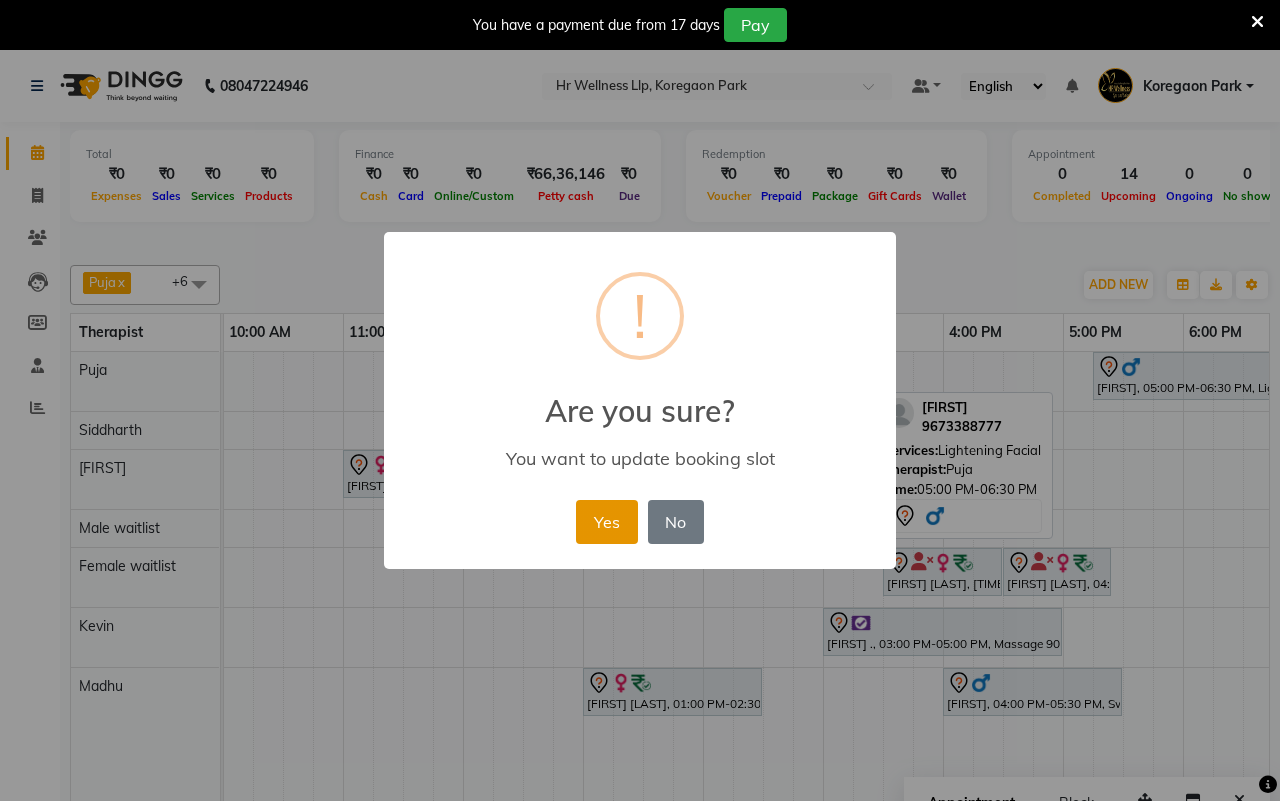 click on "Yes" at bounding box center [606, 522] 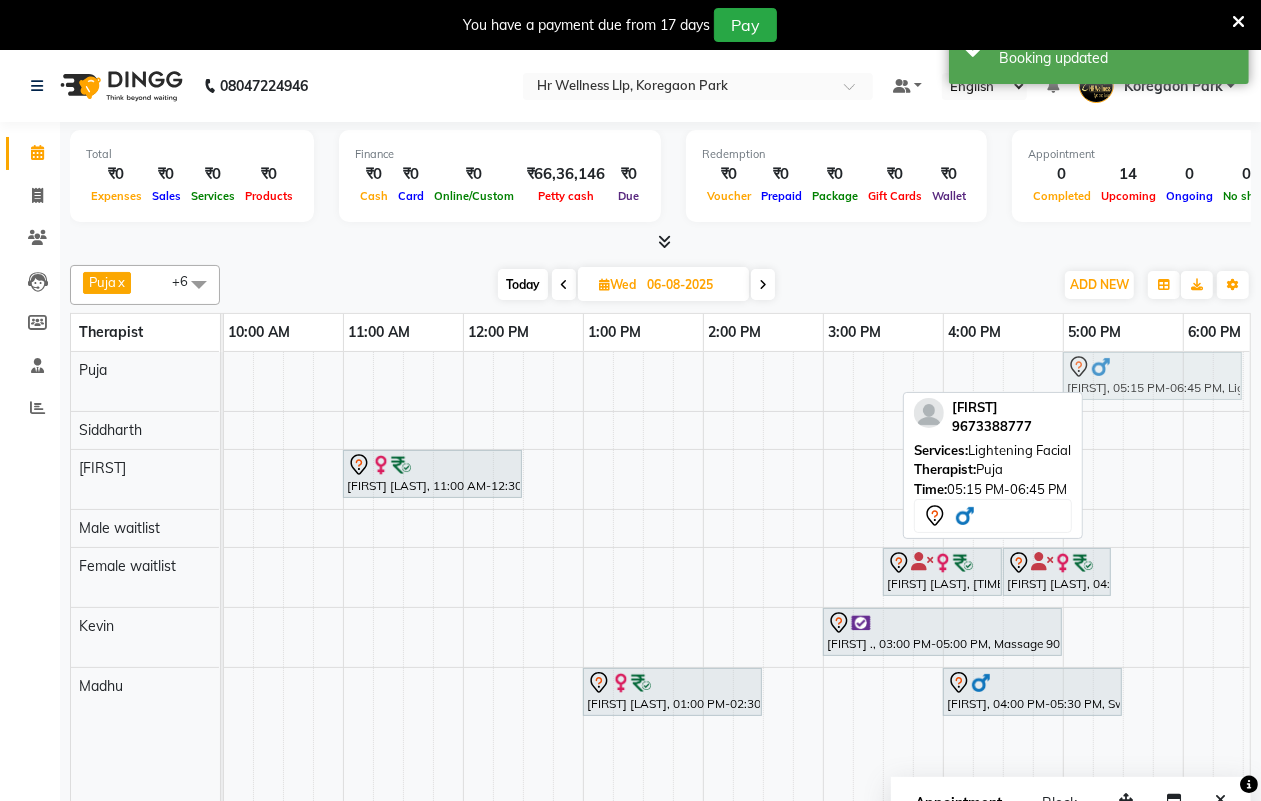 drag, startPoint x: 1117, startPoint y: 365, endPoint x: 1081, endPoint y: 373, distance: 36.878178 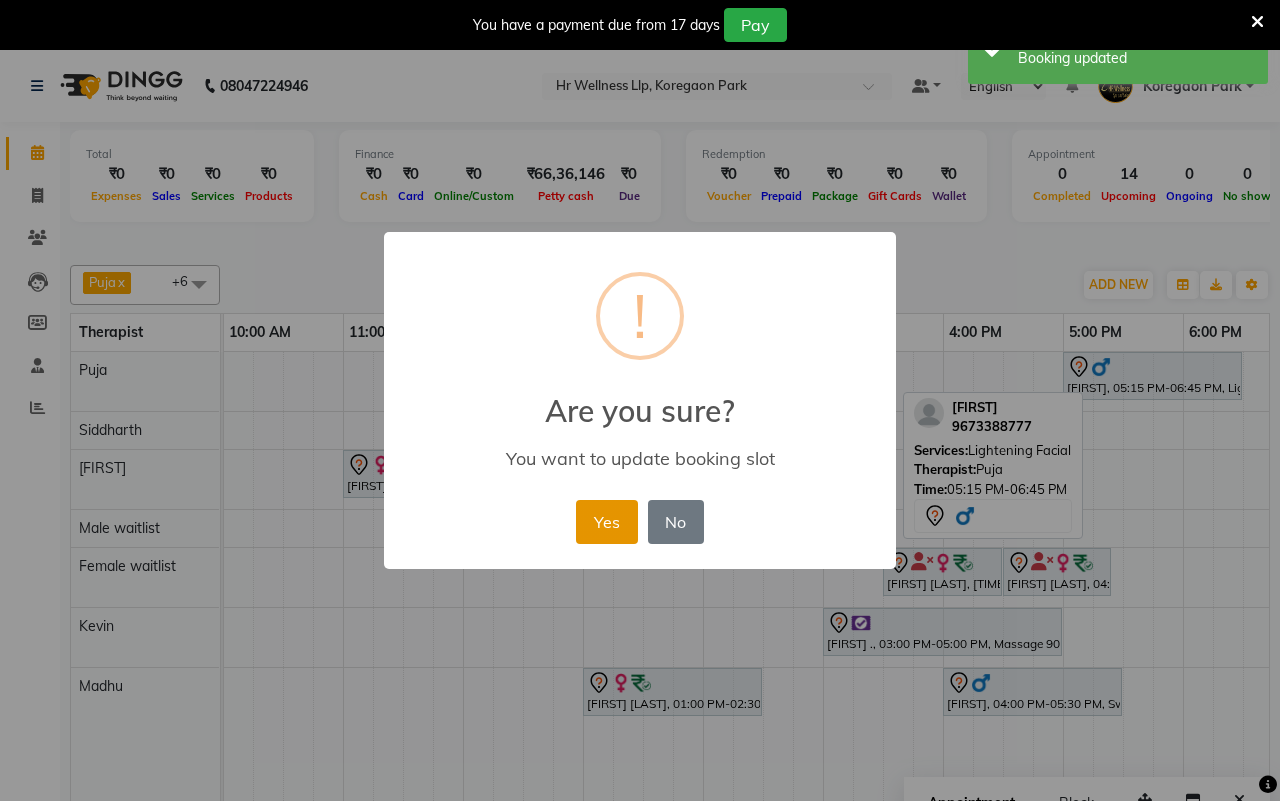 click on "Yes" at bounding box center (606, 522) 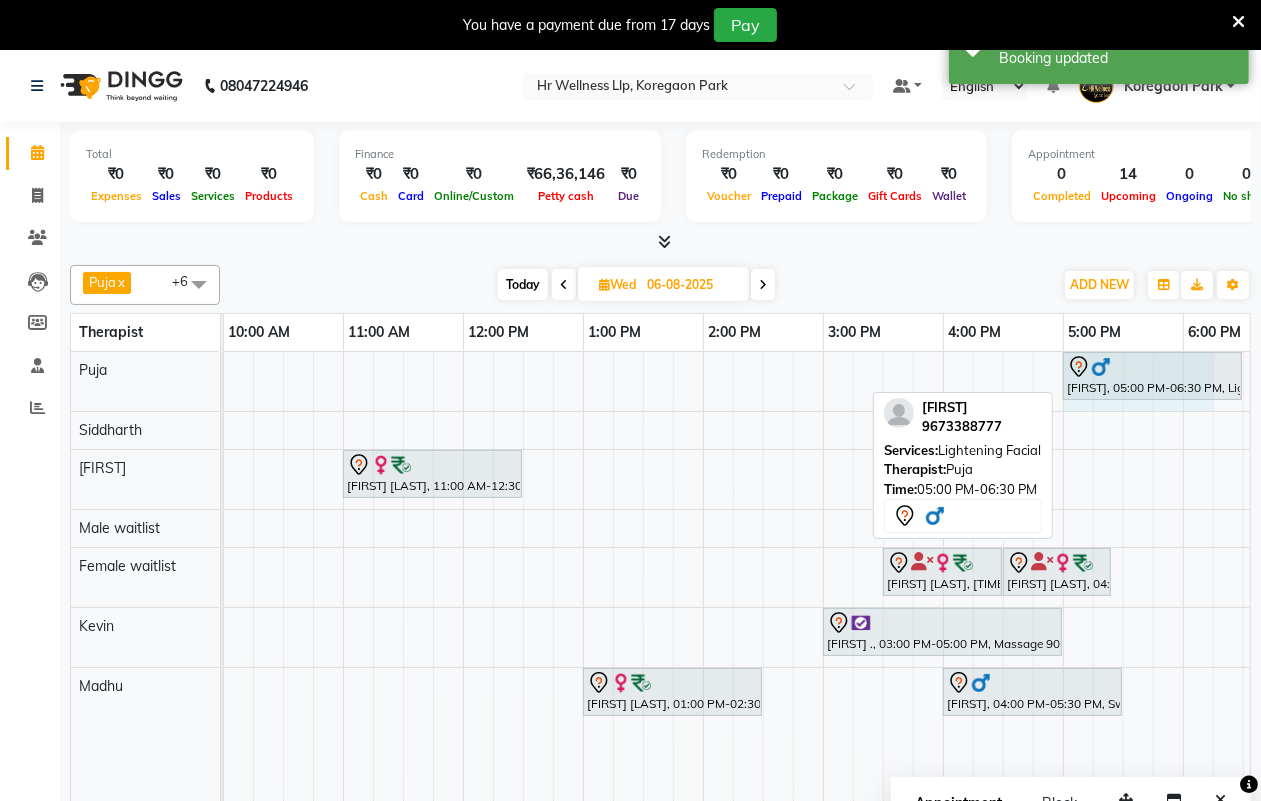scroll, scrollTop: 0, scrollLeft: 242, axis: horizontal 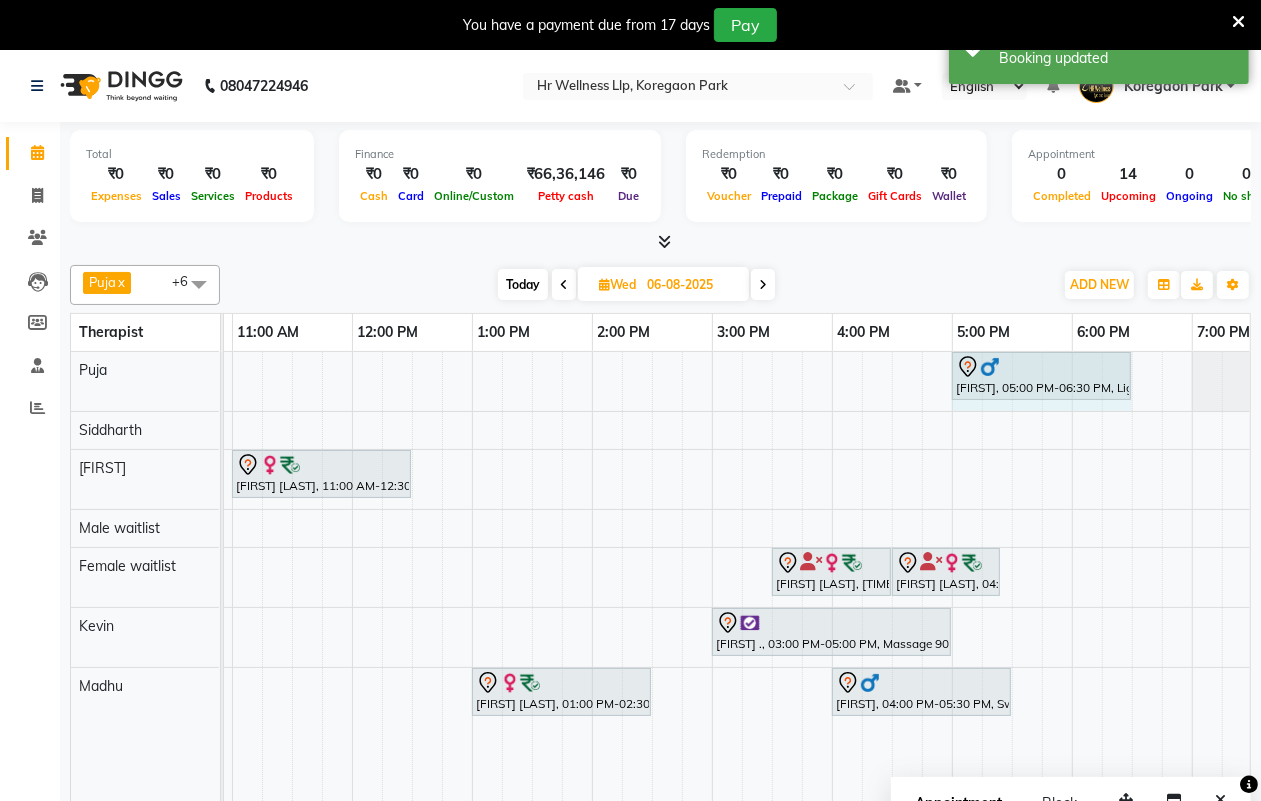 drag, startPoint x: 1083, startPoint y: 405, endPoint x: 1113, endPoint y: 403, distance: 30.066593 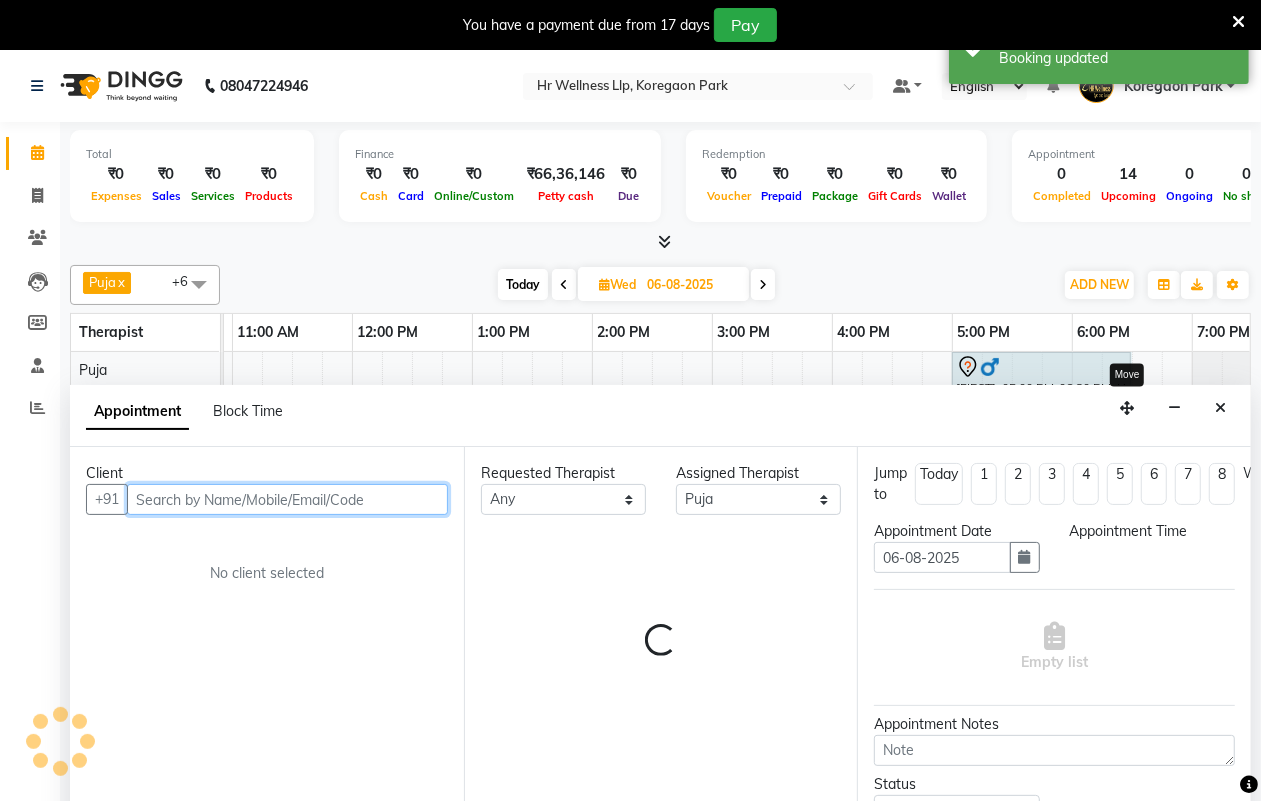 select on "1020" 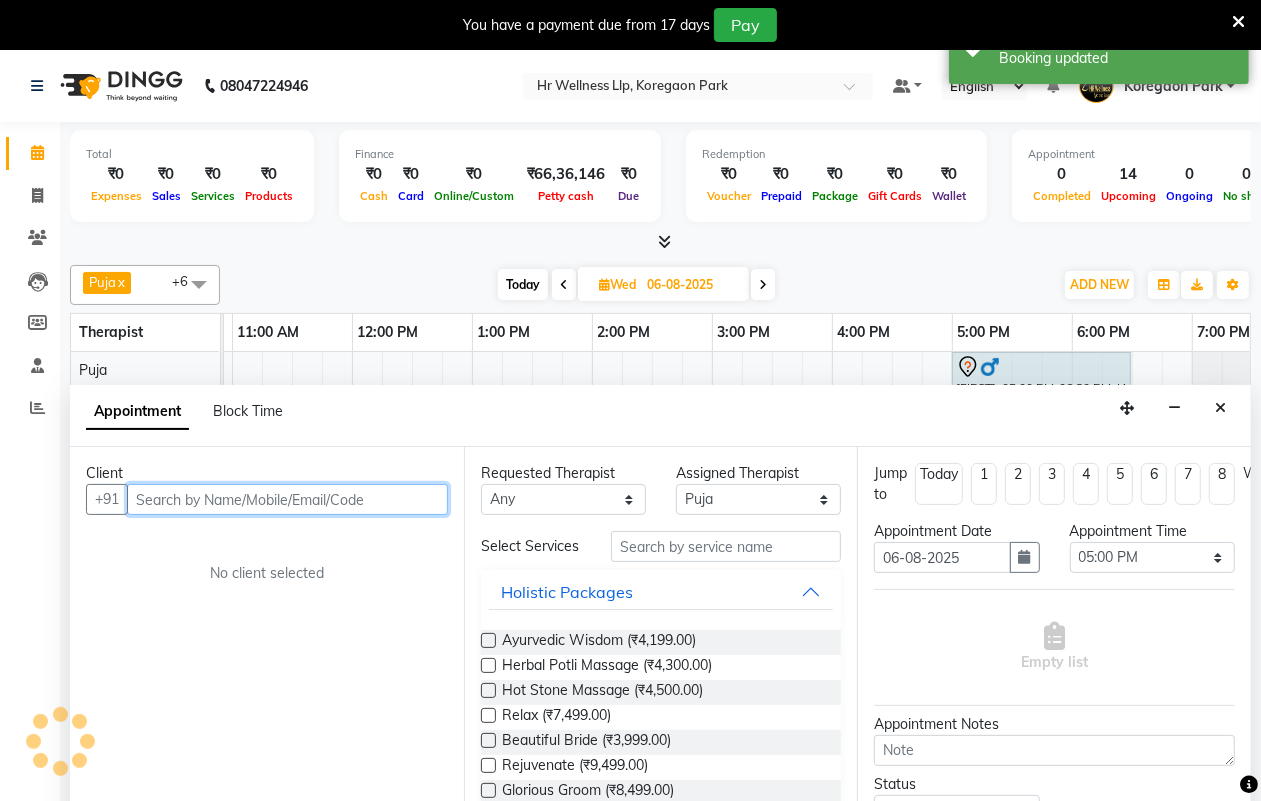 scroll, scrollTop: 50, scrollLeft: 0, axis: vertical 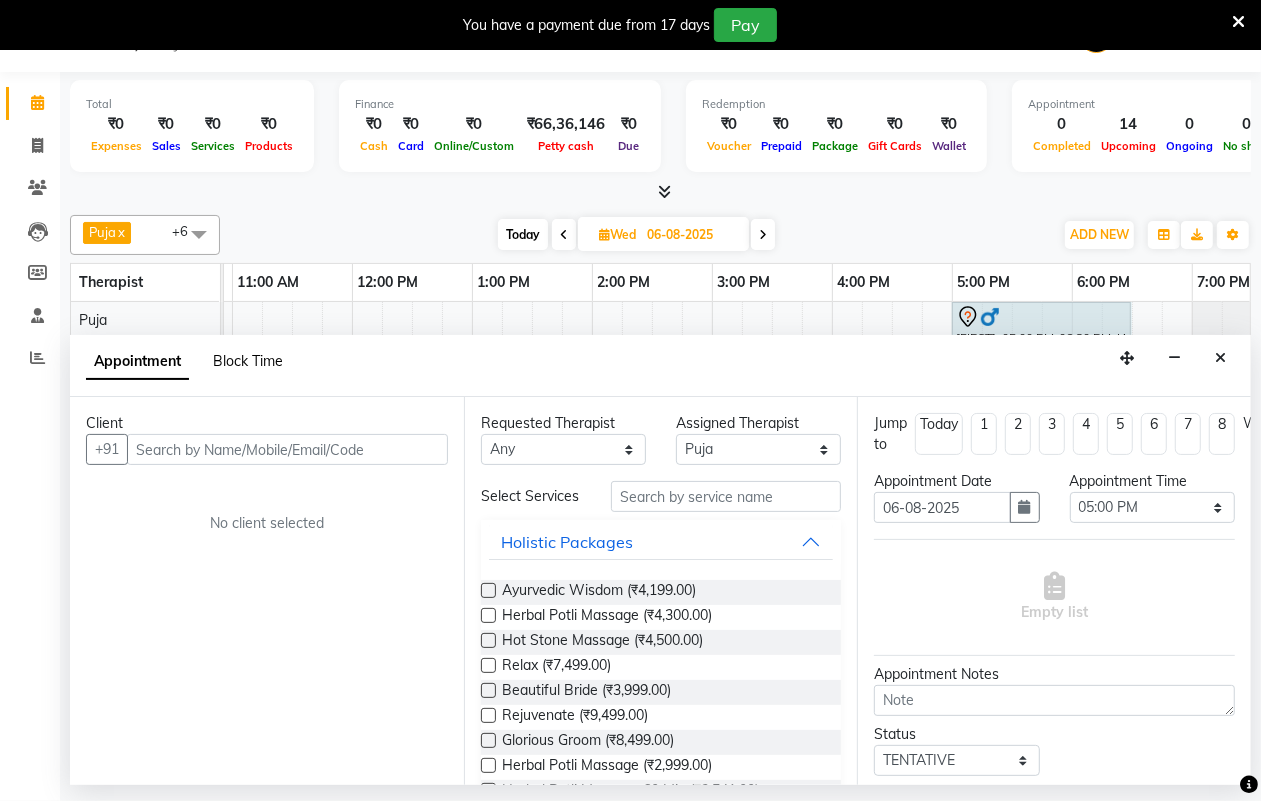 click on "Block Time" at bounding box center [248, 361] 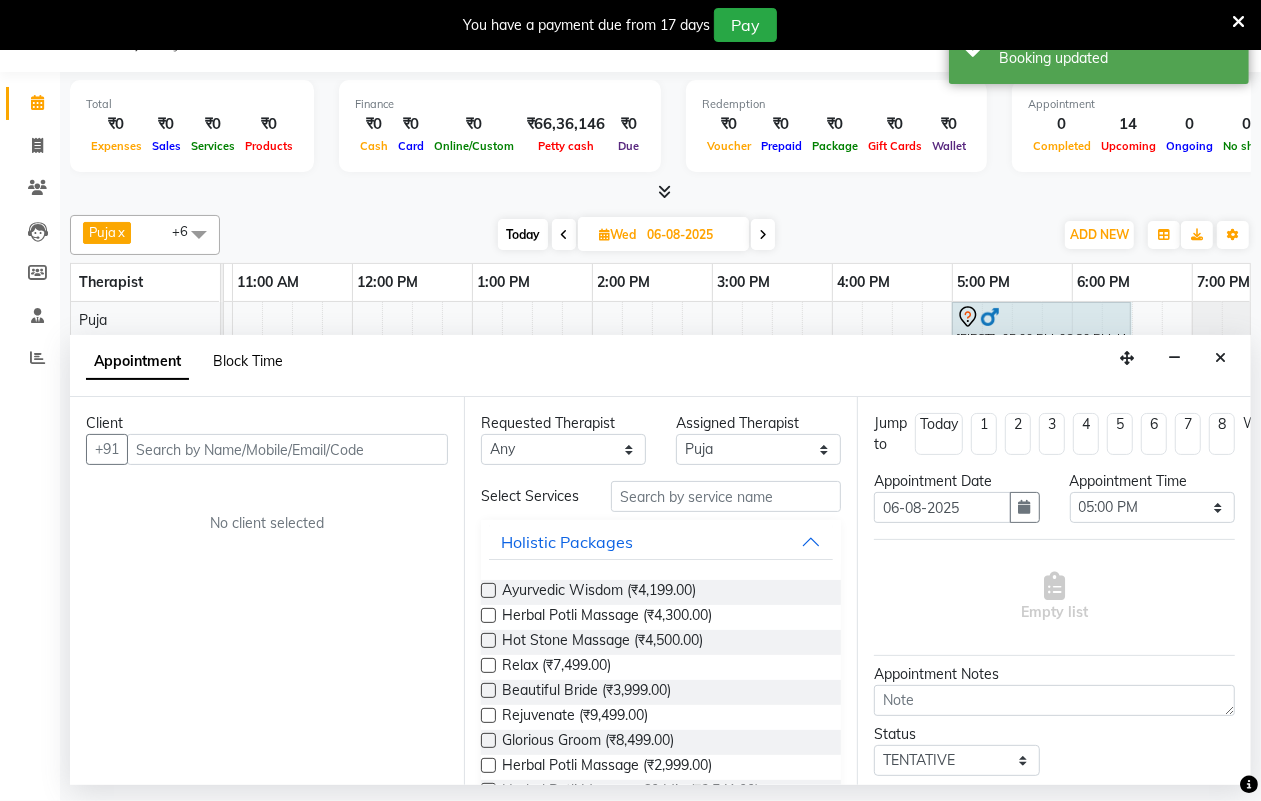 scroll, scrollTop: 0, scrollLeft: 241, axis: horizontal 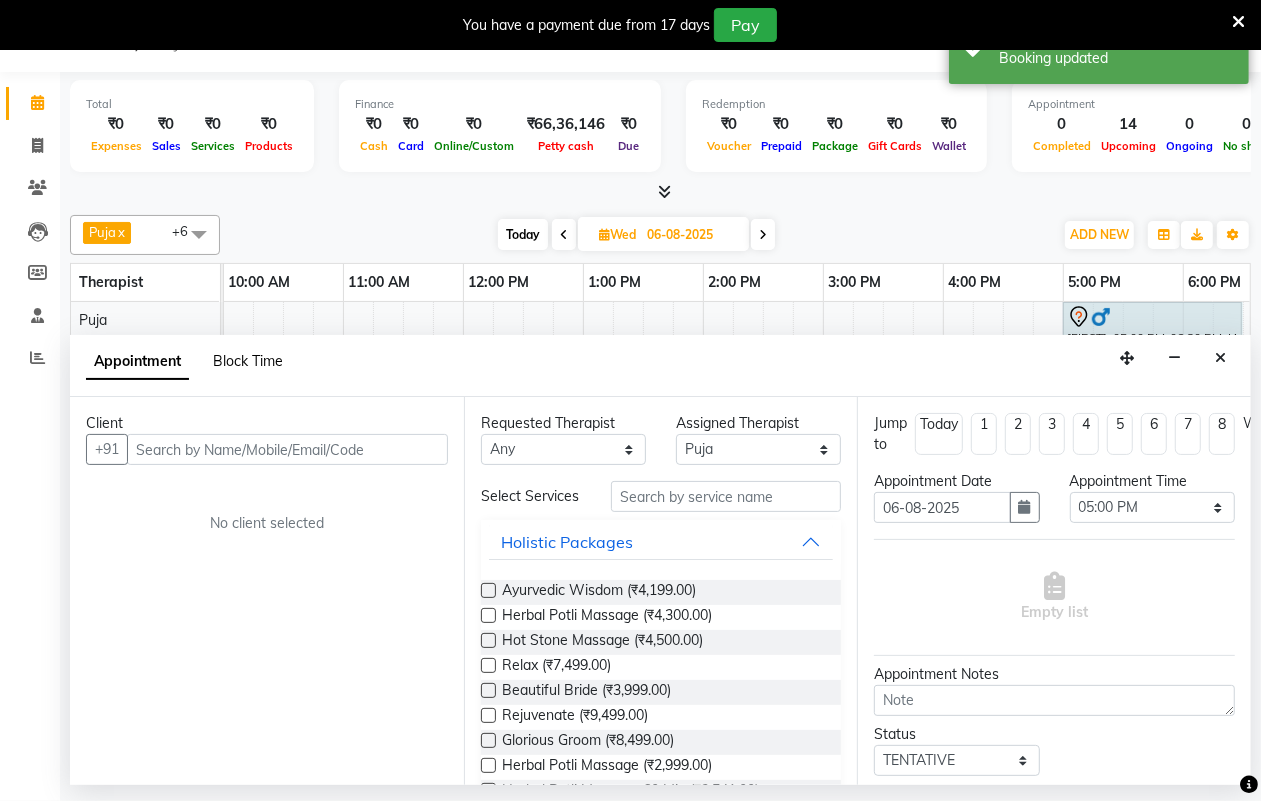 select on "16488" 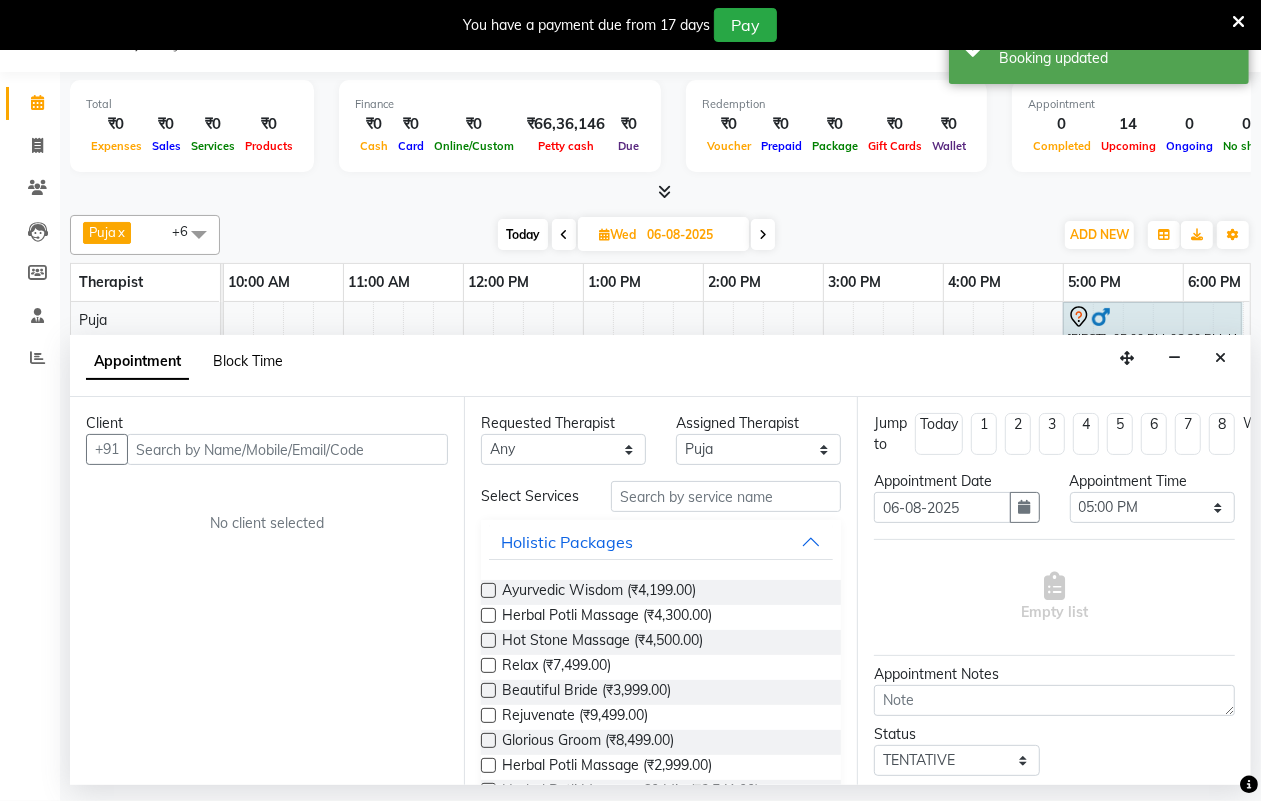 select on "1020" 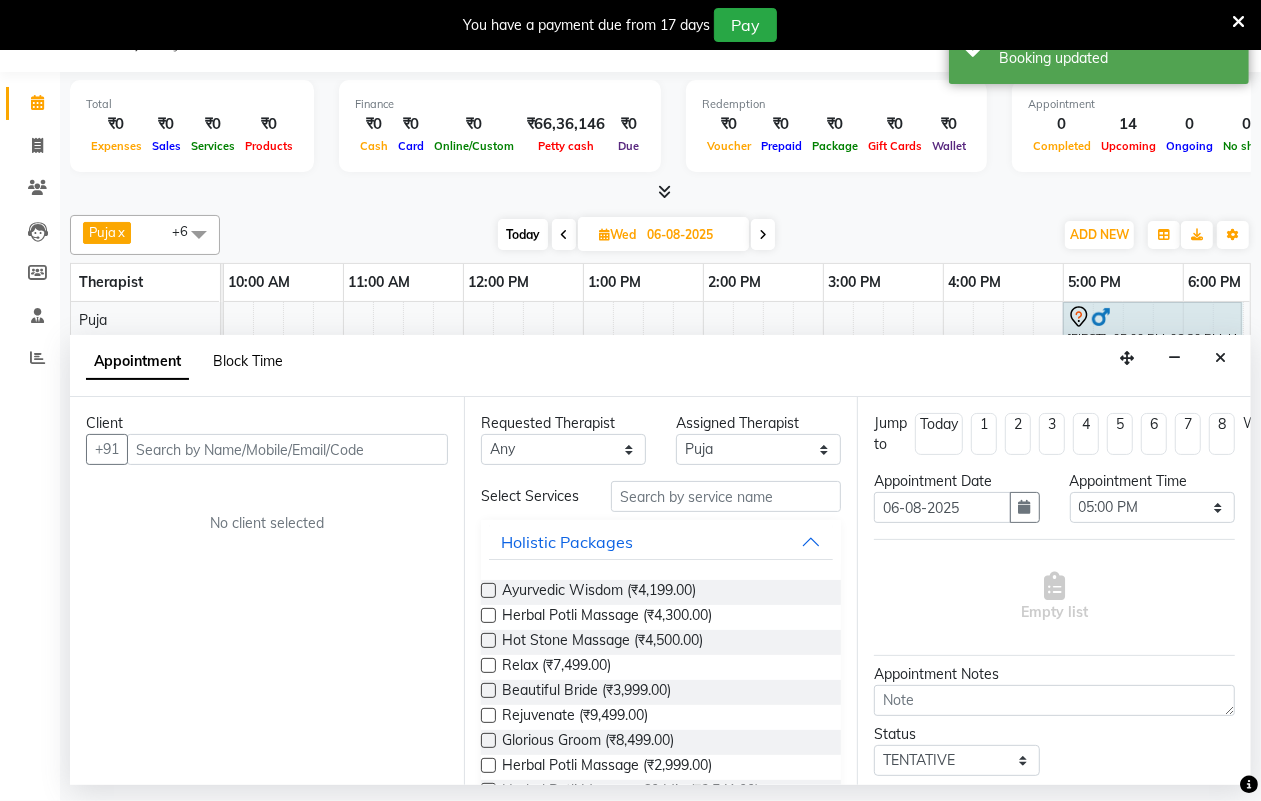 select on "1110" 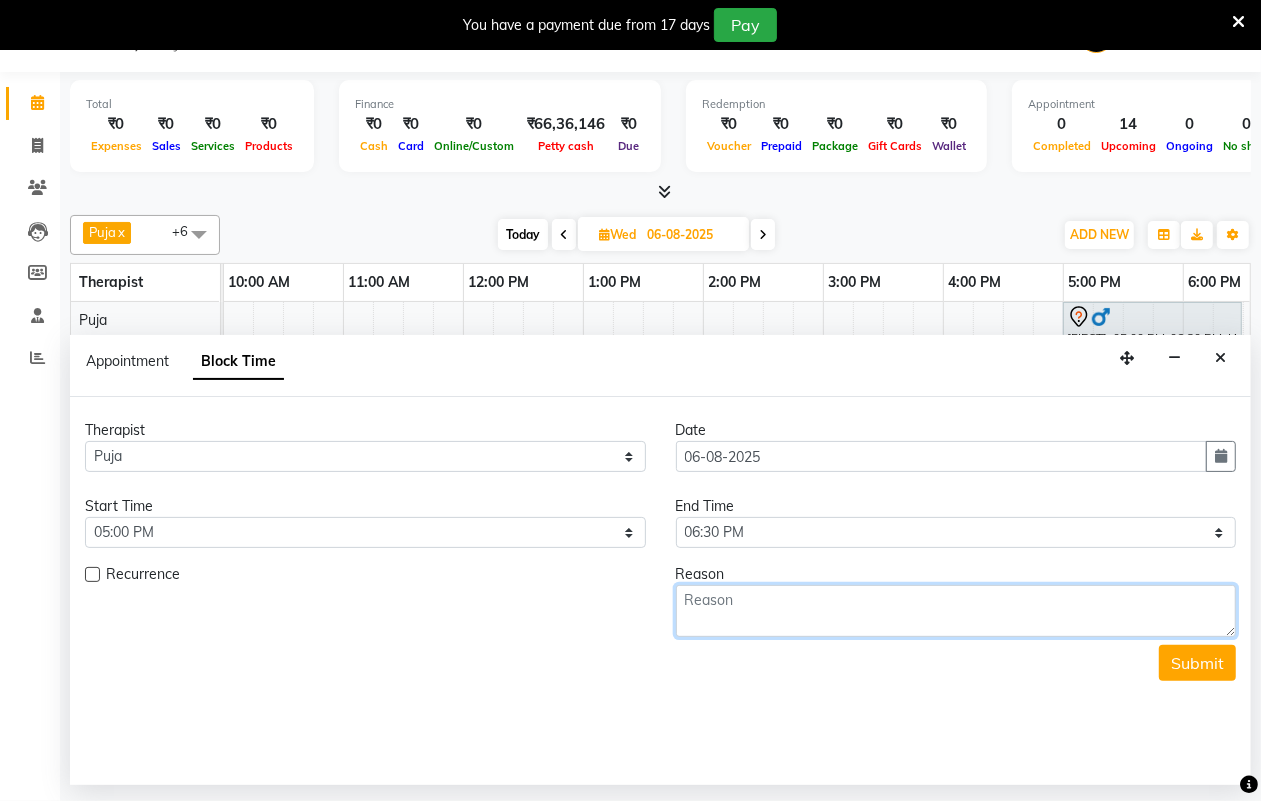click at bounding box center (956, 611) 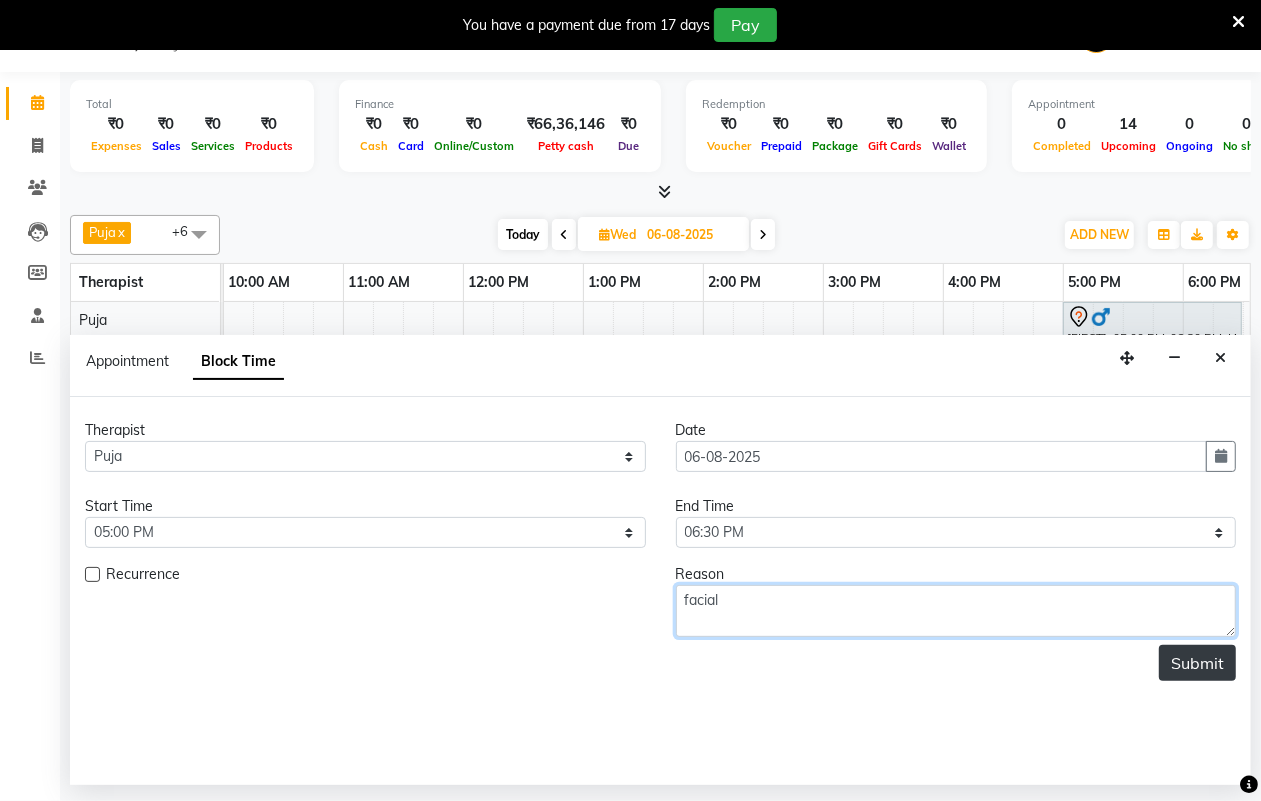 type on "facial" 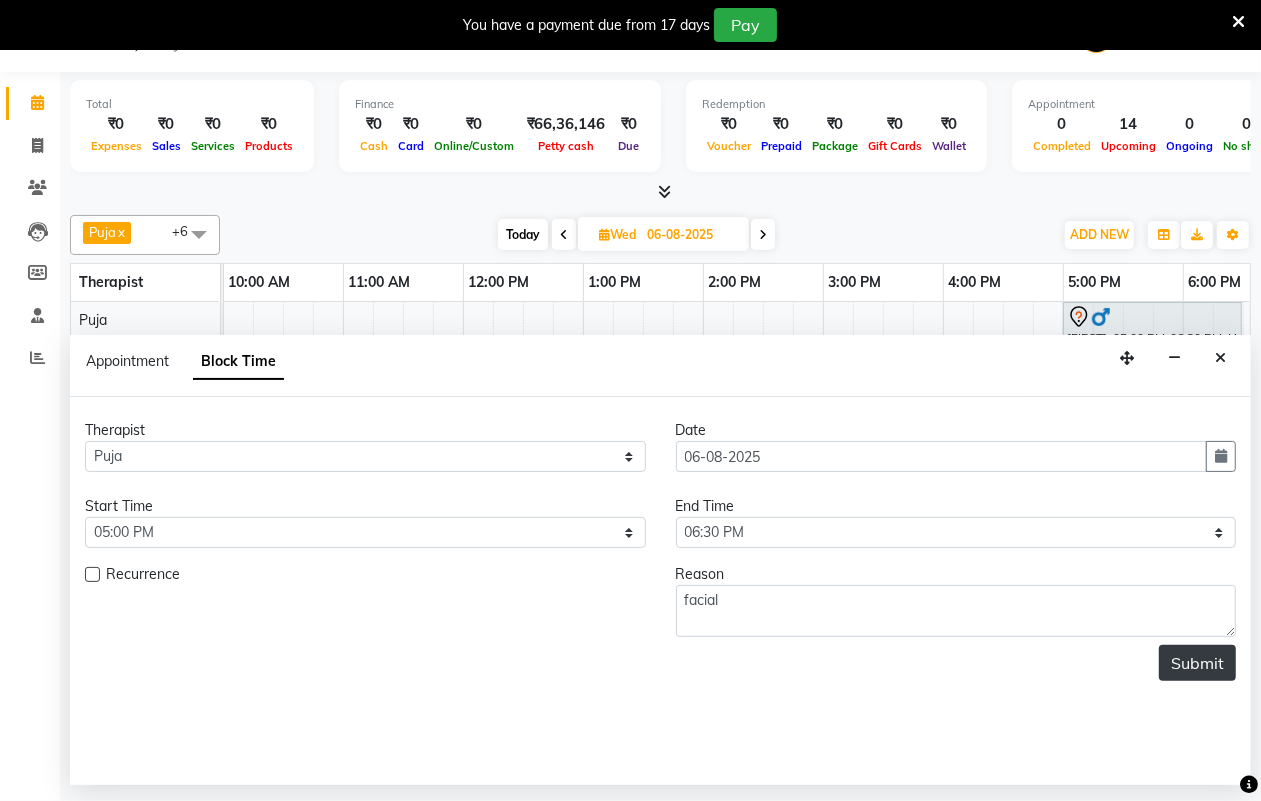 click on "Submit" at bounding box center [1197, 663] 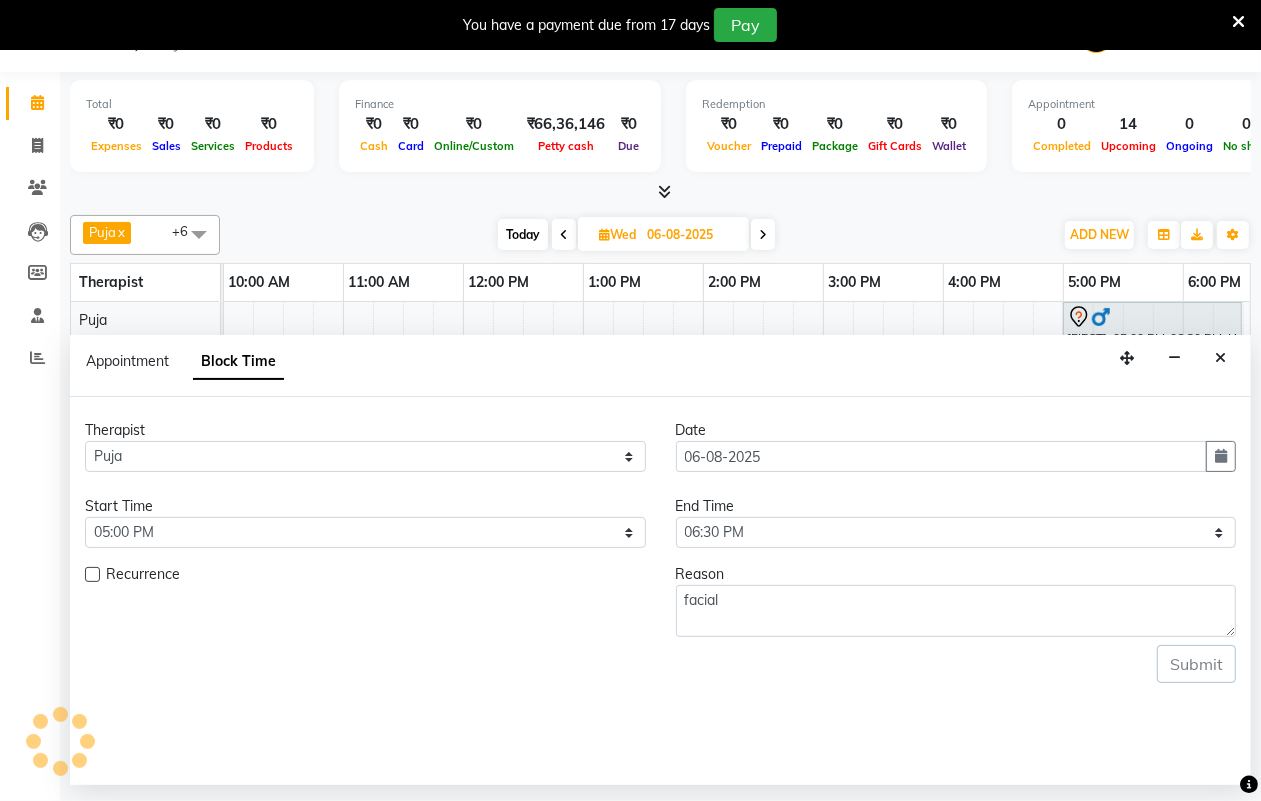 scroll, scrollTop: 0, scrollLeft: 0, axis: both 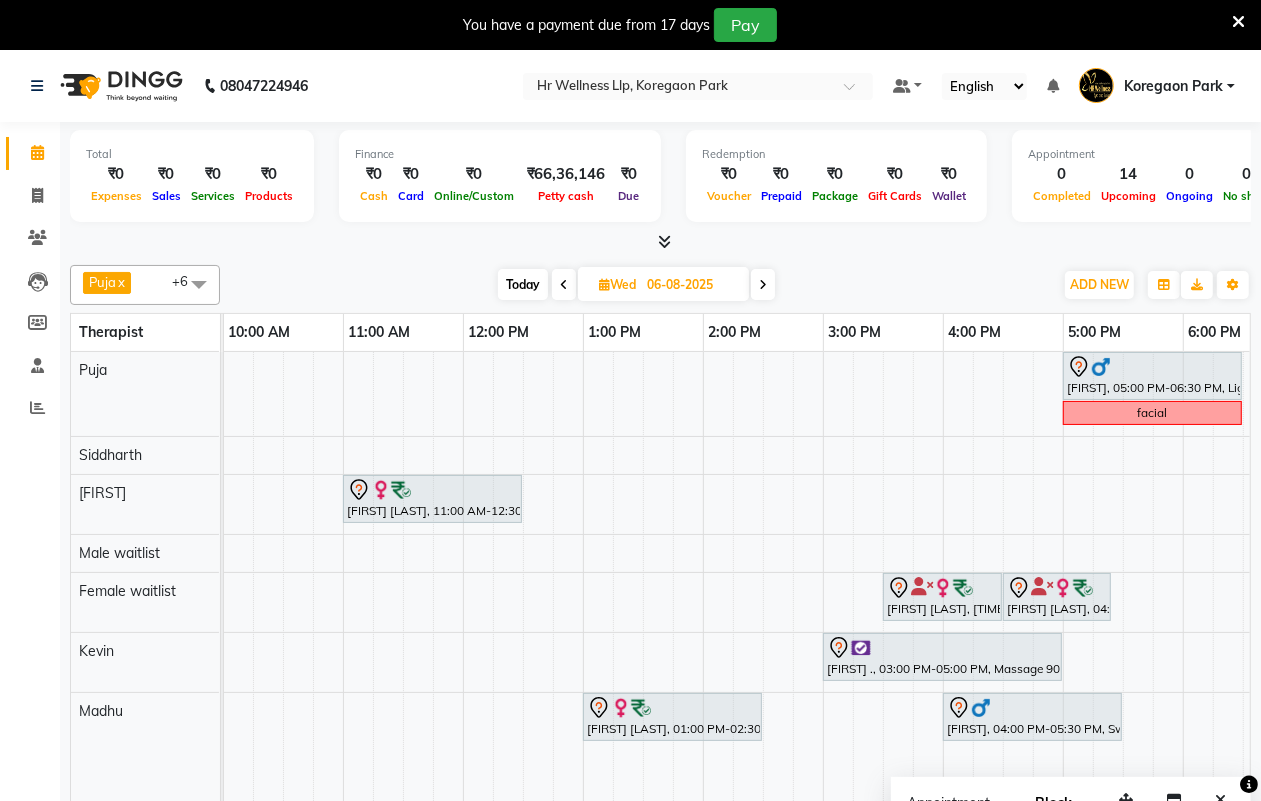 click on "Today" at bounding box center (523, 284) 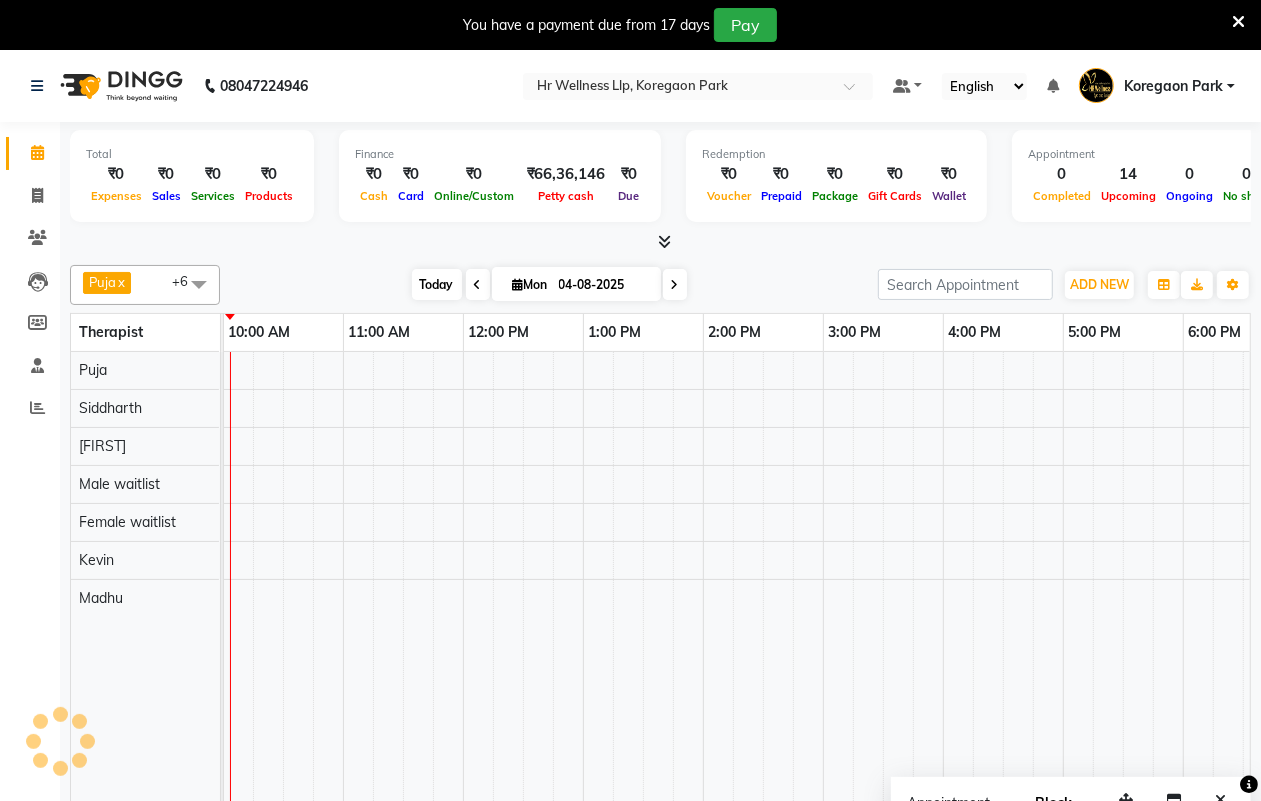 scroll, scrollTop: 0, scrollLeft: 241, axis: horizontal 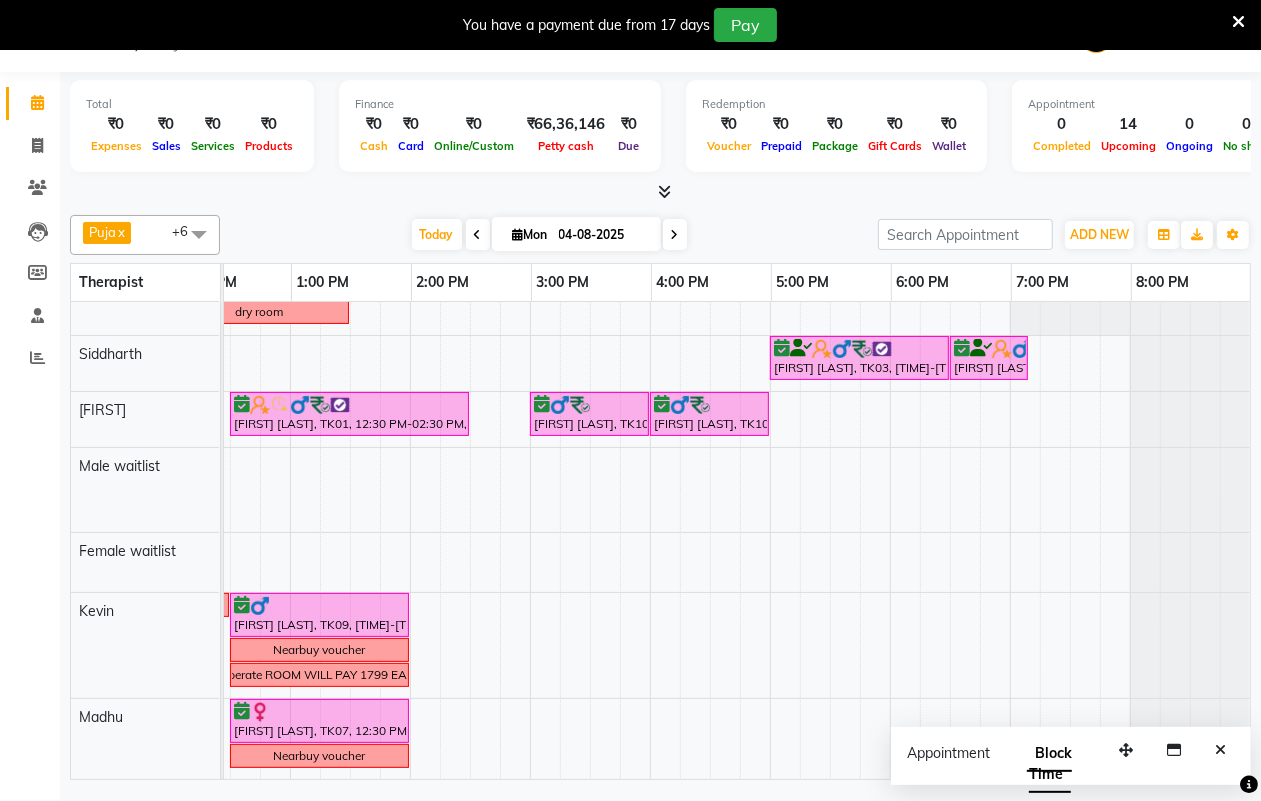 click on "[FIRST] [LAST], TK08, [TIME]-[TIME], [SERVICE]             [FIRST] [LAST], TK04, [TIME]-[TIME], [SERVICE]     [FIRST] [LAST], TK02, [TIME]-[TIME], [SERVICE]  dry room      [FIRST] [LAST], TK08, [TIME]-[TIME], [SERVICE]     [FIRST] [LAST], TK03, [TIME]-[TIME], [SERVICE]     [FIRST] [LAST], TK03, [TIME]-[TIME], [SERVICE]     [FIRST] [LAST], TK05, [TIME]-[TIME], [SERVICE]     [FIRST] [LAST], TK01, [TIME]-[TIME], [SERVICE]     [FIRST] [LAST], TK10, [TIME]-[TIME], [SERVICE]     [FIRST] [LAST], TK10, [TIME]-[TIME], [SERVICE]              [FIRST], TK06, [TIME]-[TIME], [SERVICE]  paid [CURRENCY]              [FIRST], TK06, [TIME]-[TIME], [SERVICE]      Nearbuy voucher" at bounding box center [470, 517] 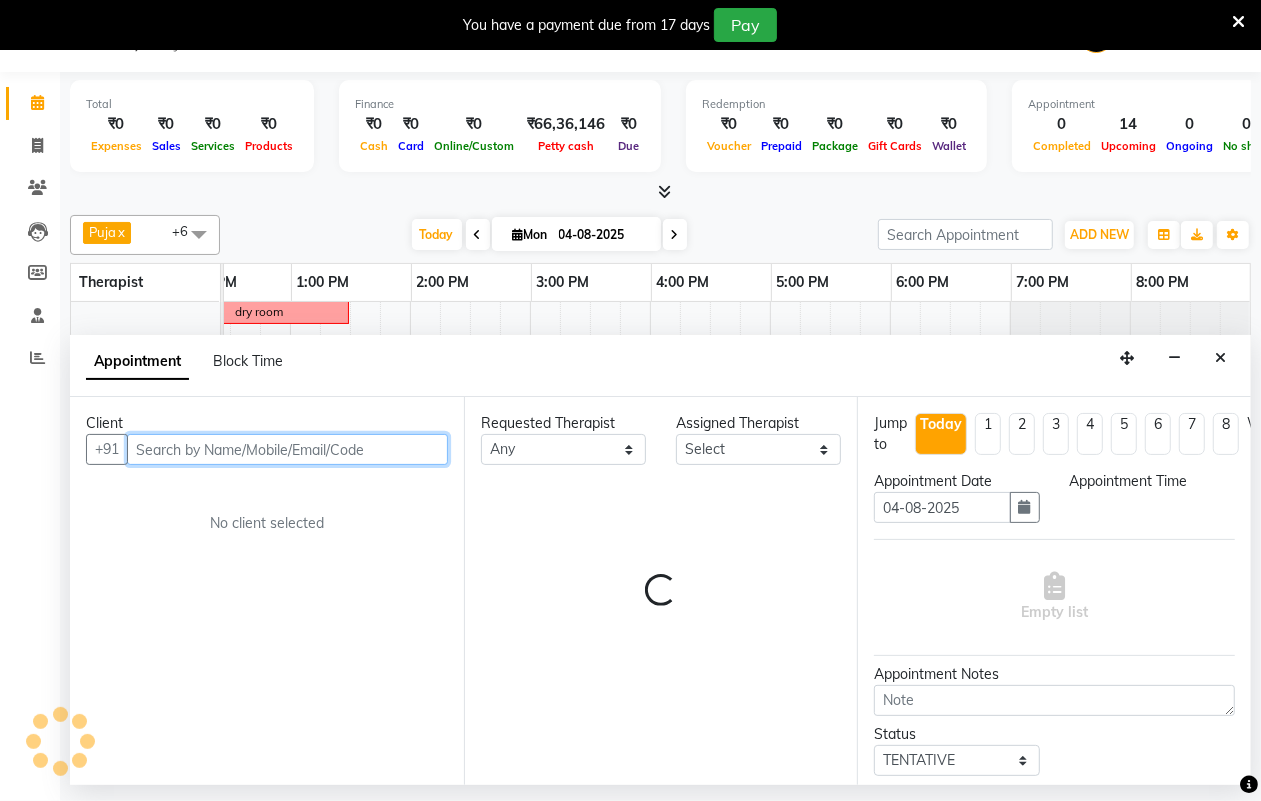 select on "1140" 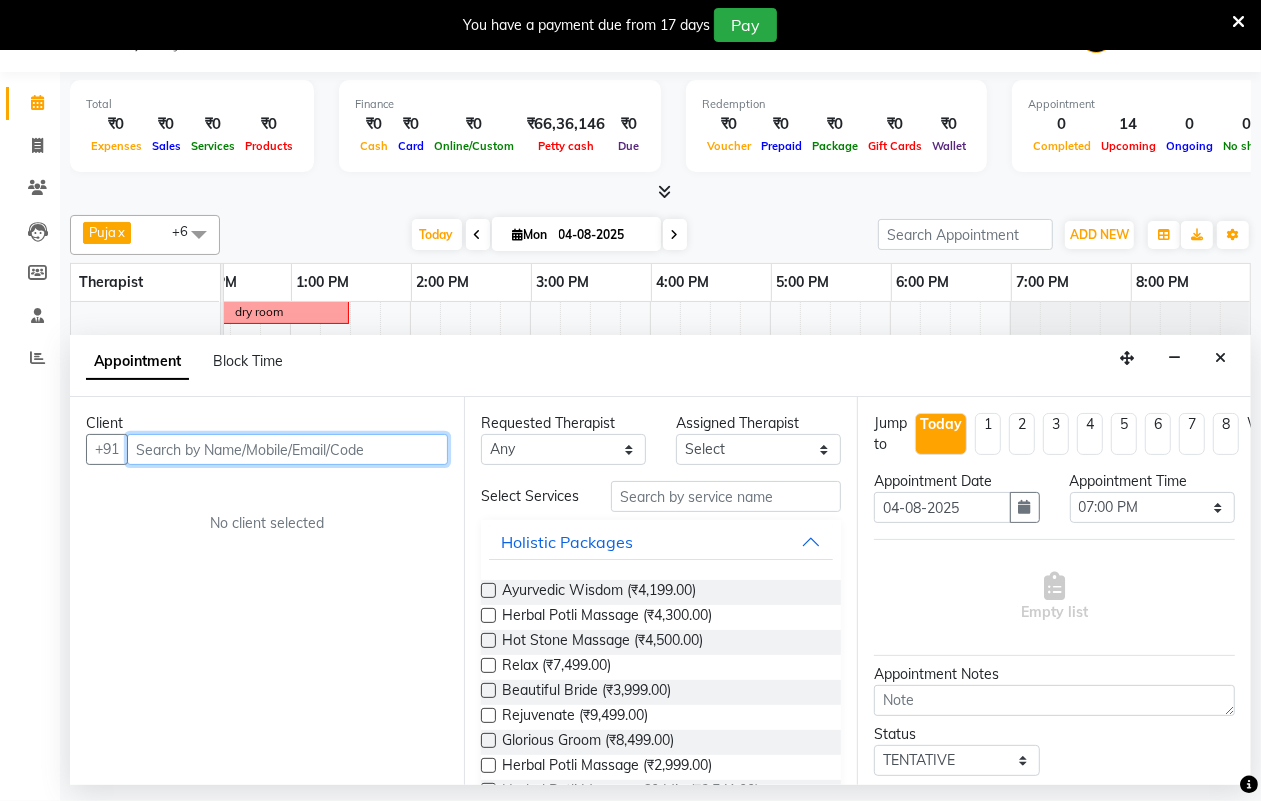 click at bounding box center [287, 449] 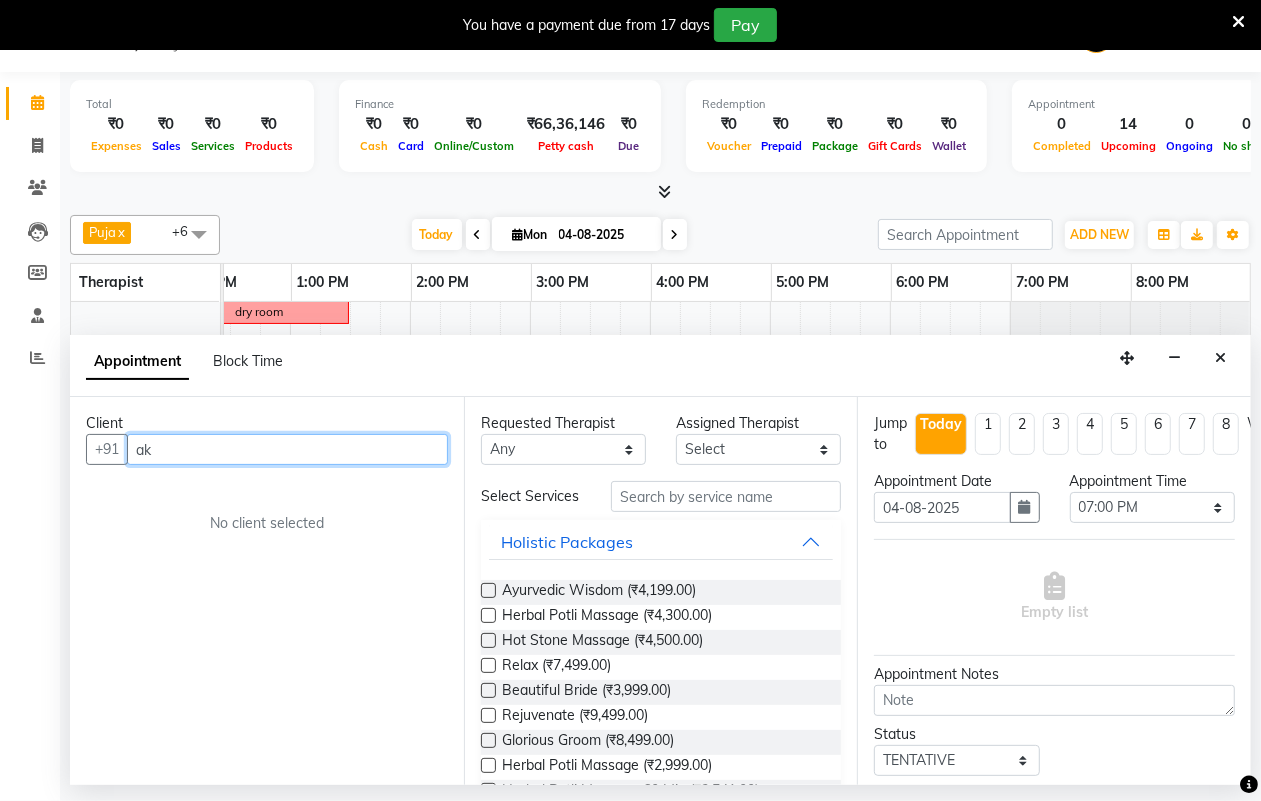 type on "a" 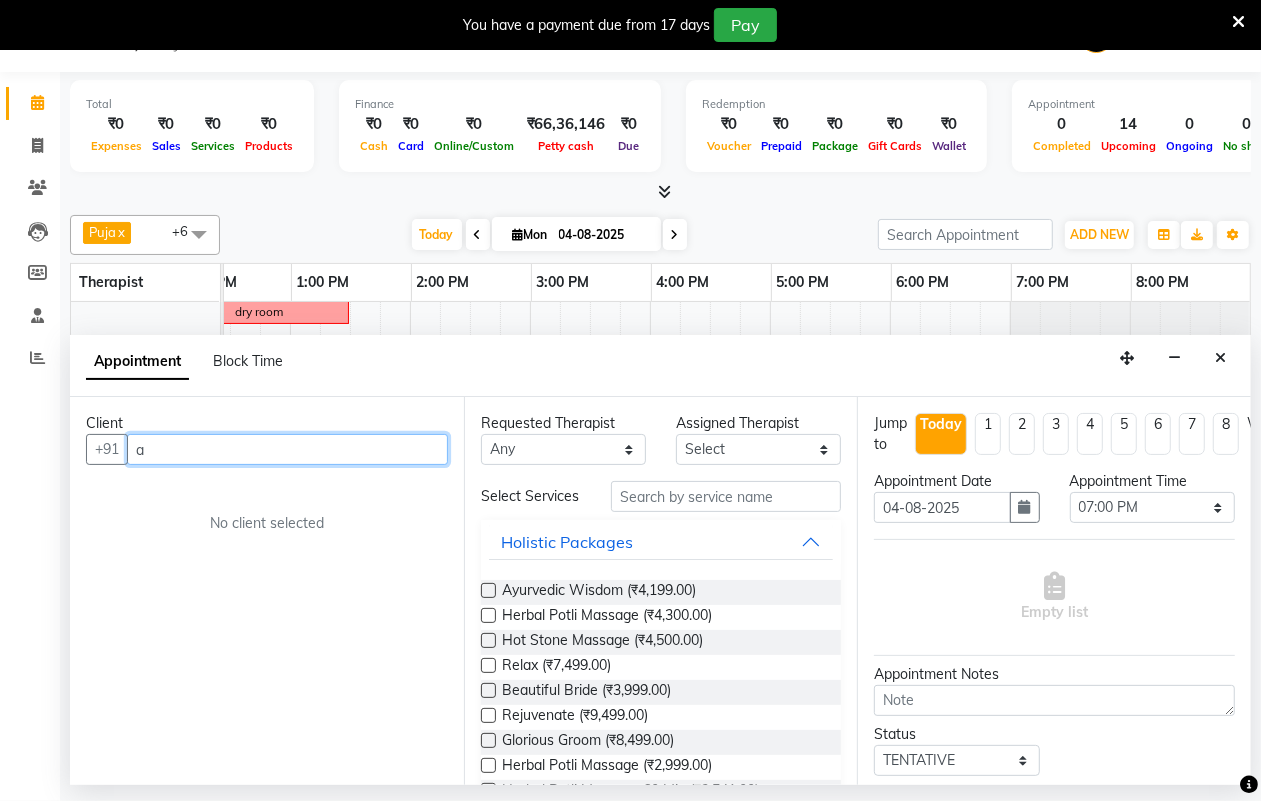 type 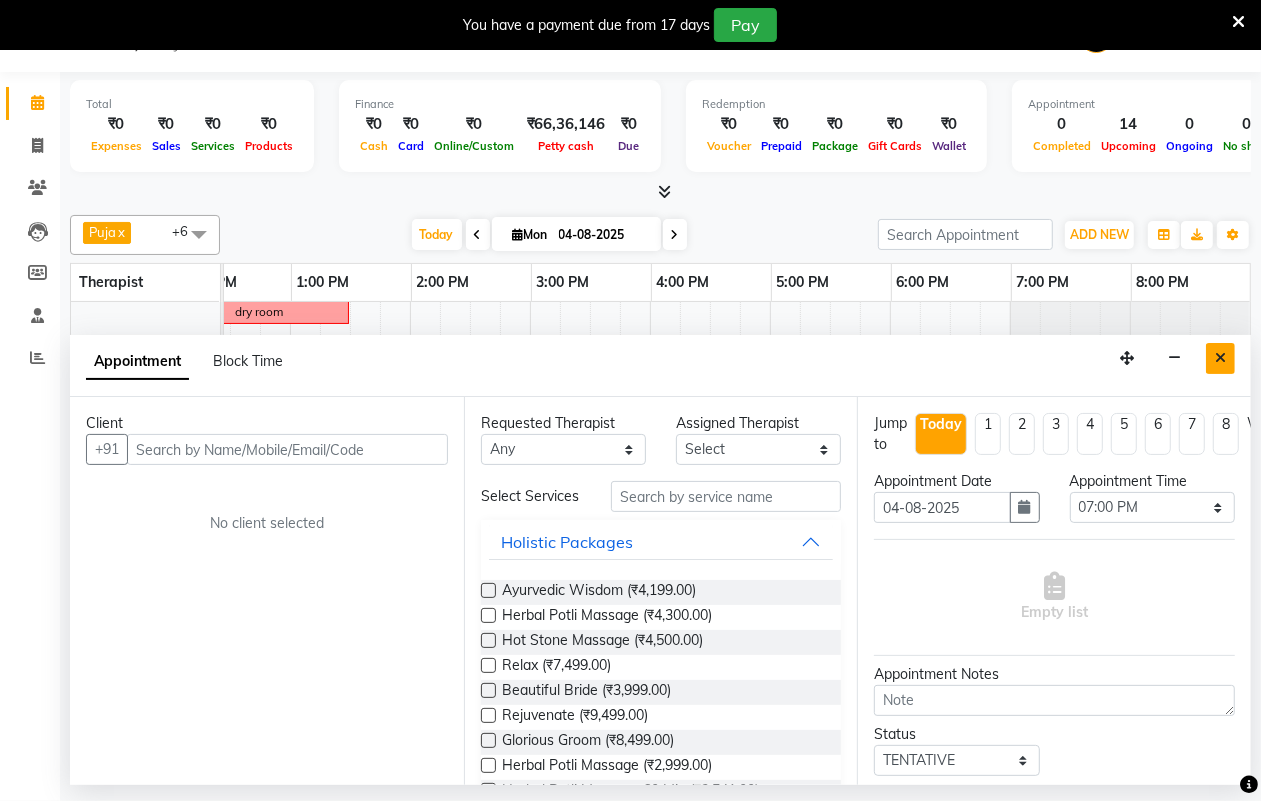 click at bounding box center (1220, 358) 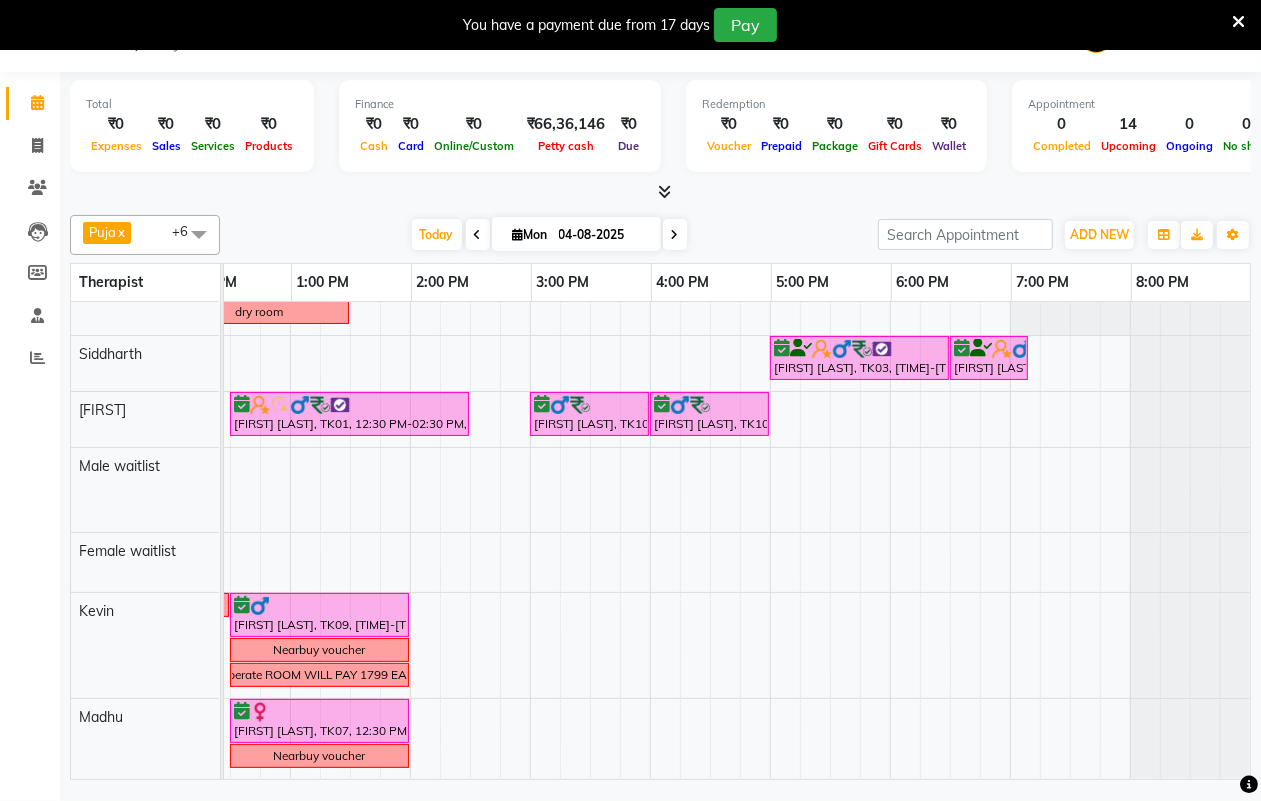 click on "[FIRST] [LAST], TK08, [TIME]-[TIME], [SERVICE]             [FIRST] [LAST], TK04, [TIME]-[TIME], [SERVICE]     [FIRST] [LAST], TK02, [TIME]-[TIME], [SERVICE]  dry room      [FIRST] [LAST], TK08, [TIME]-[TIME], [SERVICE]     [FIRST] [LAST], TK03, [TIME]-[TIME], [SERVICE]     [FIRST] [LAST], TK03, [TIME]-[TIME], [SERVICE]     [FIRST] [LAST], TK05, [TIME]-[TIME], [SERVICE]     [FIRST] [LAST], TK01, [TIME]-[TIME], [SERVICE]     [FIRST] [LAST], TK10, [TIME]-[TIME], [SERVICE]     [FIRST] [LAST], TK10, [TIME]-[TIME], [SERVICE]              [FIRST], TK06, [TIME]-[TIME], [SERVICE]  paid [CURRENCY]              [FIRST], TK06, [TIME]-[TIME], [SERVICE]      Nearbuy voucher" at bounding box center (470, 517) 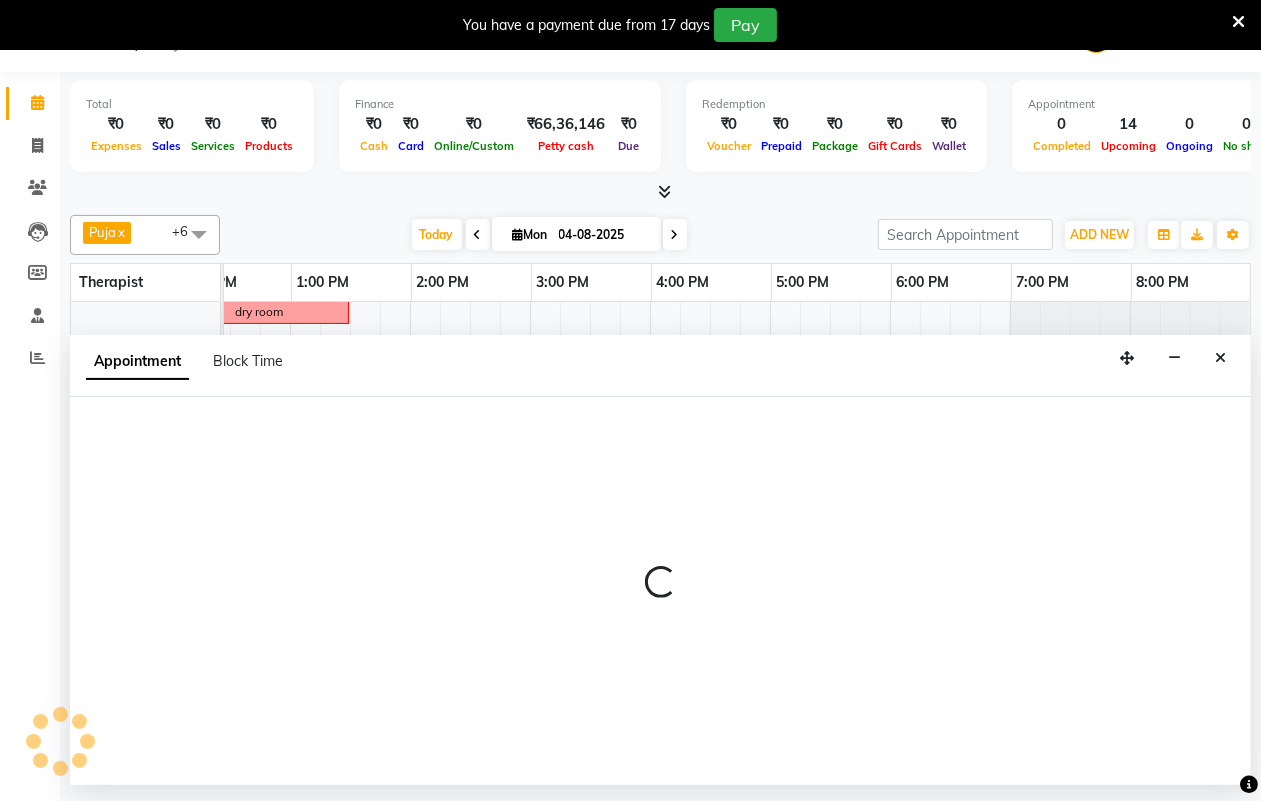 select on "[PHONE]" 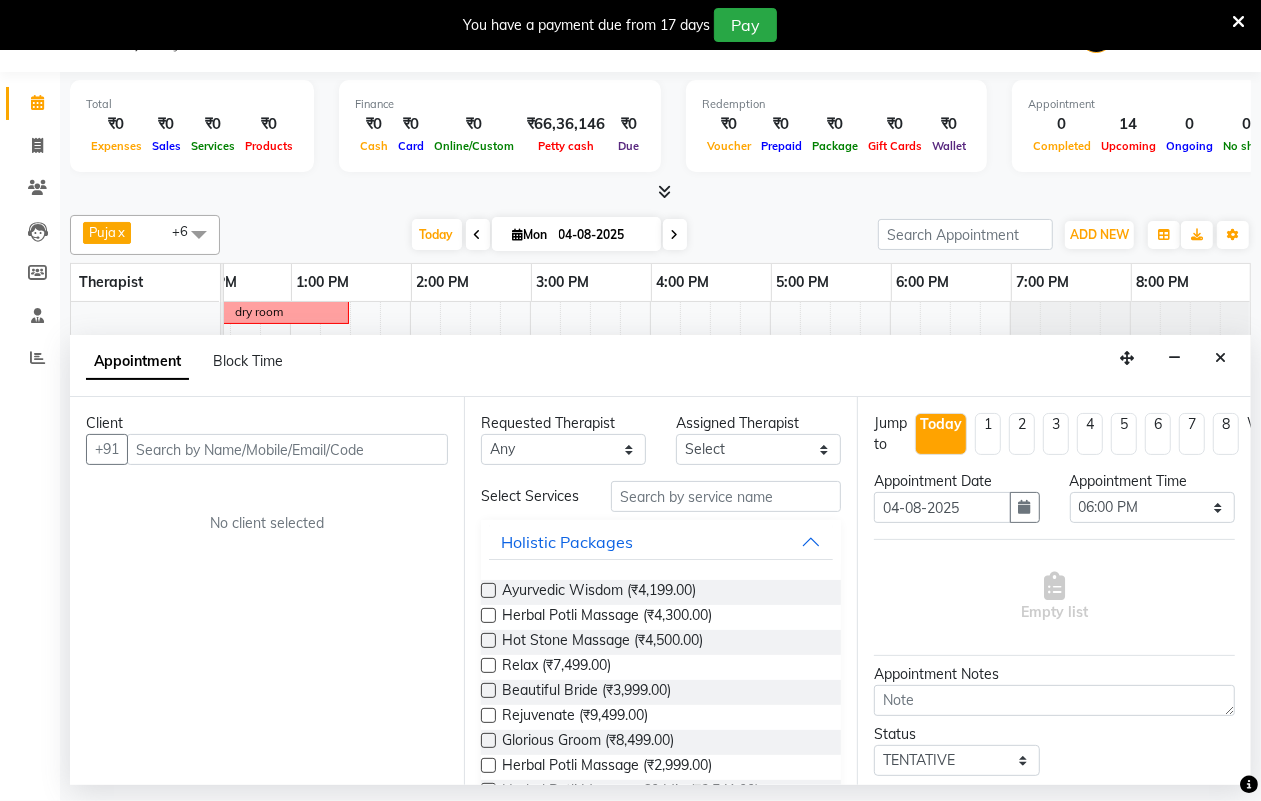 click at bounding box center [287, 449] 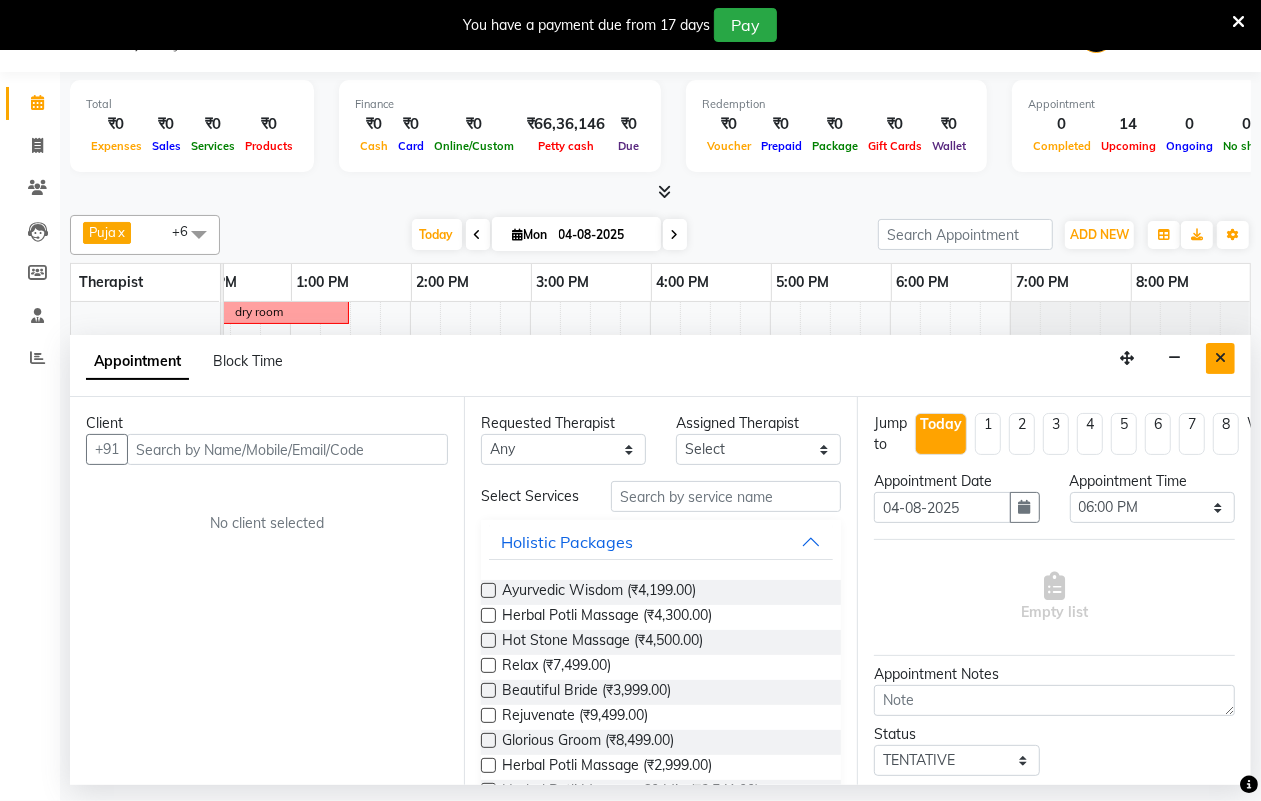 click at bounding box center (1220, 358) 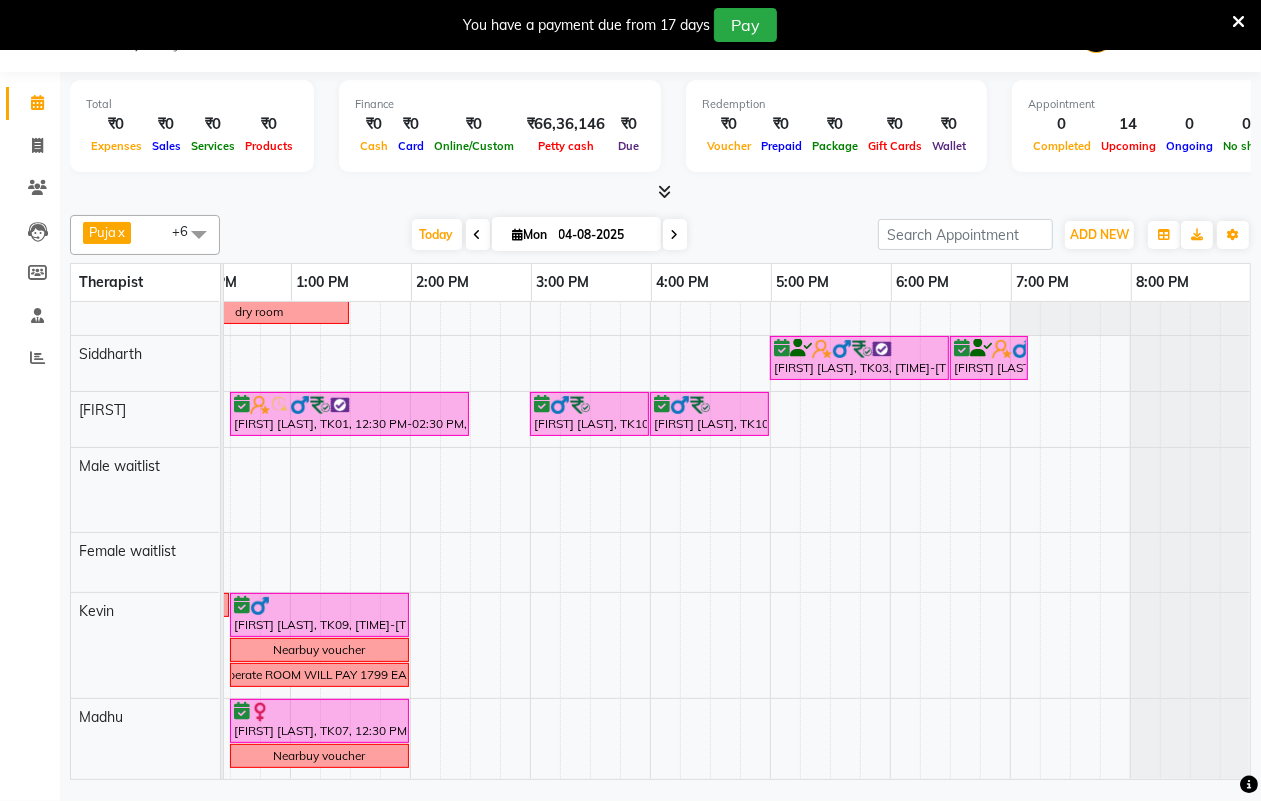 click on "[FIRST] [LAST], TK08, [TIME]-[TIME], [SERVICE]             [FIRST] [LAST], TK04, [TIME]-[TIME], [SERVICE]     [FIRST] [LAST], TK02, [TIME]-[TIME], [SERVICE]  dry room      [FIRST] [LAST], TK08, [TIME]-[TIME], [SERVICE]     [FIRST] [LAST], TK03, [TIME]-[TIME], [SERVICE]     [FIRST] [LAST], TK03, [TIME]-[TIME], [SERVICE]     [FIRST] [LAST], TK05, [TIME]-[TIME], [SERVICE]     [FIRST] [LAST], TK01, [TIME]-[TIME], [SERVICE]     [FIRST] [LAST], TK10, [TIME]-[TIME], [SERVICE]     [FIRST] [LAST], TK10, [TIME]-[TIME], [SERVICE]              [FIRST], TK06, [TIME]-[TIME], [SERVICE]  paid [CURRENCY]              [FIRST], TK06, [TIME]-[TIME], [SERVICE]      Nearbuy voucher" at bounding box center [470, 517] 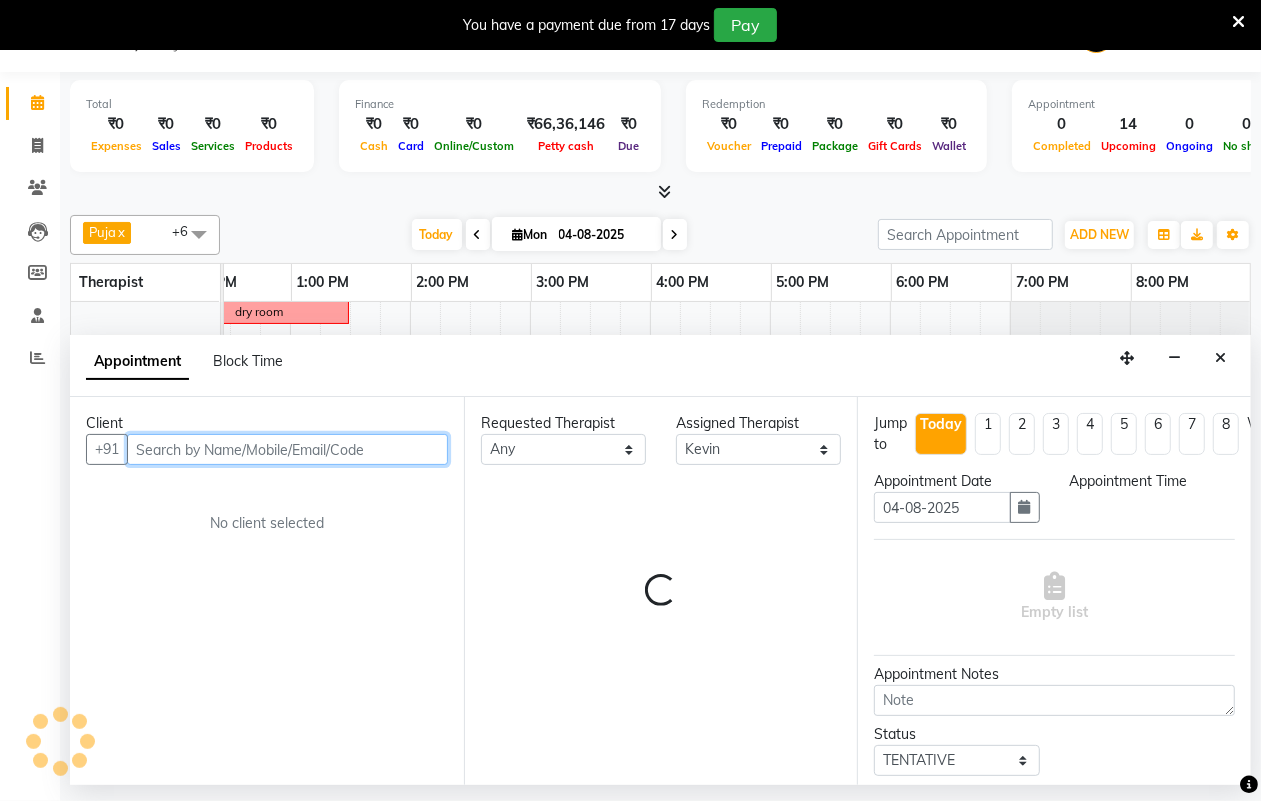 select on "1080" 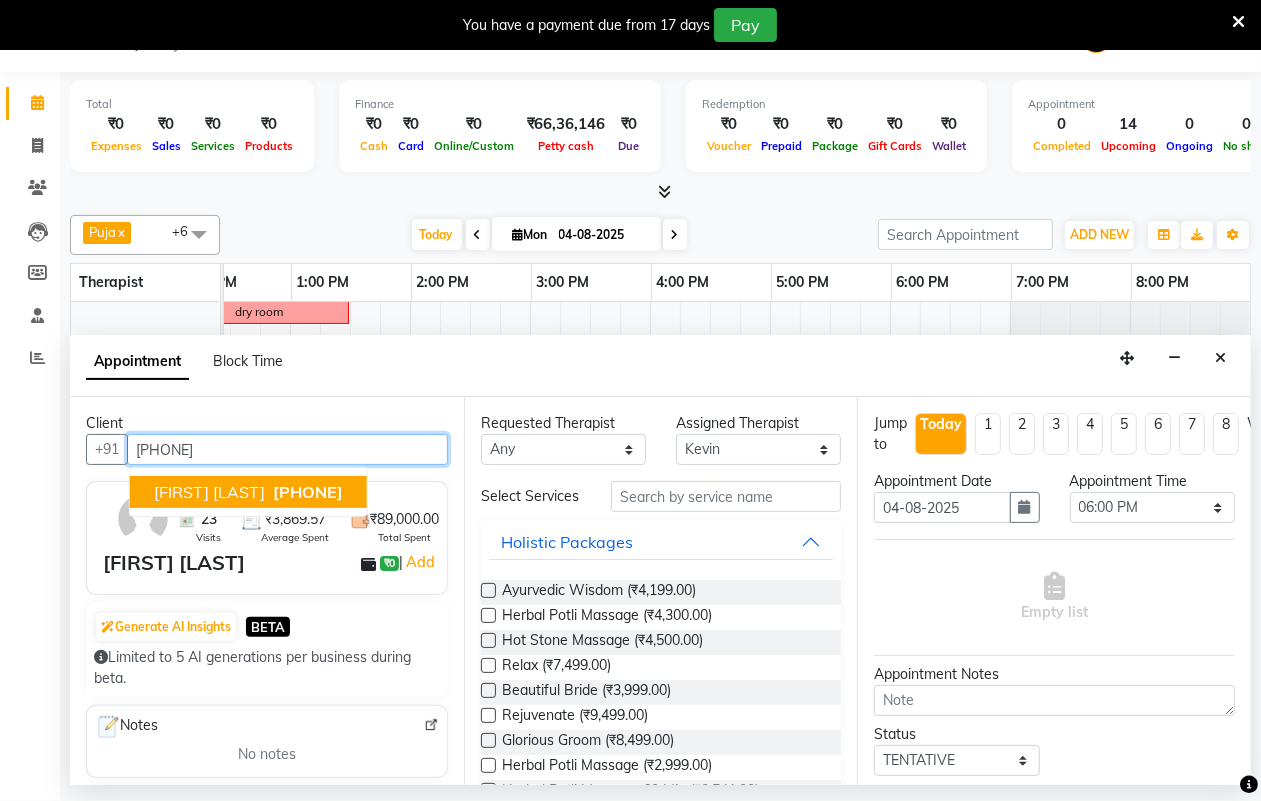 click on "[PHONE]" at bounding box center (308, 492) 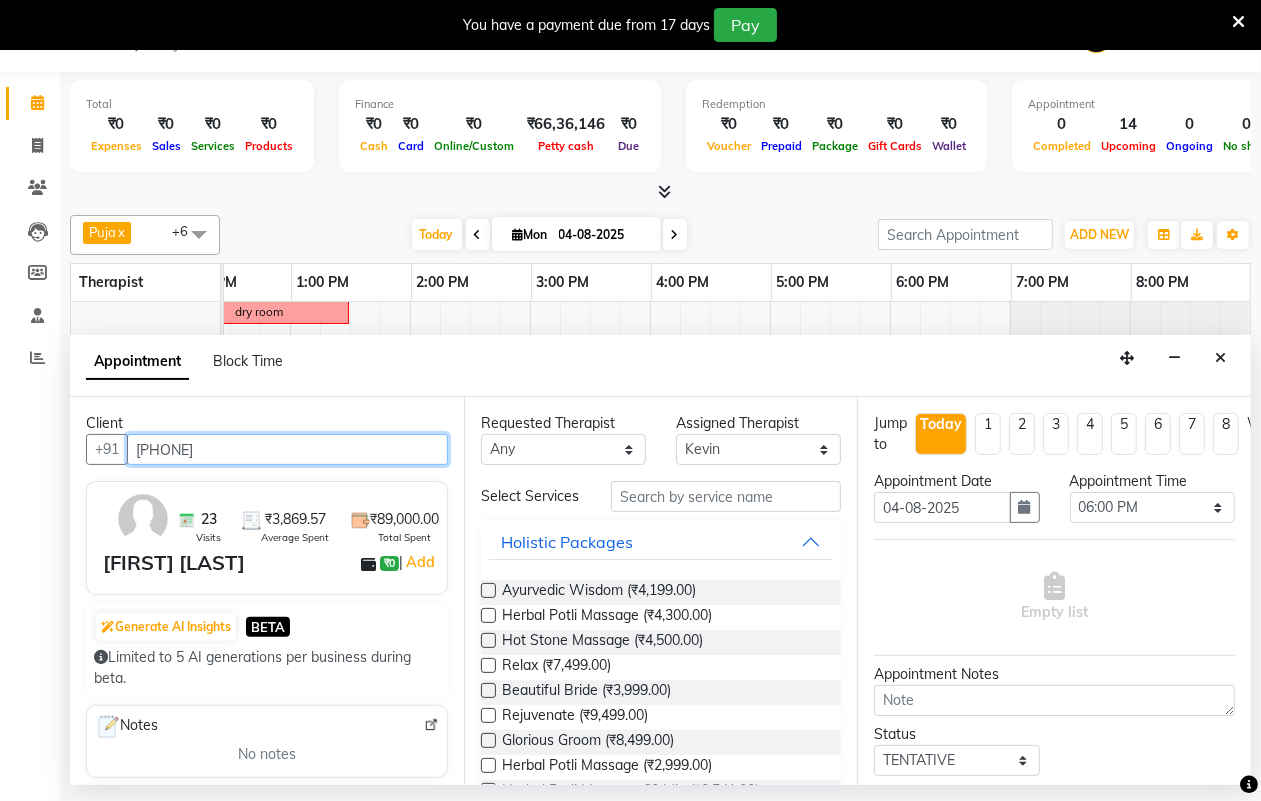 scroll, scrollTop: 250, scrollLeft: 0, axis: vertical 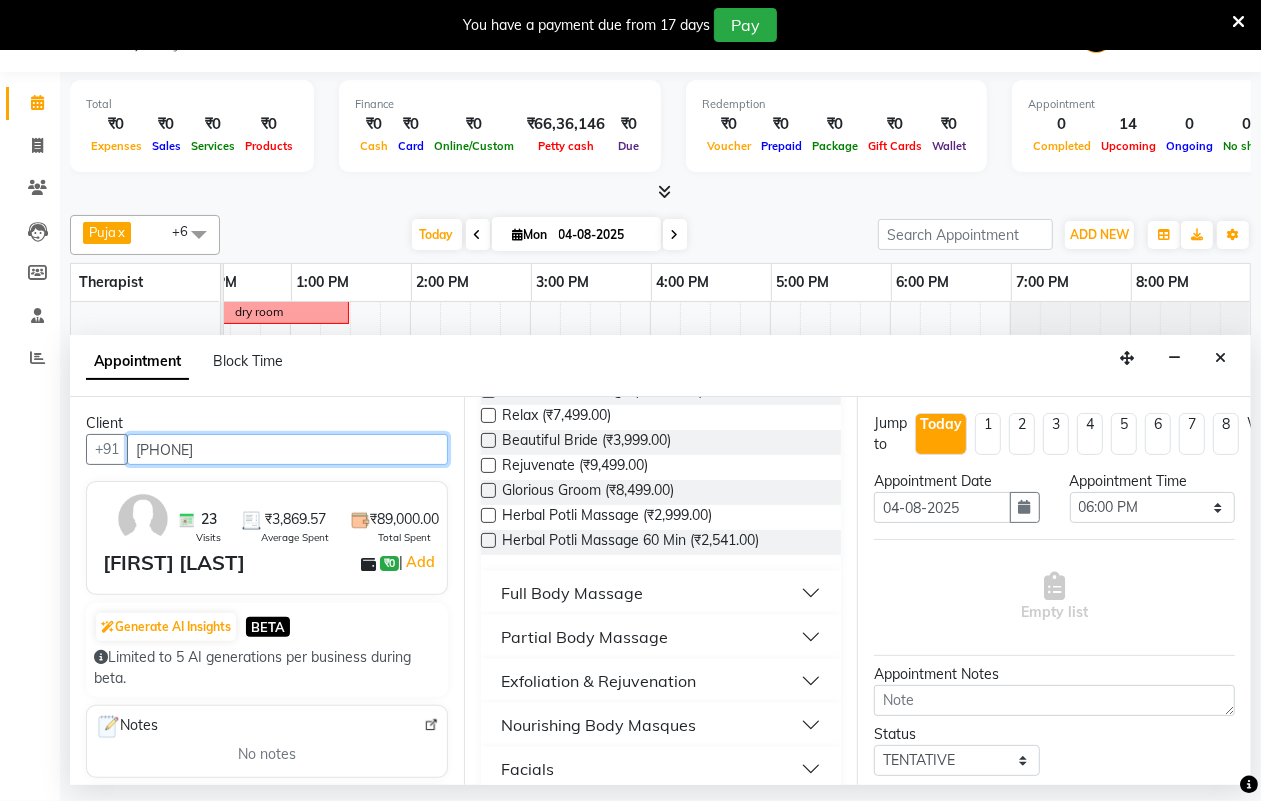 type on "[PHONE]" 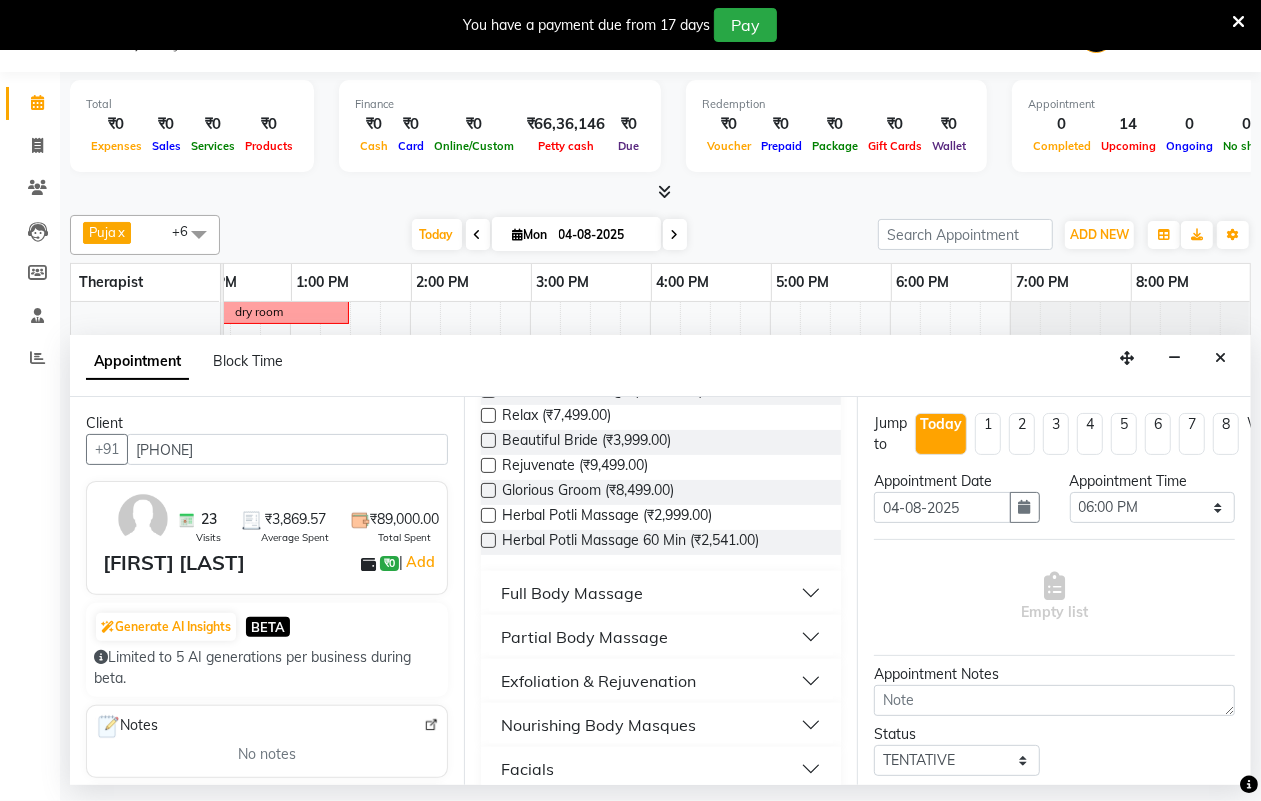 click on "Full Body Massage" at bounding box center [661, 593] 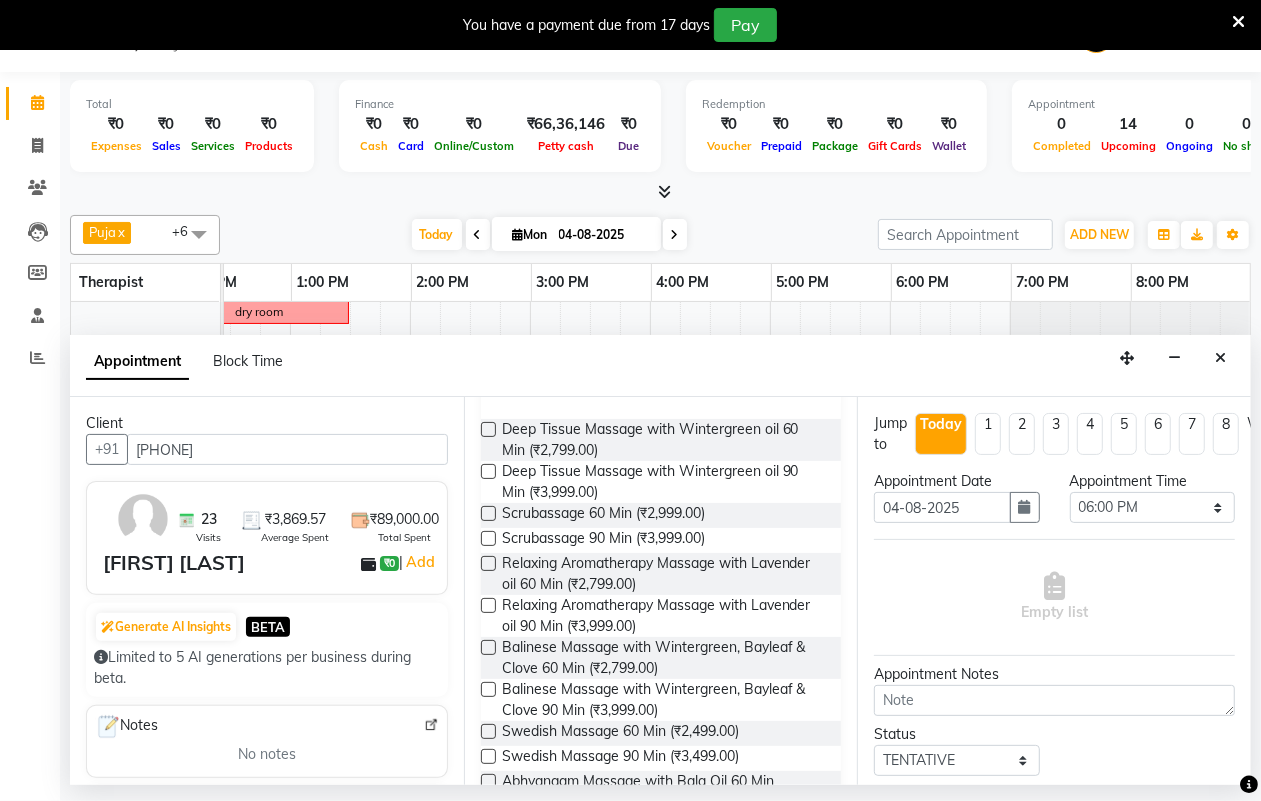 scroll, scrollTop: 500, scrollLeft: 0, axis: vertical 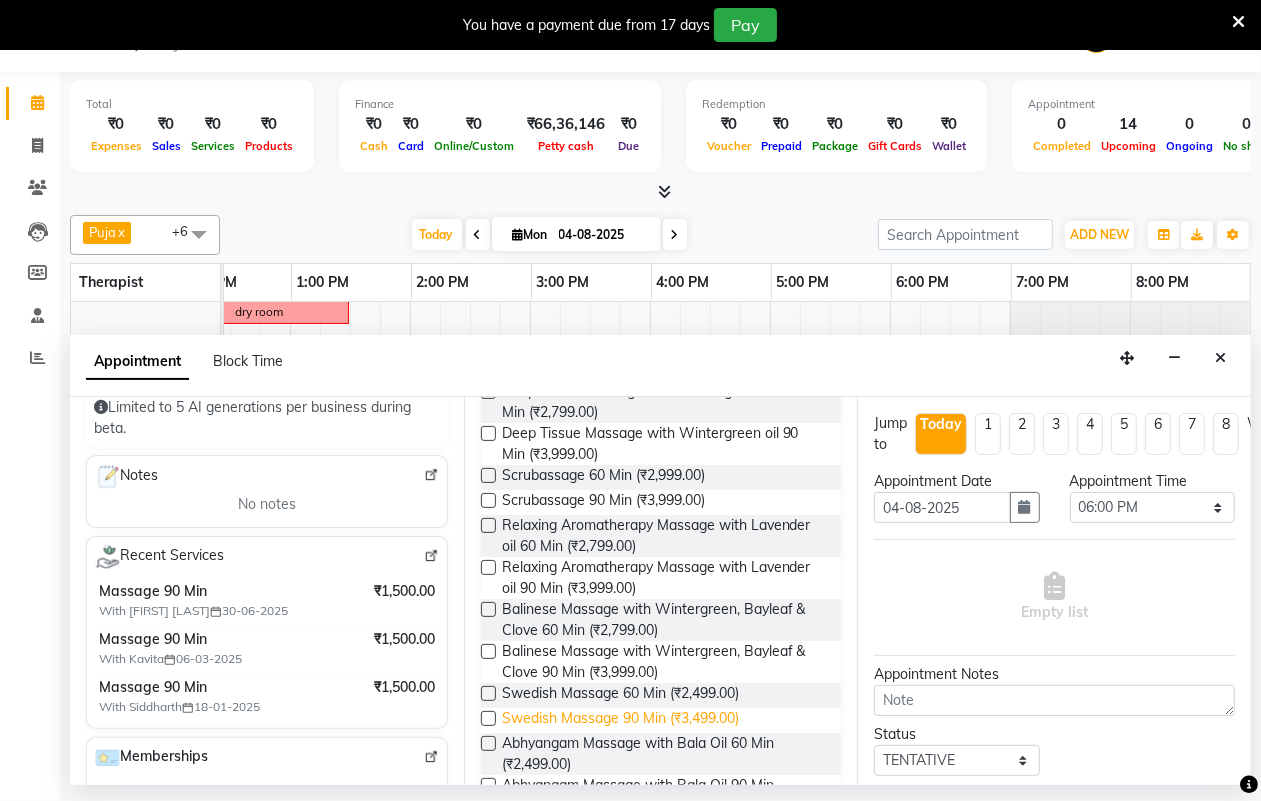 click on "Swedish Massage 90 Min (₹3,499.00)" at bounding box center (620, 720) 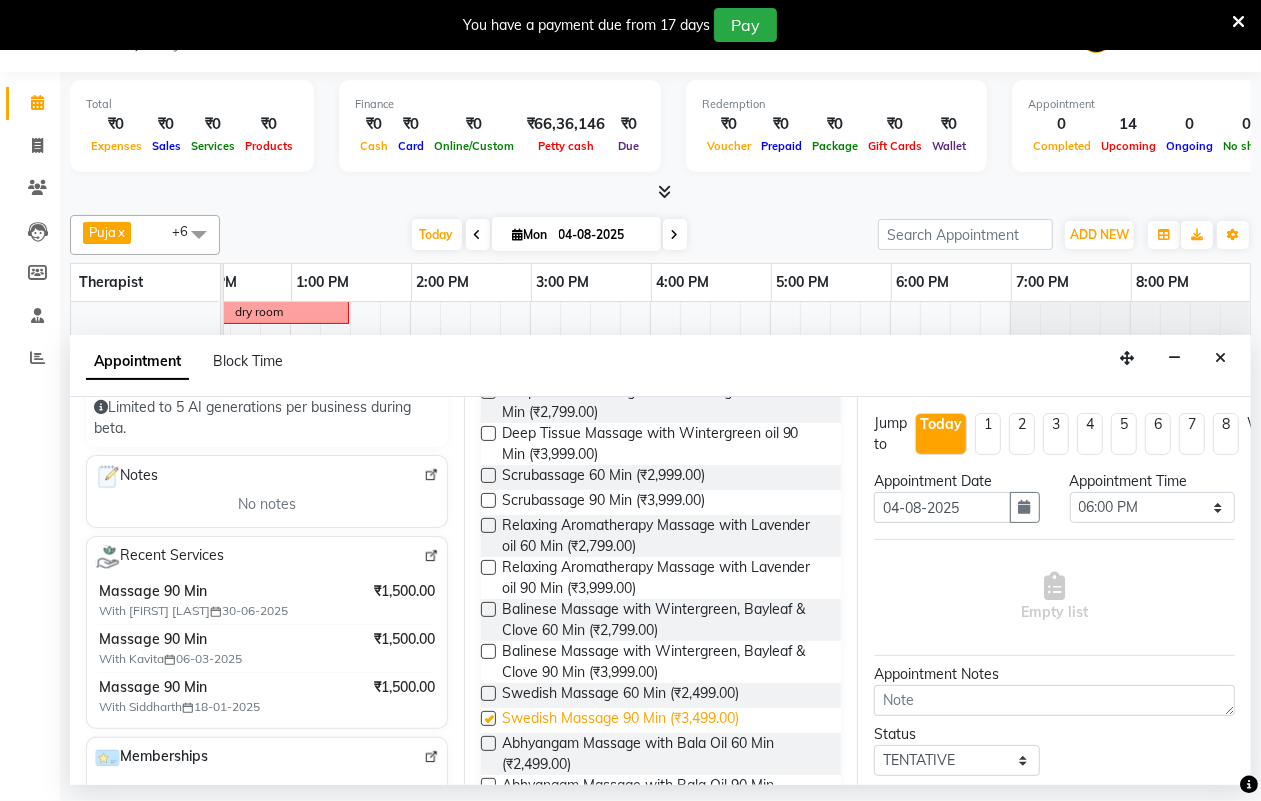checkbox on "false" 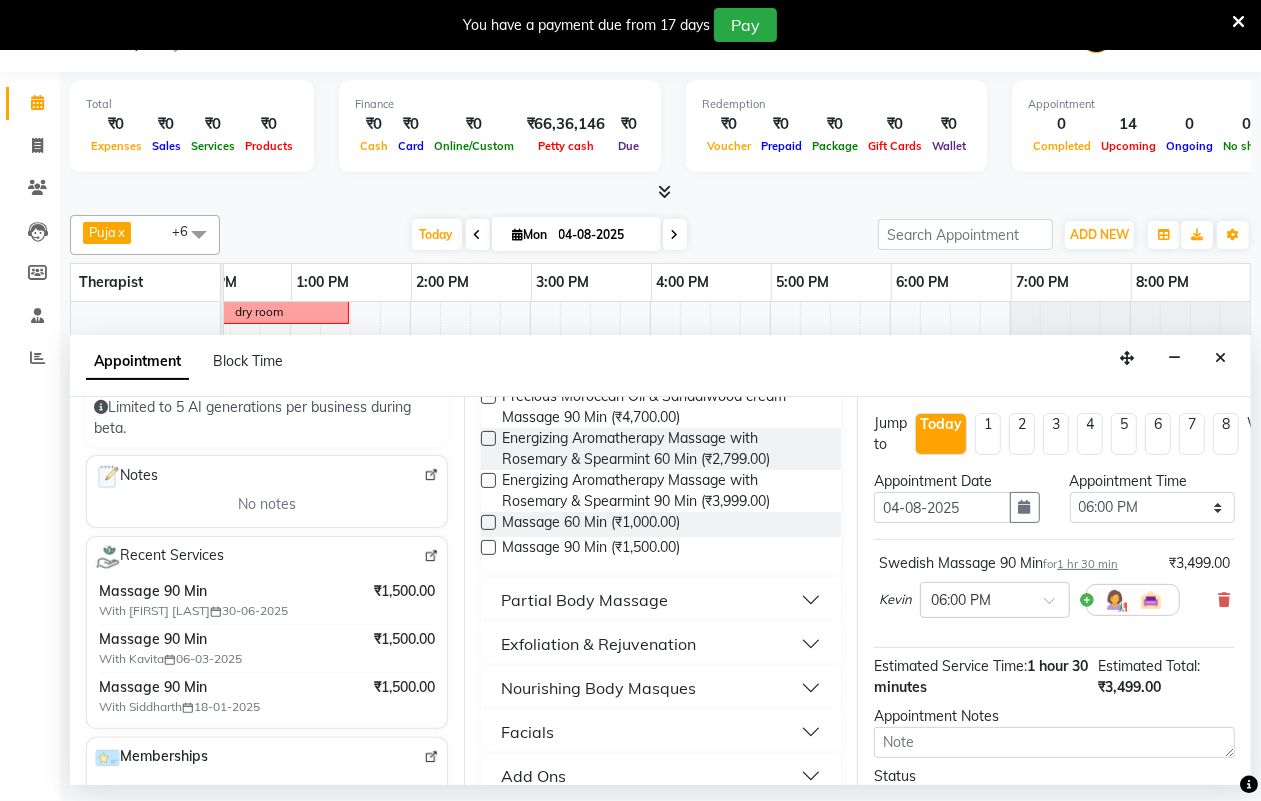 scroll, scrollTop: 1375, scrollLeft: 0, axis: vertical 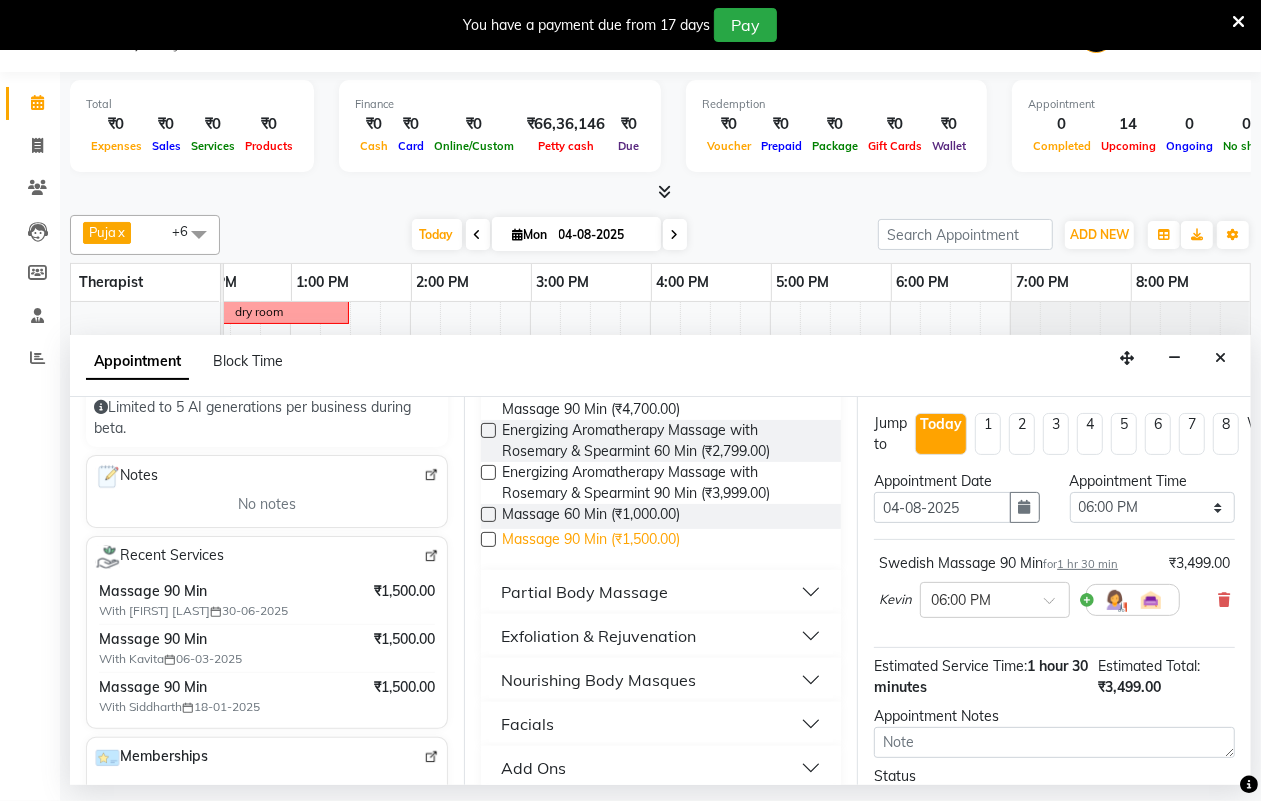 click on "Massage 90 Min (₹1,500.00)" at bounding box center (591, 541) 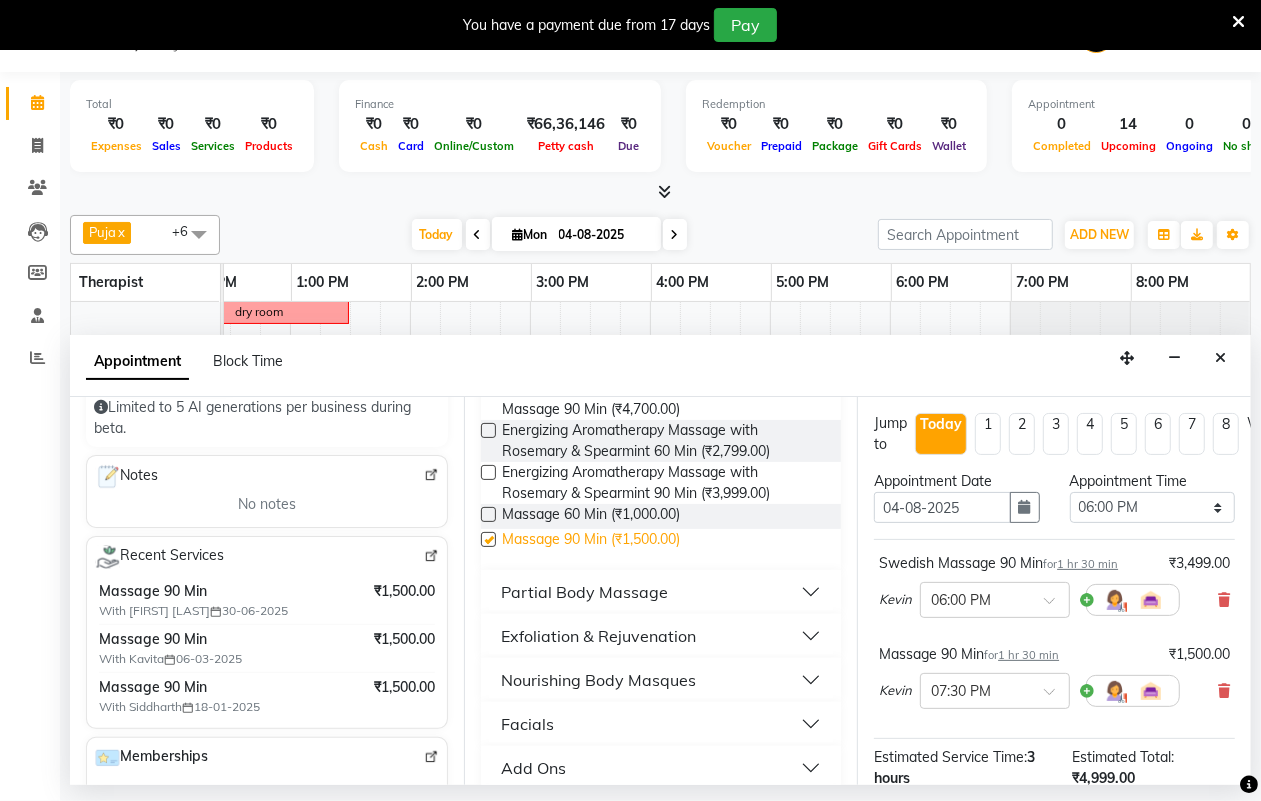 checkbox on "false" 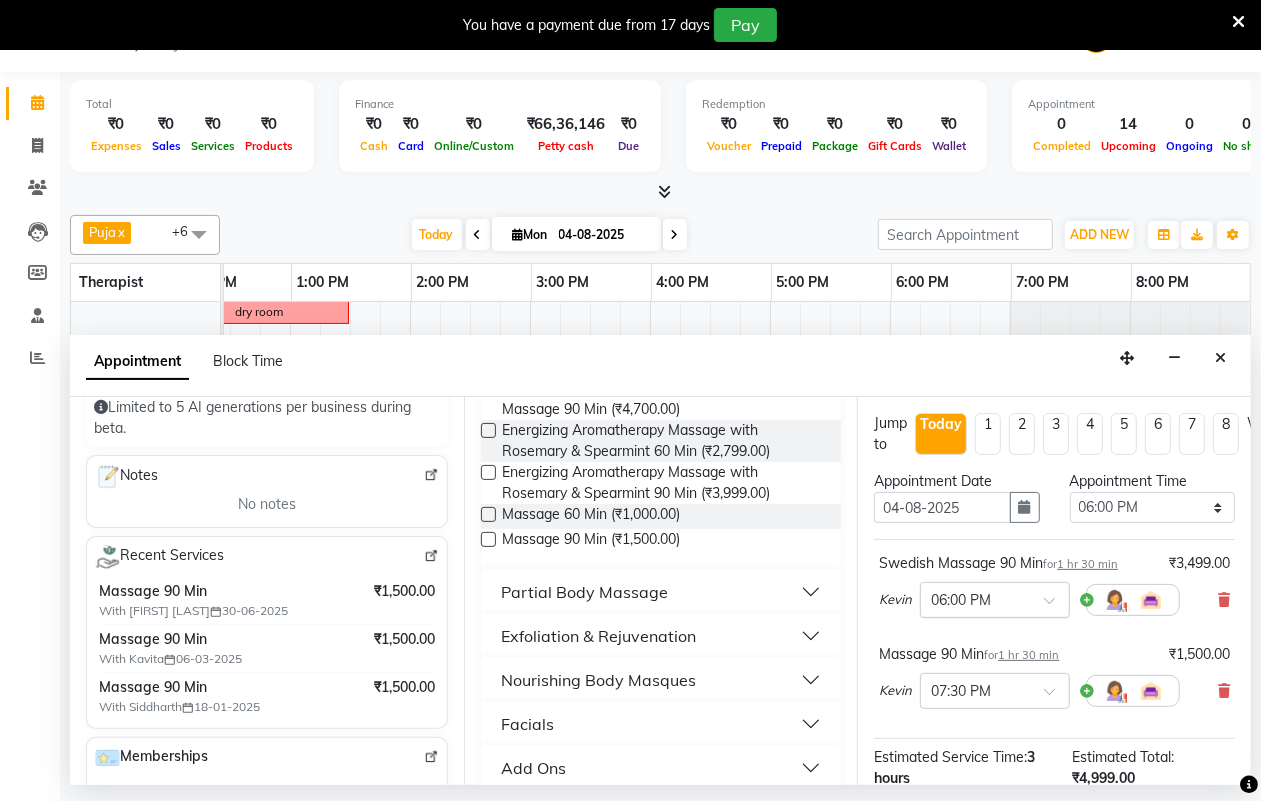 scroll, scrollTop: 286, scrollLeft: 0, axis: vertical 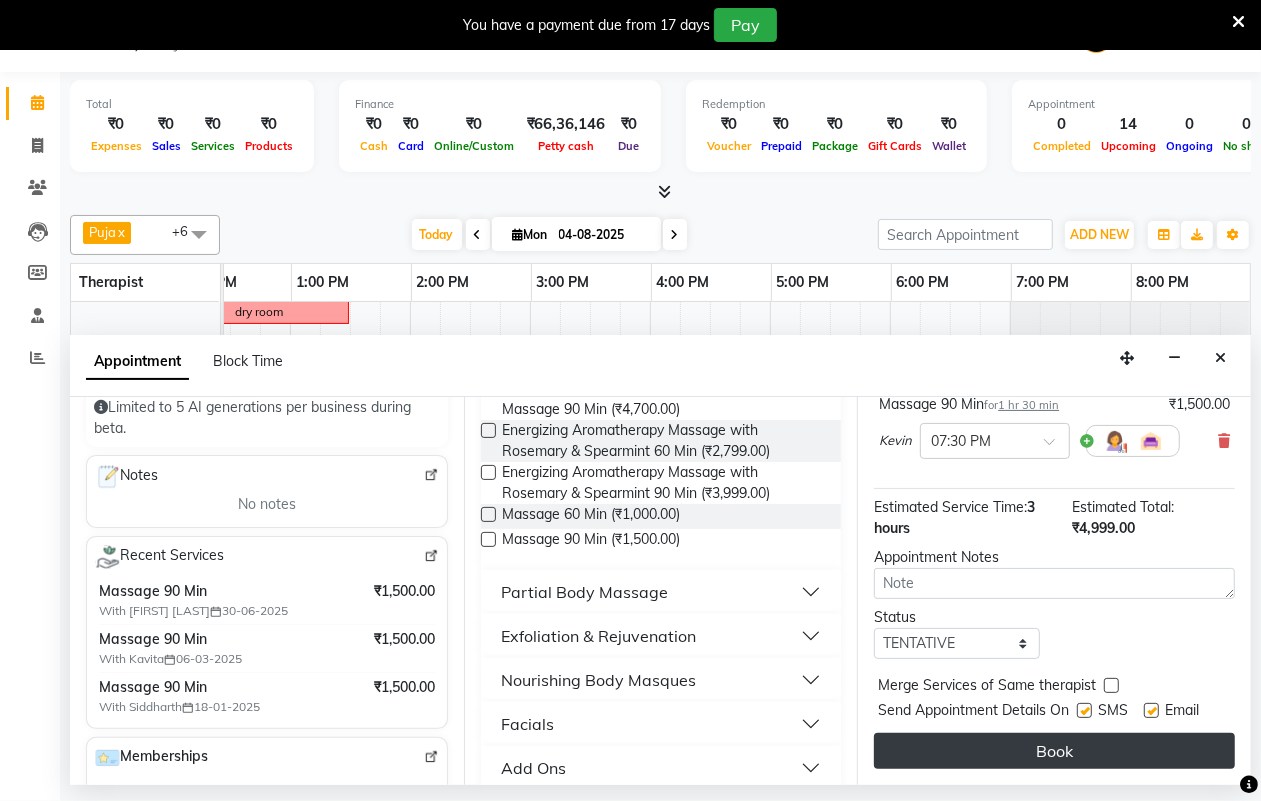 click on "Book" at bounding box center (1054, 751) 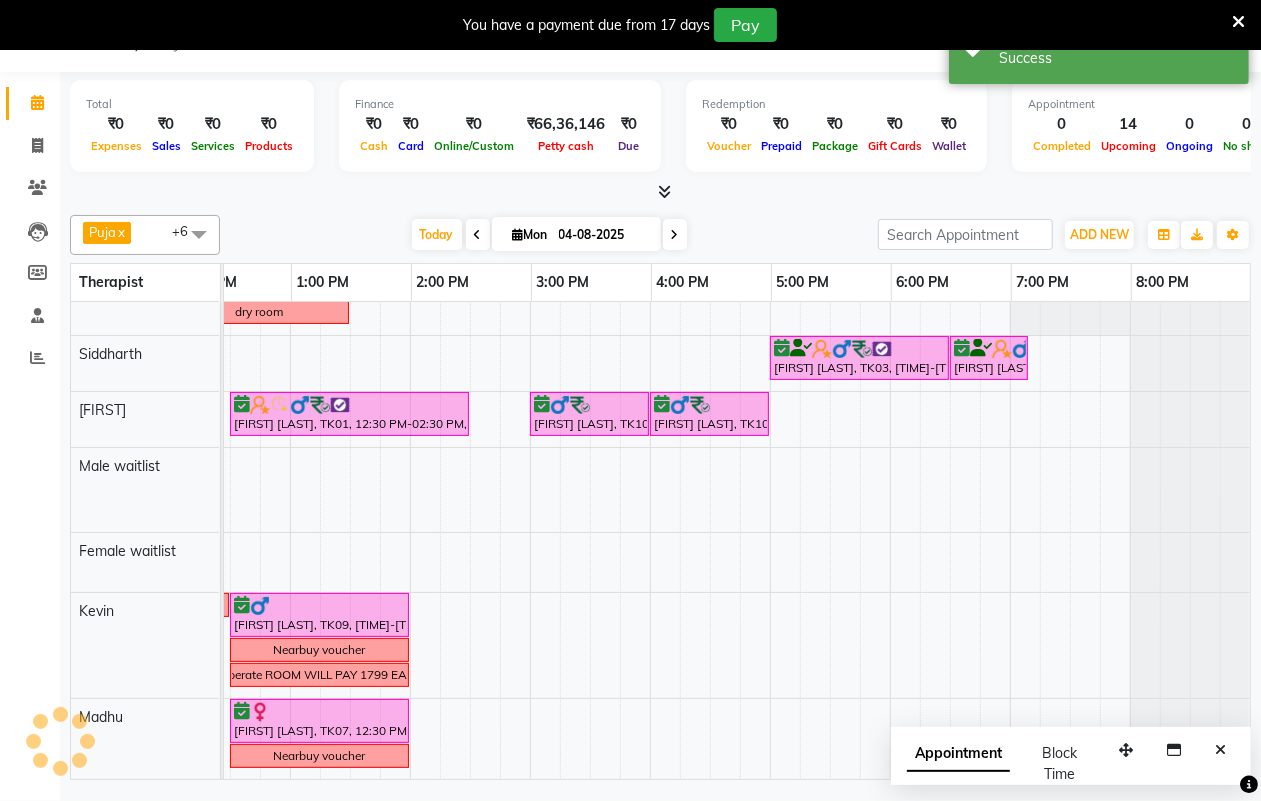scroll, scrollTop: 0, scrollLeft: 0, axis: both 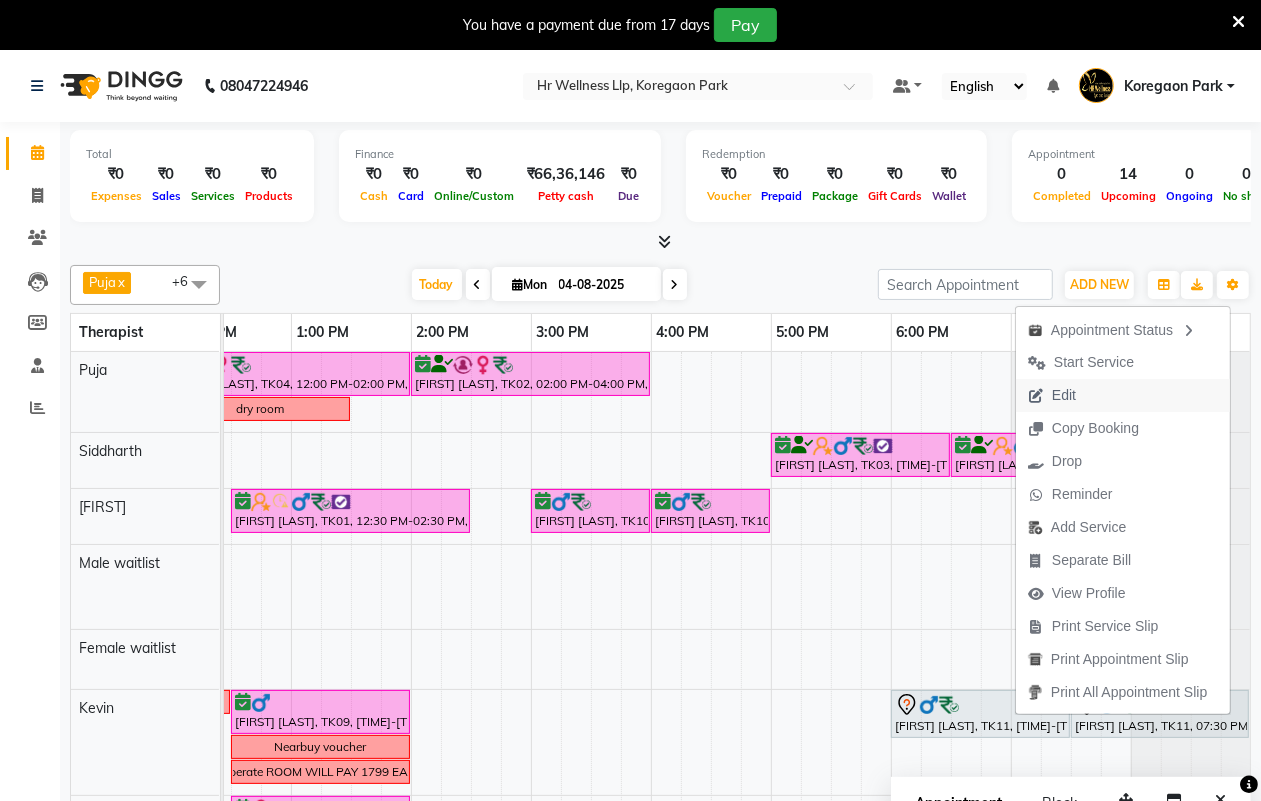 click on "Edit" at bounding box center (1052, 395) 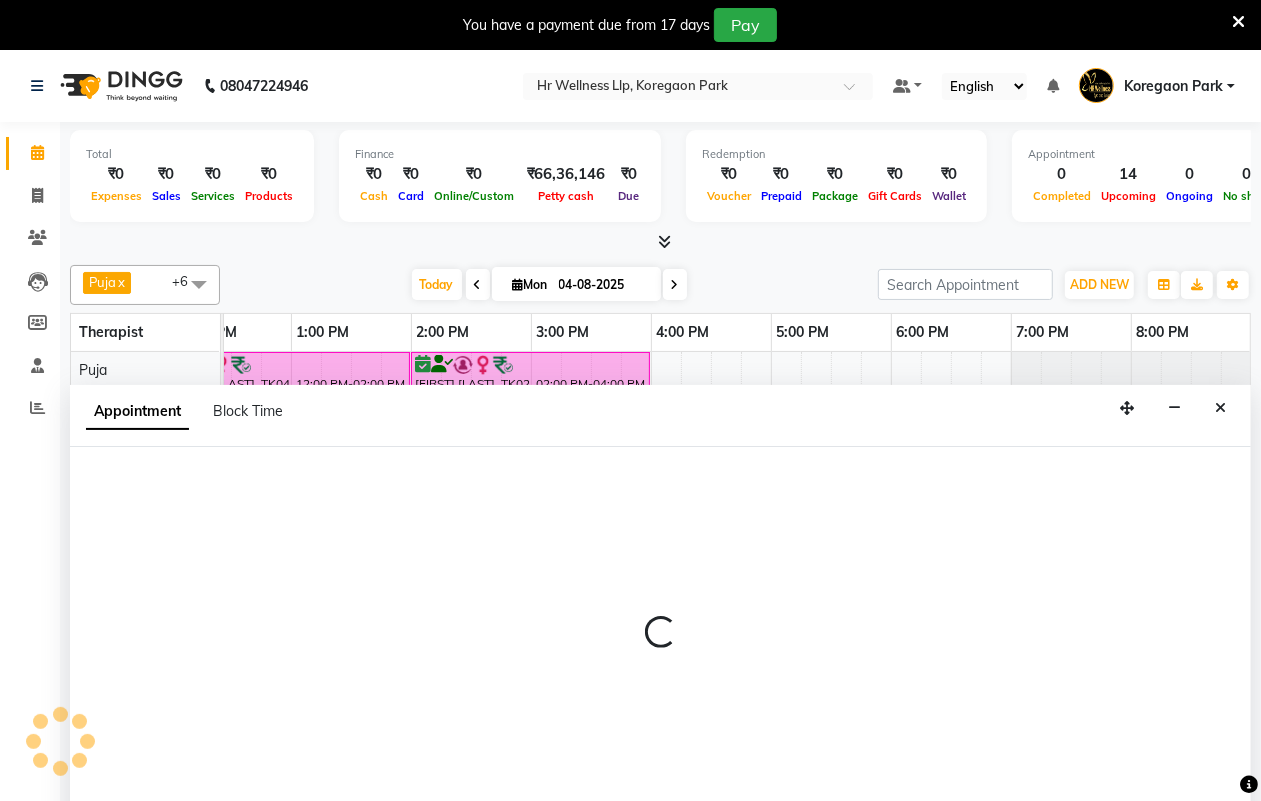 scroll, scrollTop: 50, scrollLeft: 0, axis: vertical 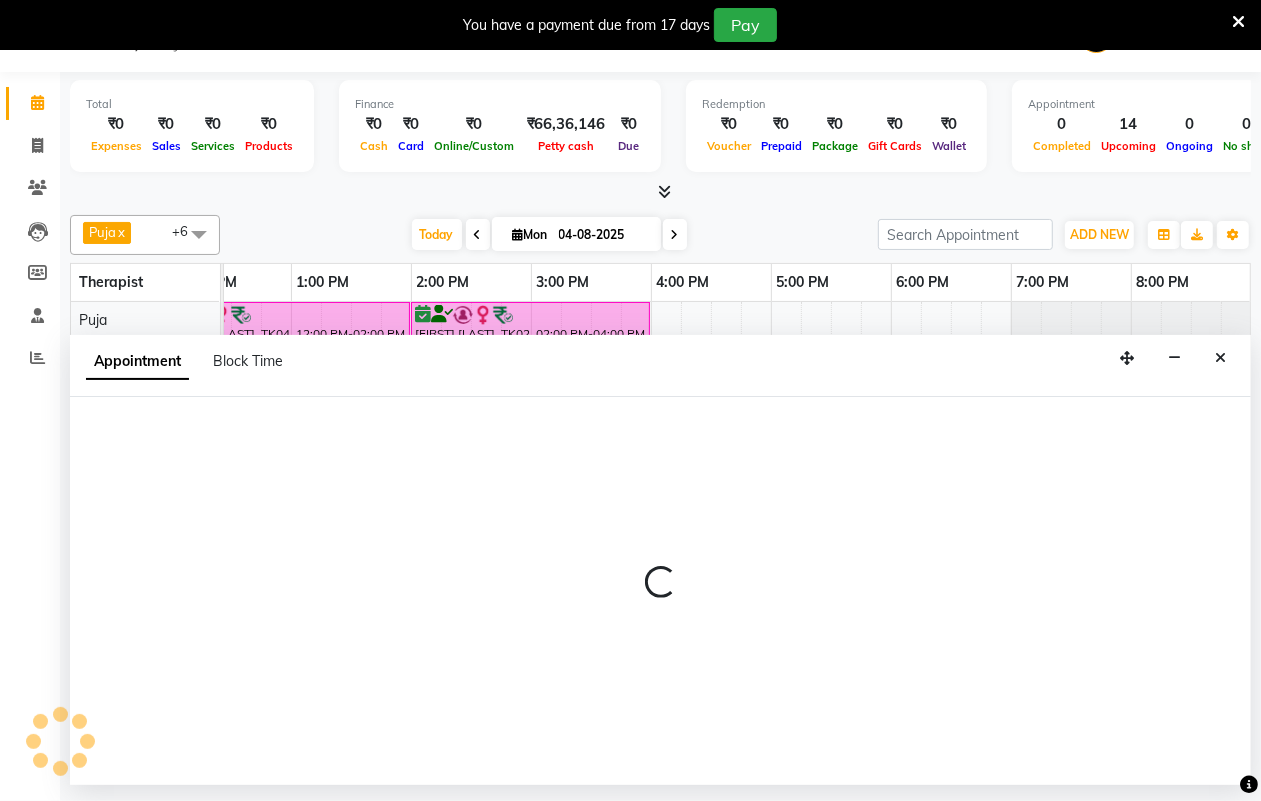 select on "1080" 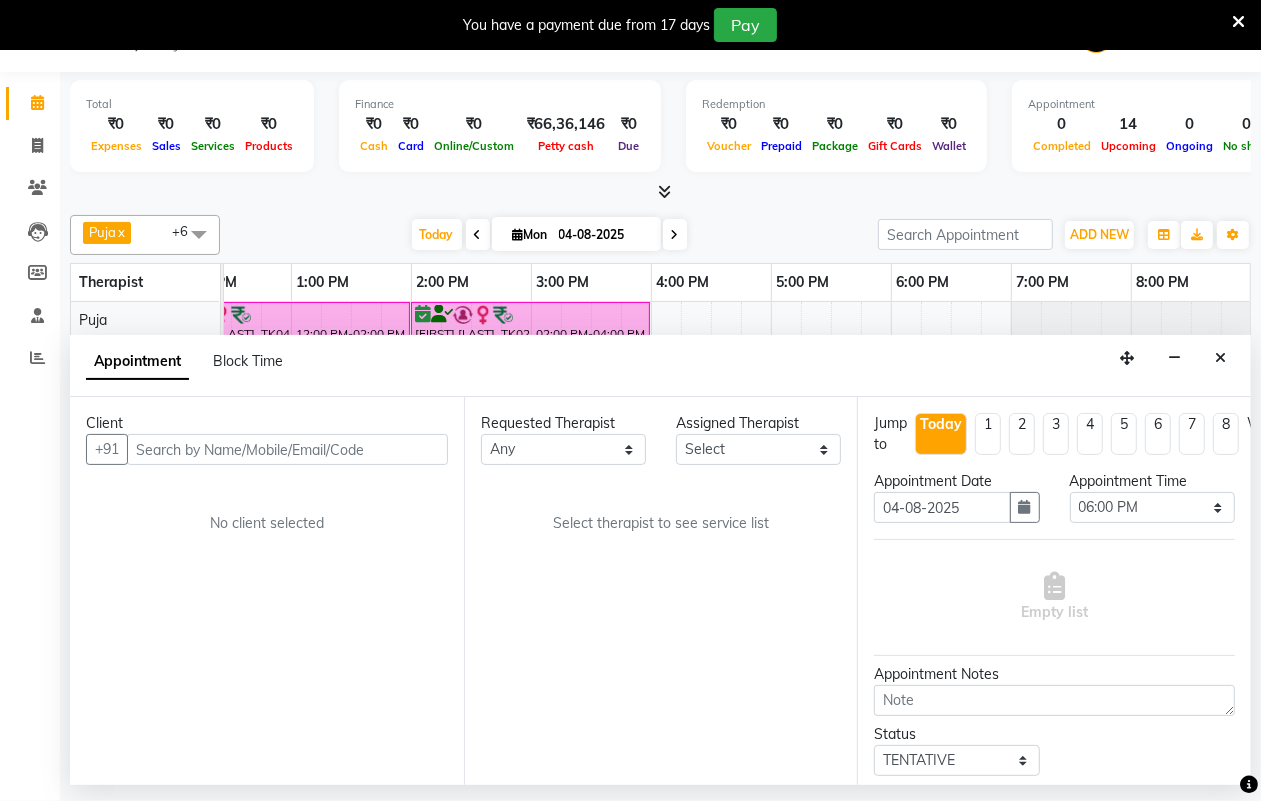 scroll, scrollTop: 0, scrollLeft: 0, axis: both 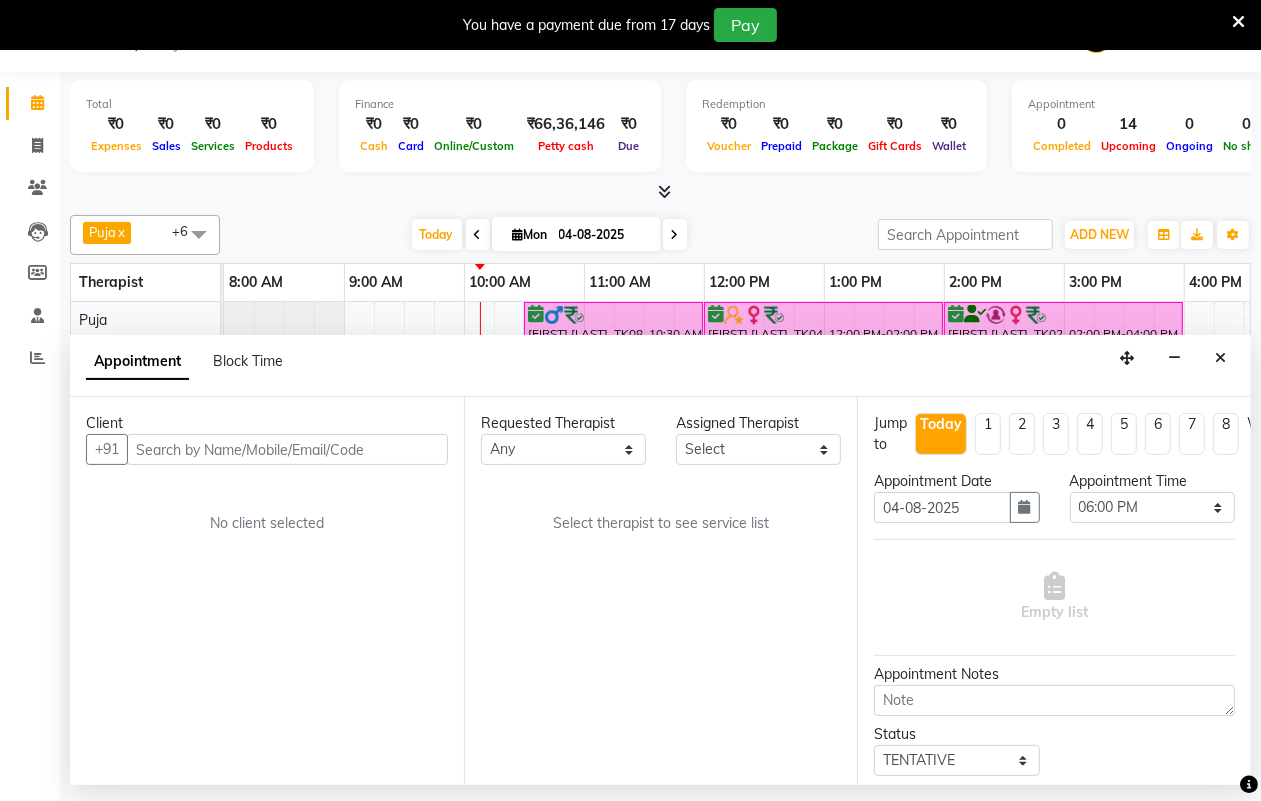 select on "85702" 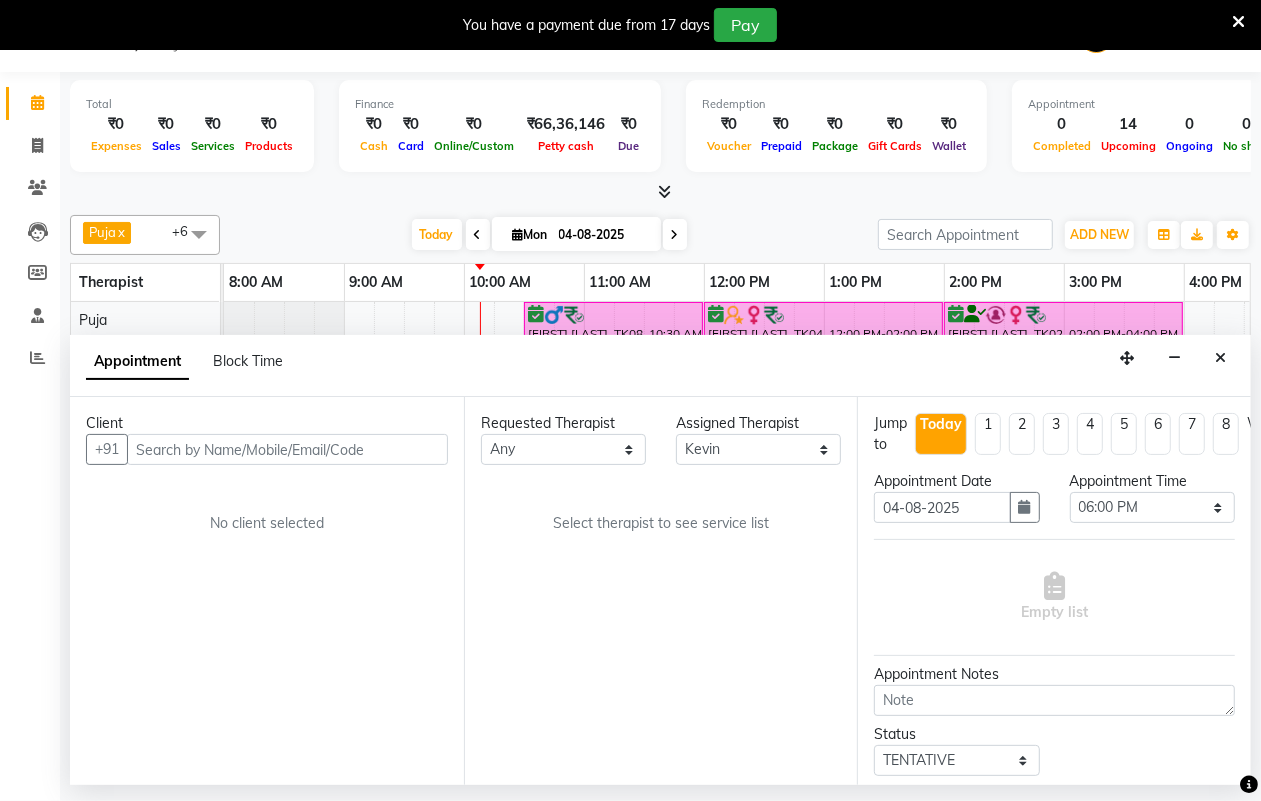 select on "1342" 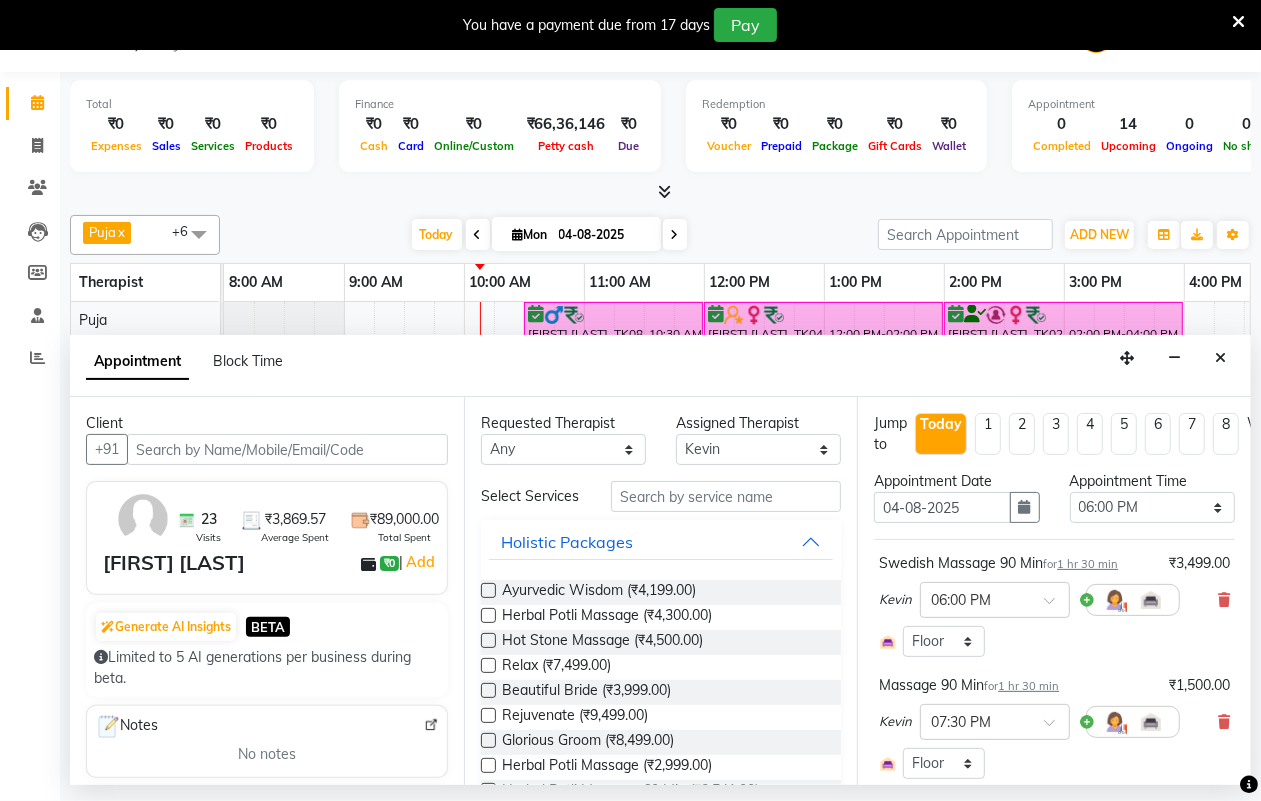 scroll, scrollTop: 0, scrollLeft: 241, axis: horizontal 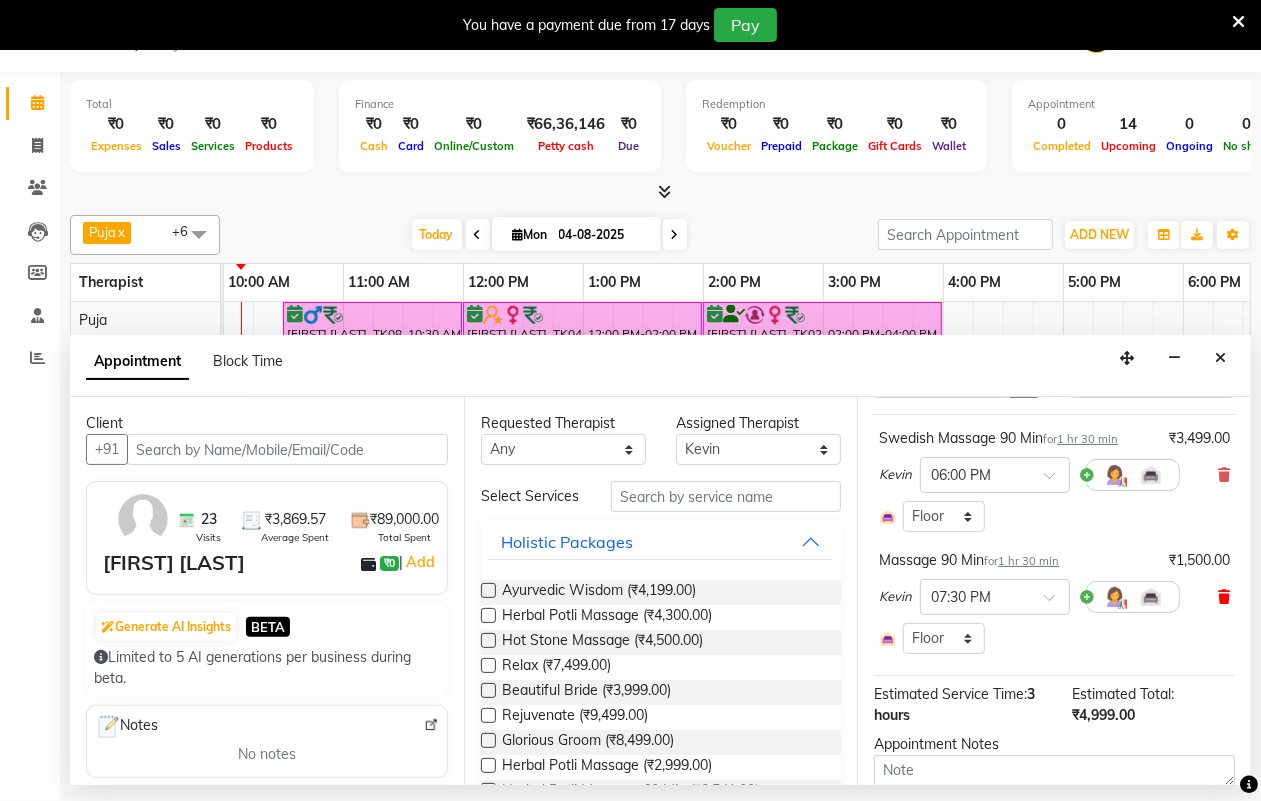 click at bounding box center [1224, 597] 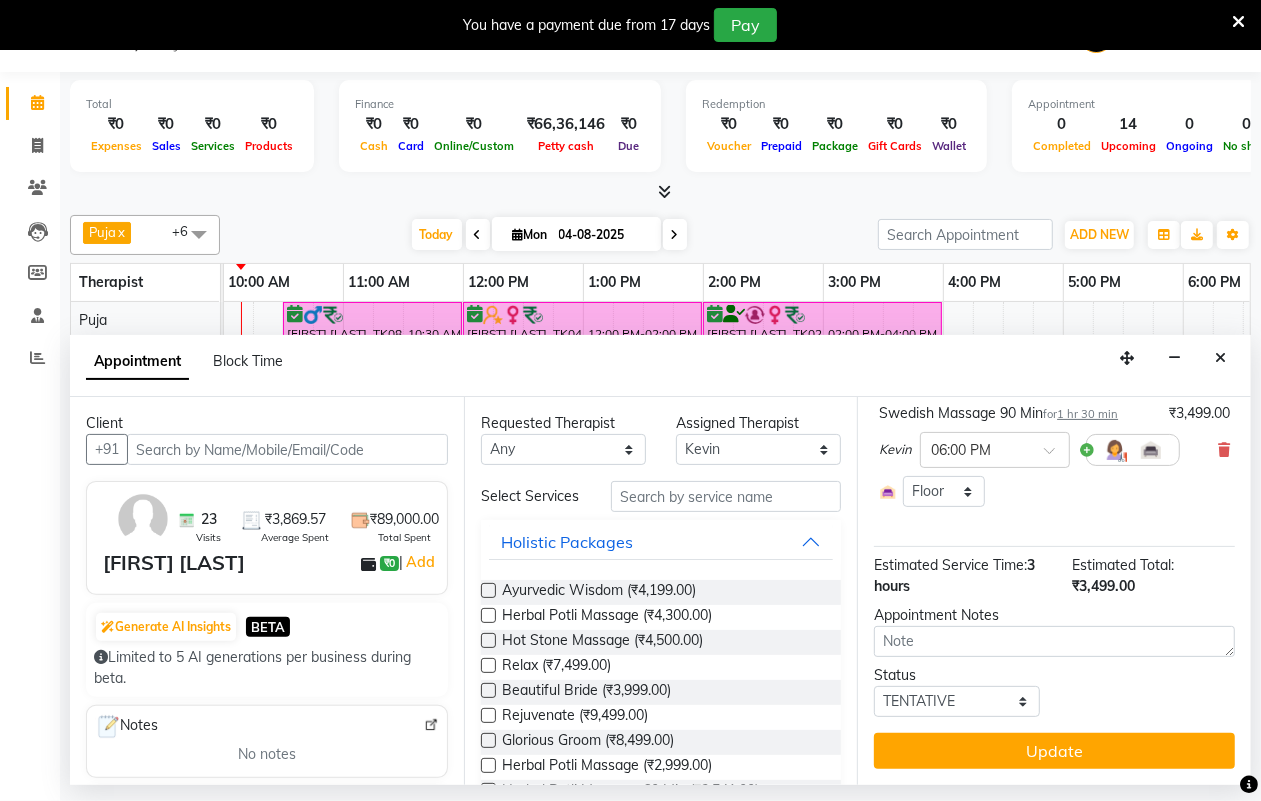 scroll, scrollTop: 170, scrollLeft: 0, axis: vertical 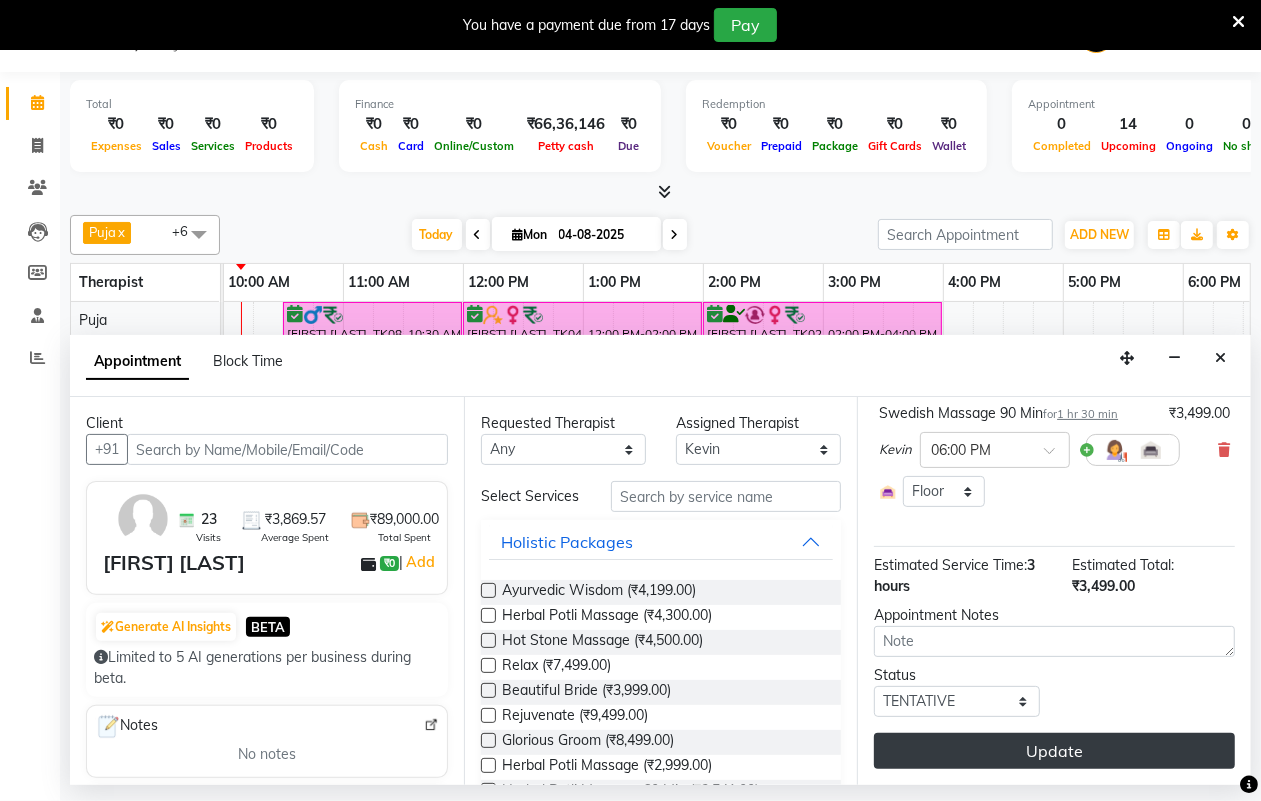 click on "Update" at bounding box center (1054, 751) 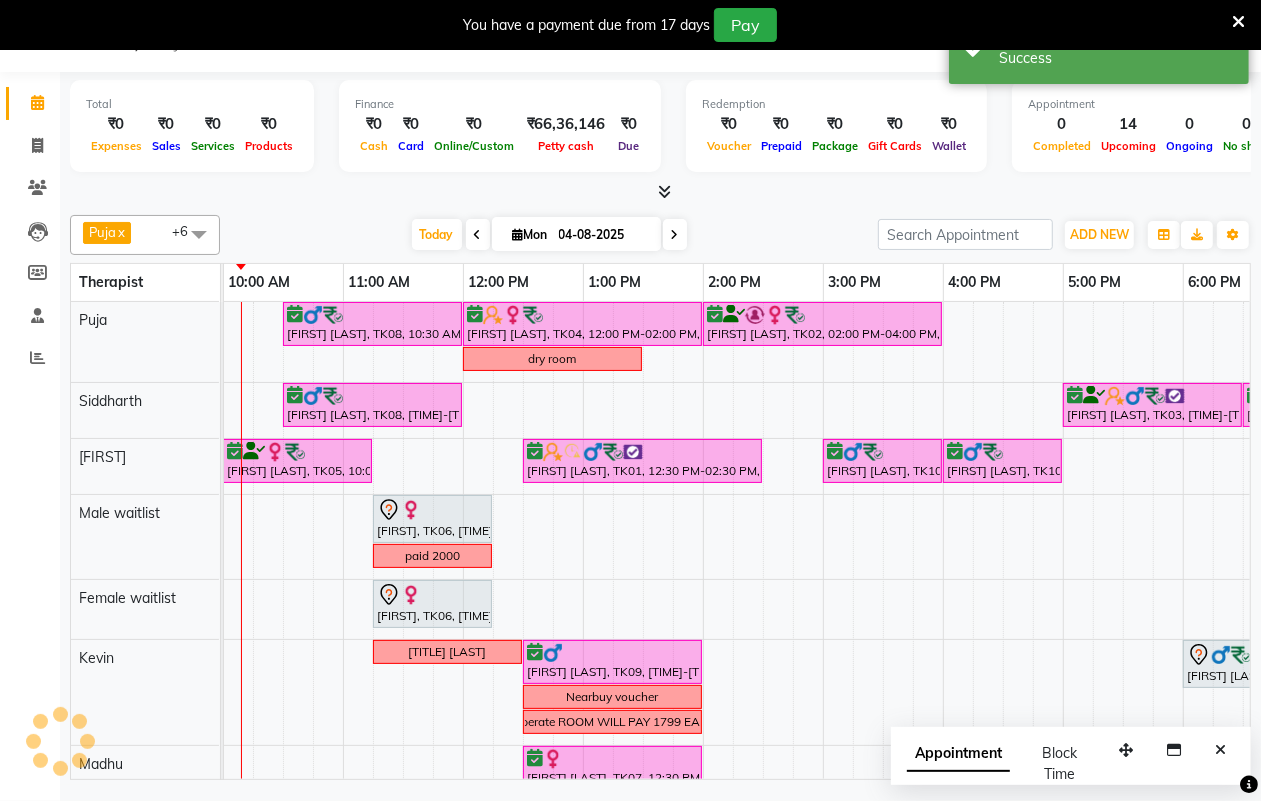 scroll, scrollTop: 0, scrollLeft: 0, axis: both 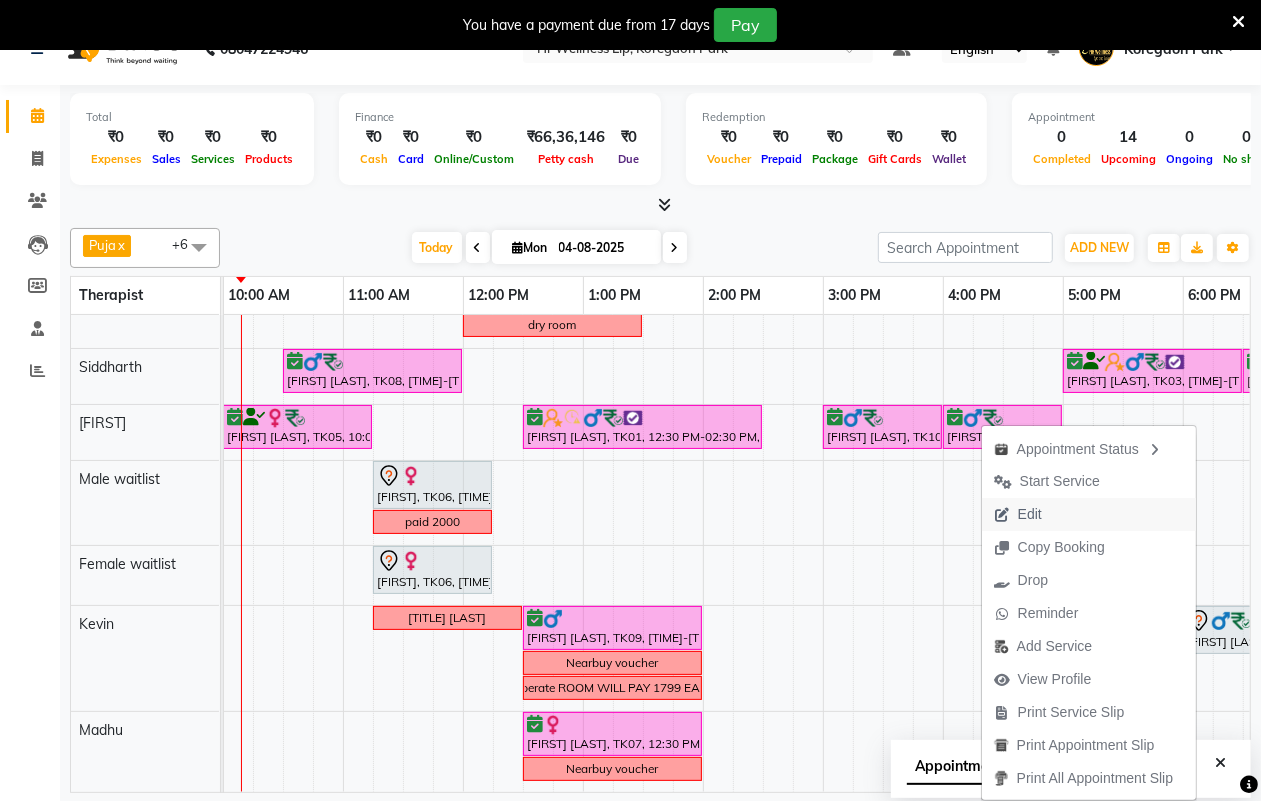 click on "Edit" at bounding box center [1089, 514] 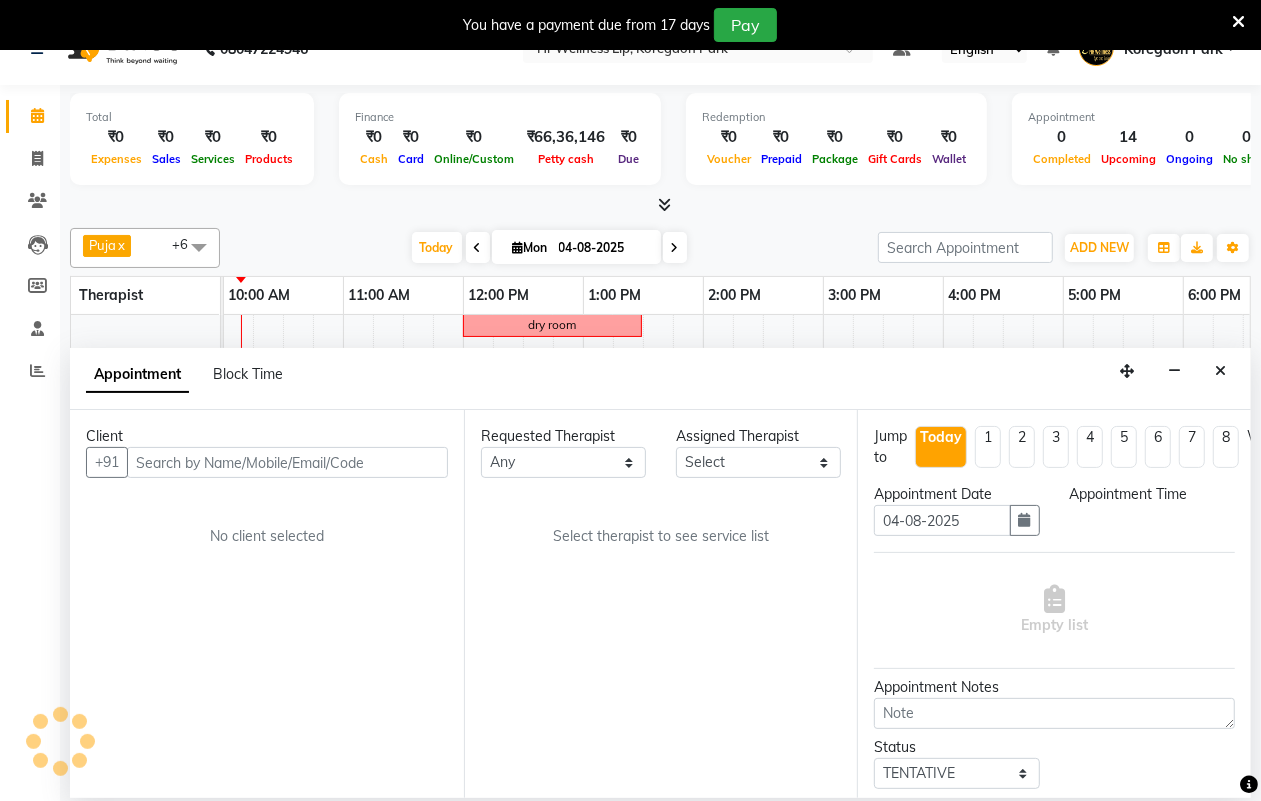 scroll, scrollTop: 50, scrollLeft: 0, axis: vertical 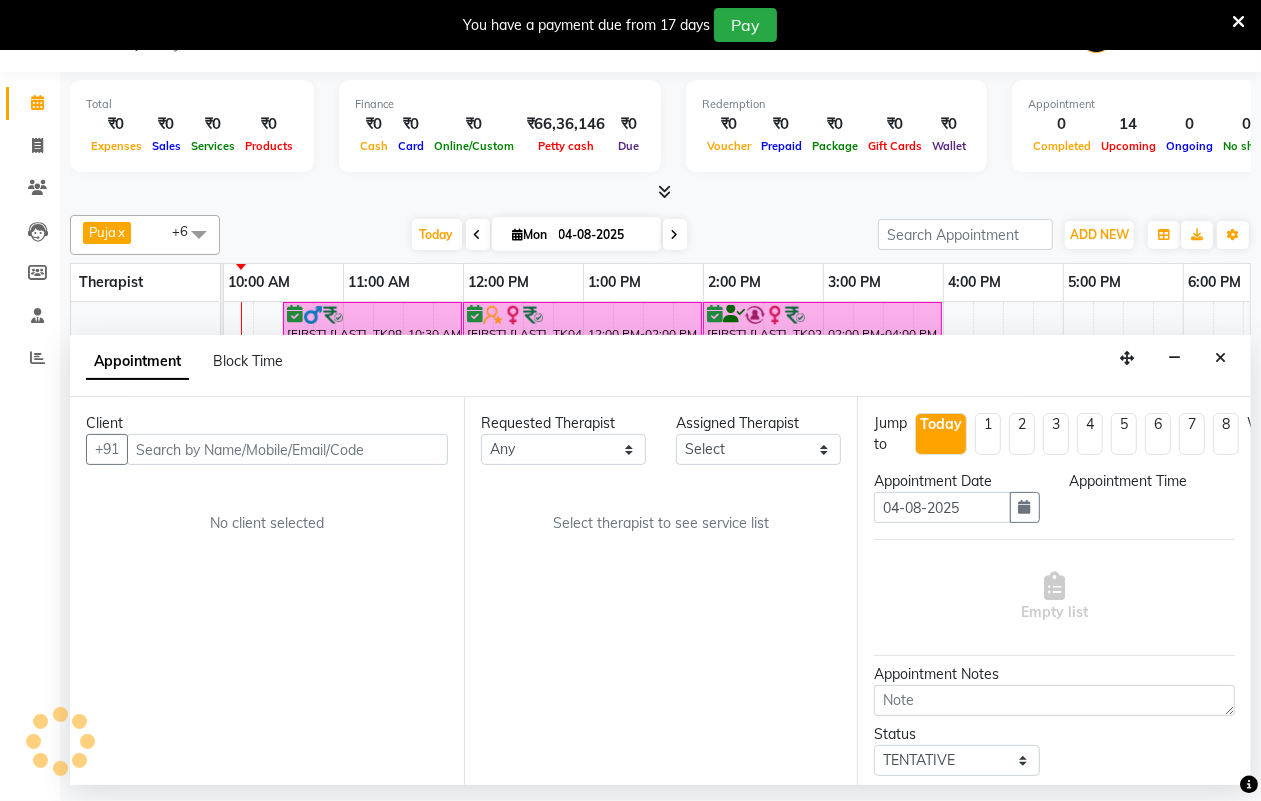 select on "85702" 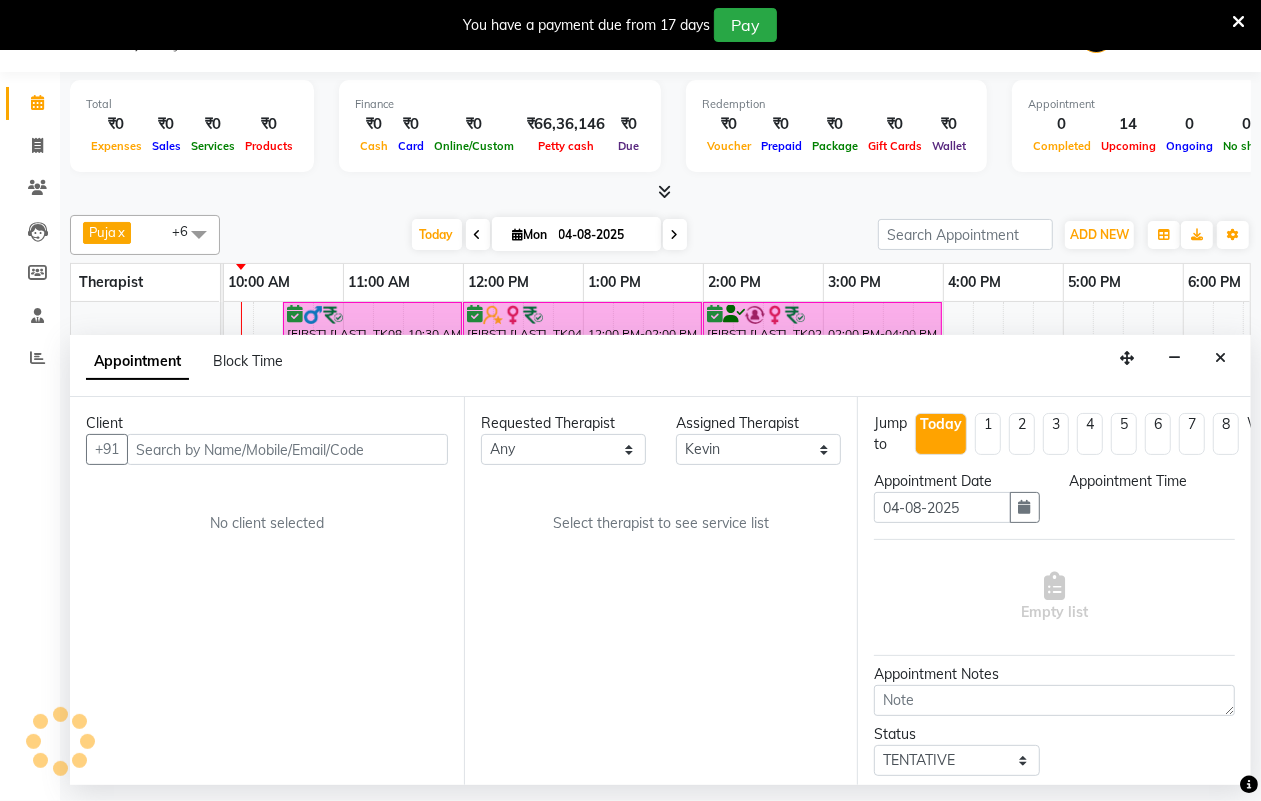 select on "1080" 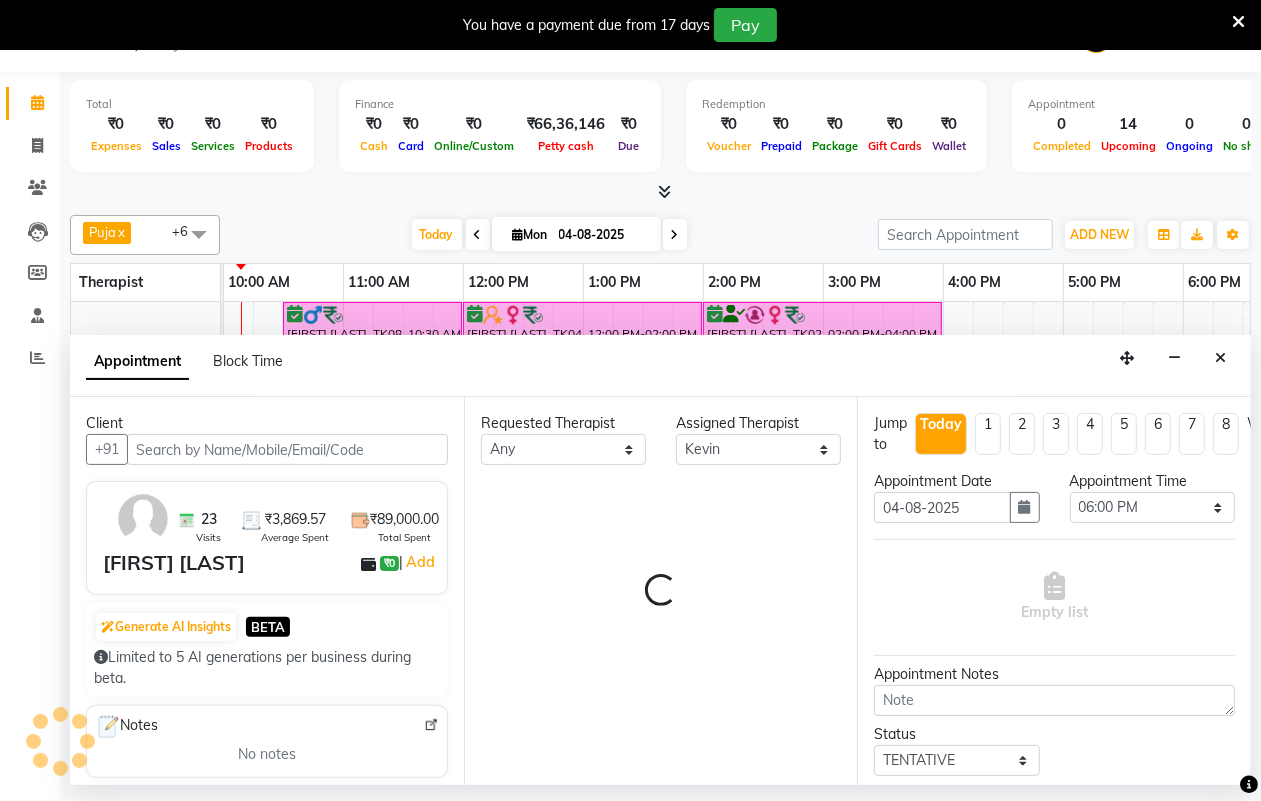 scroll, scrollTop: 0, scrollLeft: 0, axis: both 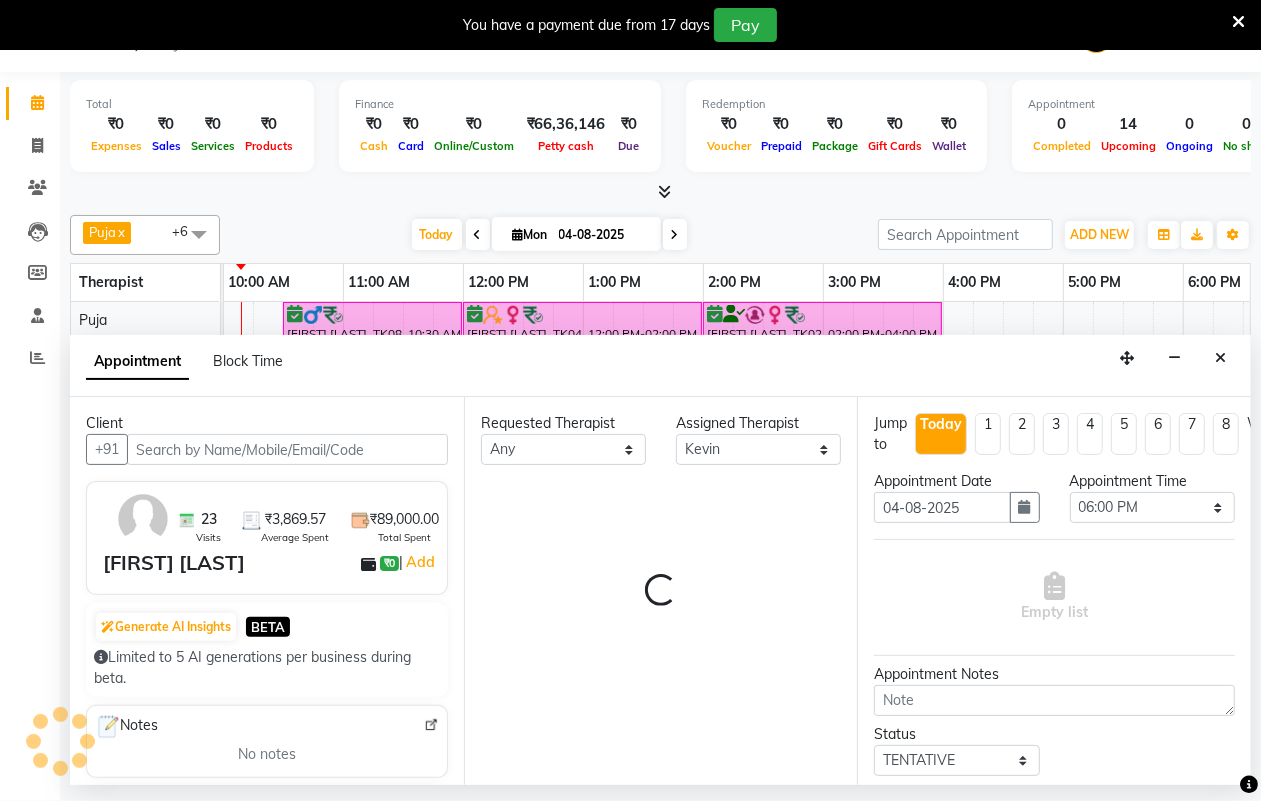 select on "1342" 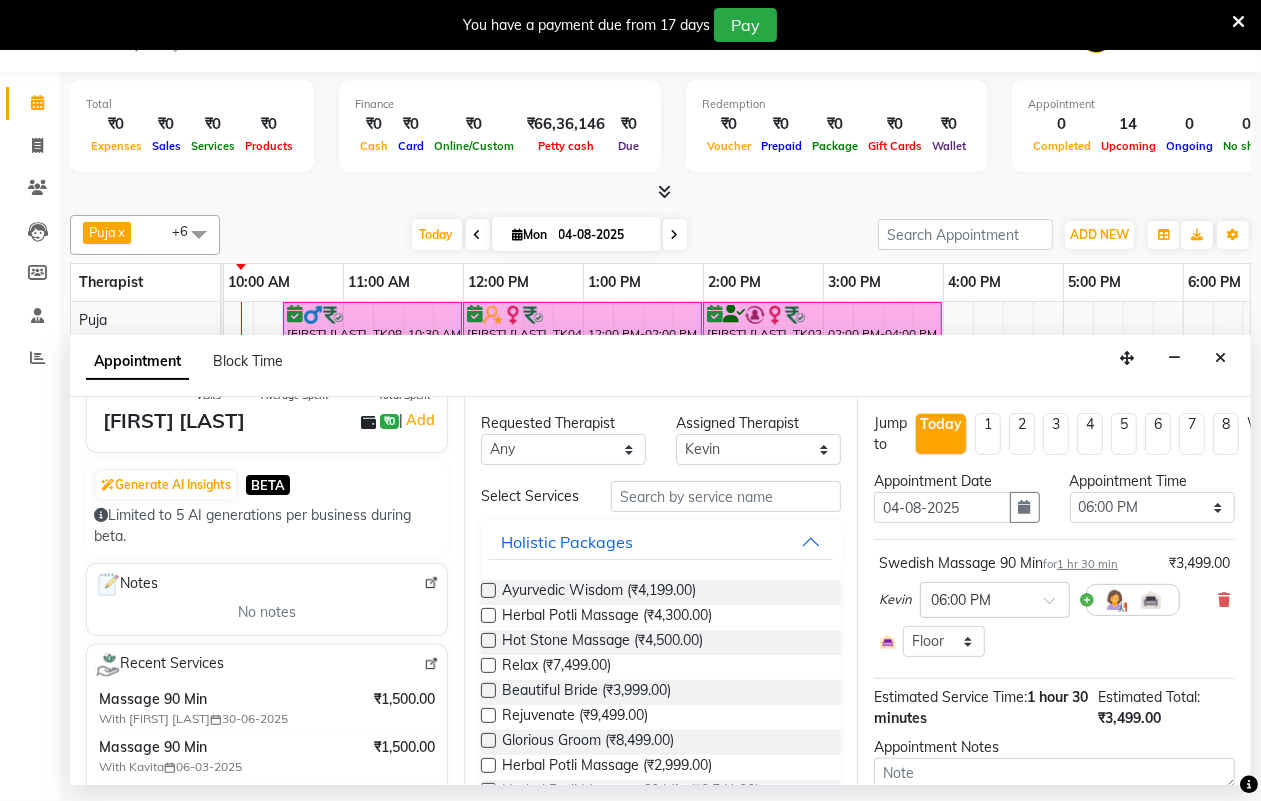 scroll, scrollTop: 375, scrollLeft: 0, axis: vertical 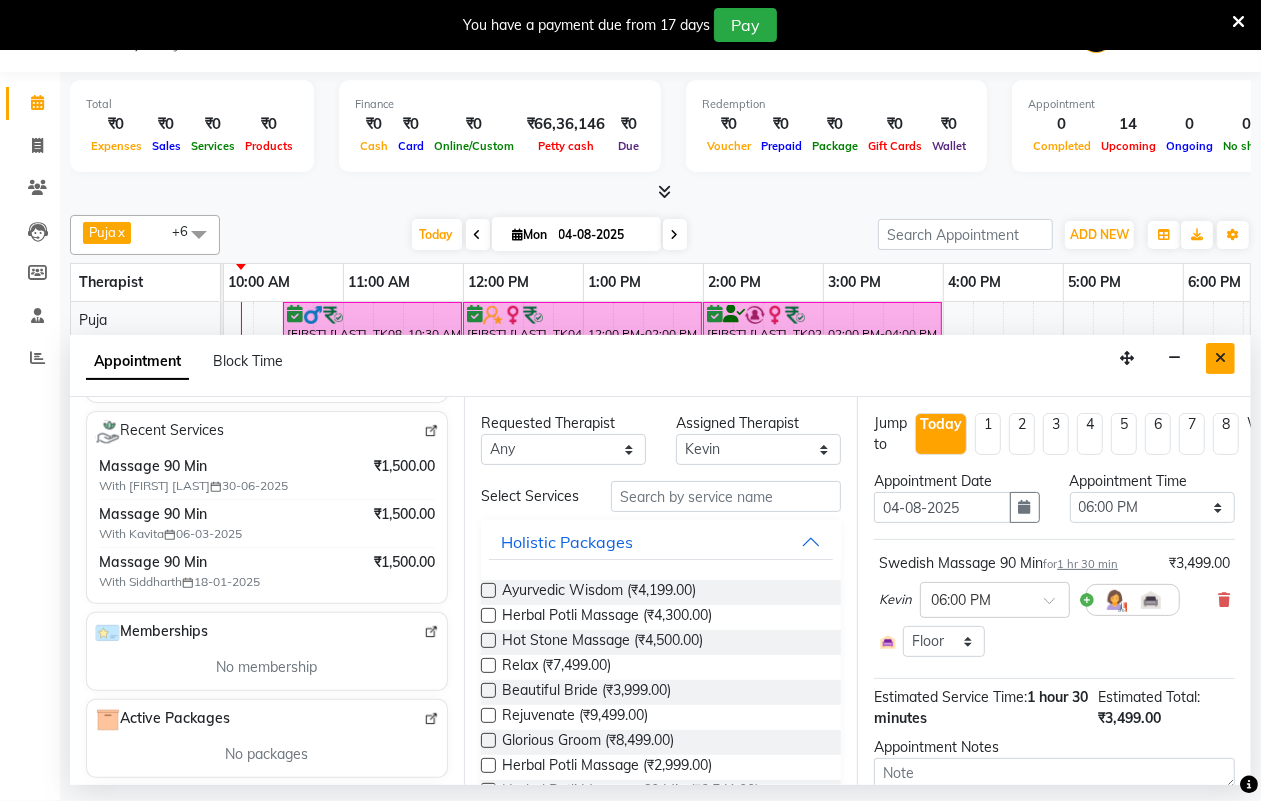 click at bounding box center (1220, 358) 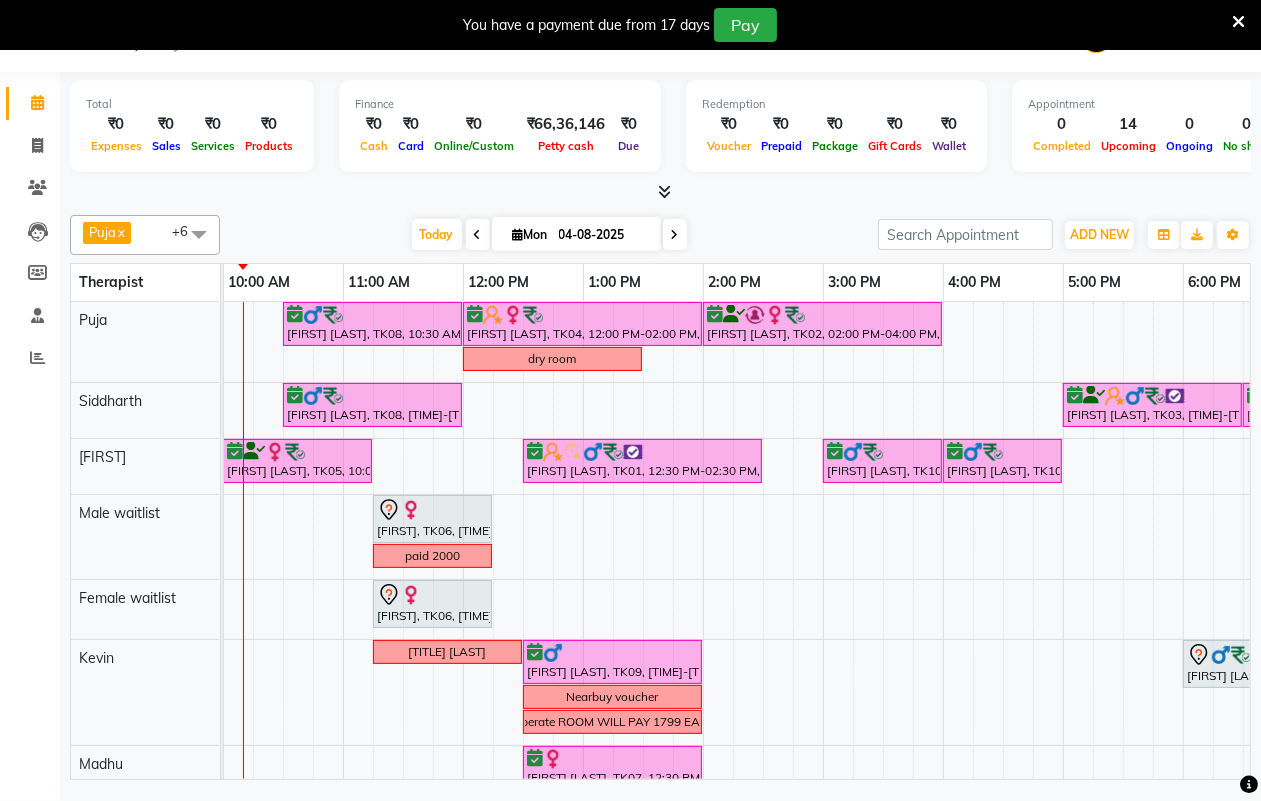 scroll, scrollTop: 0, scrollLeft: 472, axis: horizontal 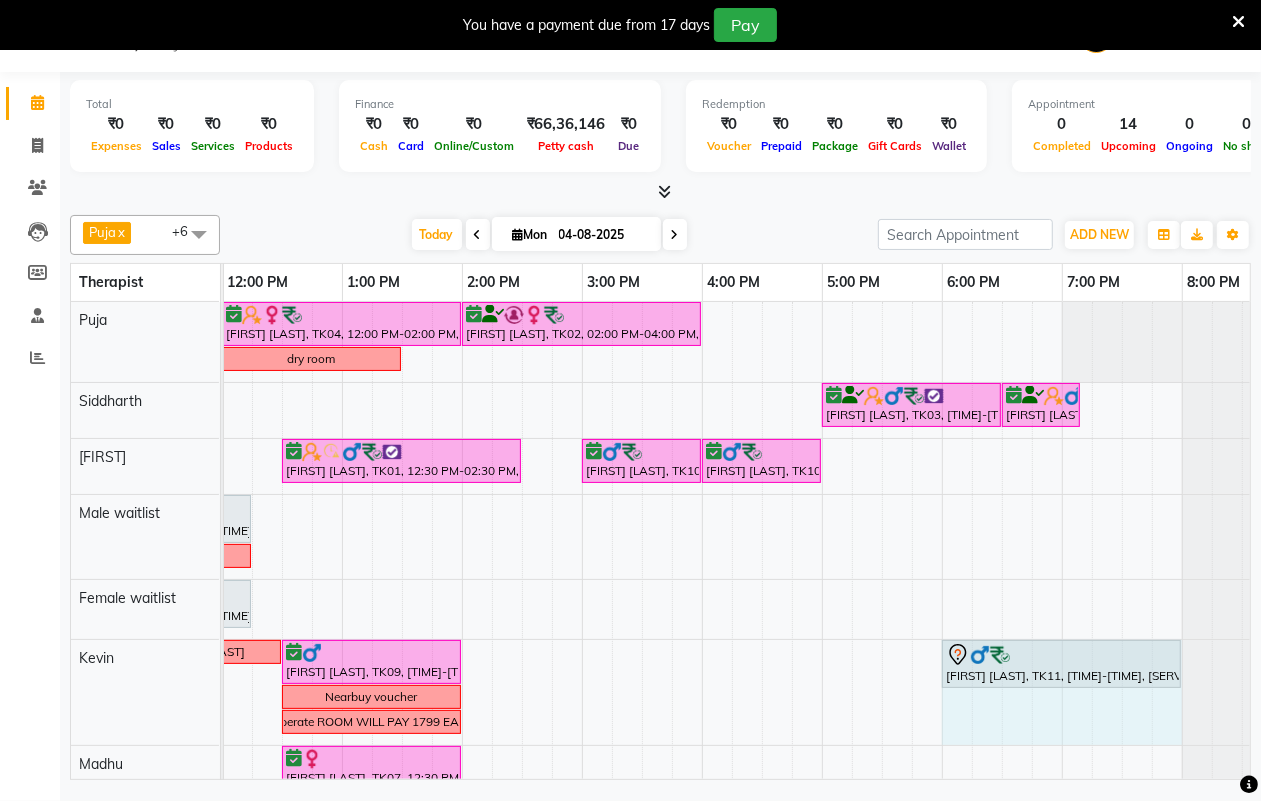 drag, startPoint x: 1118, startPoint y: 662, endPoint x: 1163, endPoint y: 658, distance: 45.17743 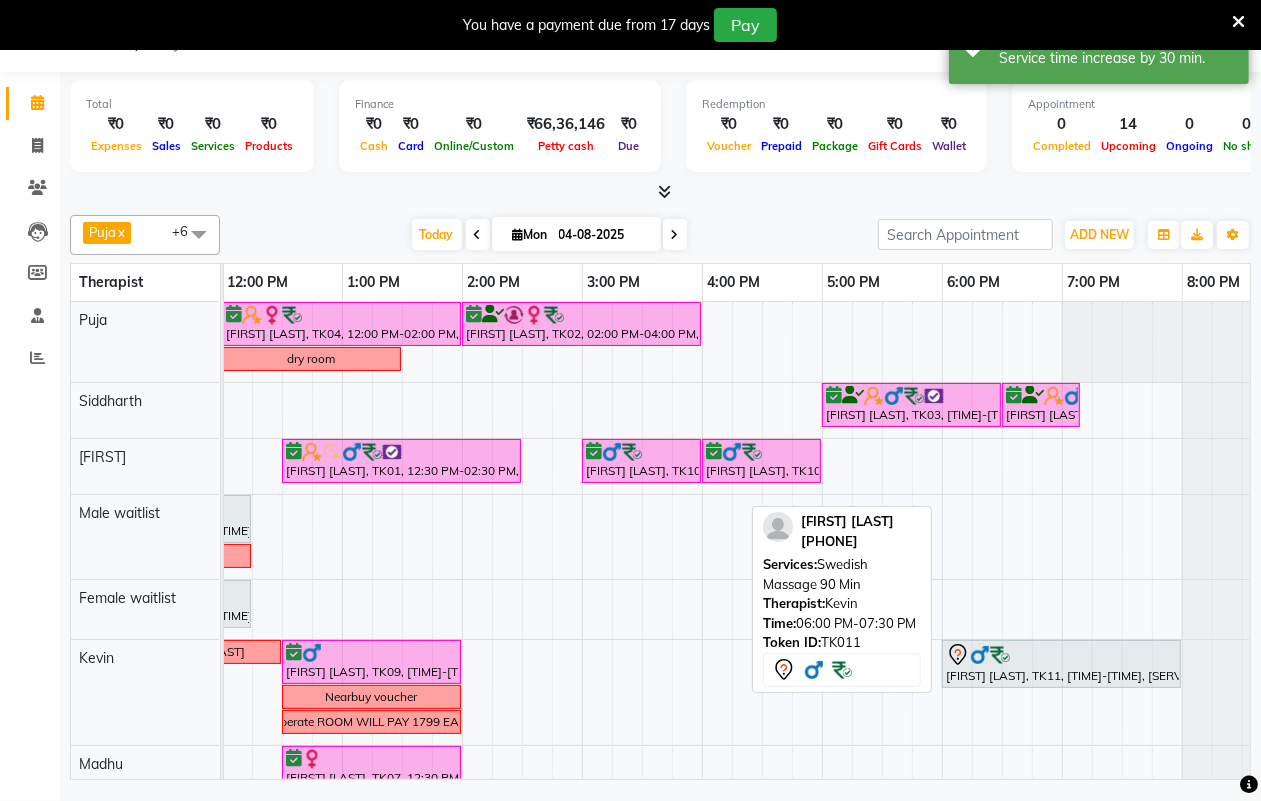 click on "[FIRST] [LAST], TK11, [TIME]-[TIME], [SERVICE]" at bounding box center (1061, 664) 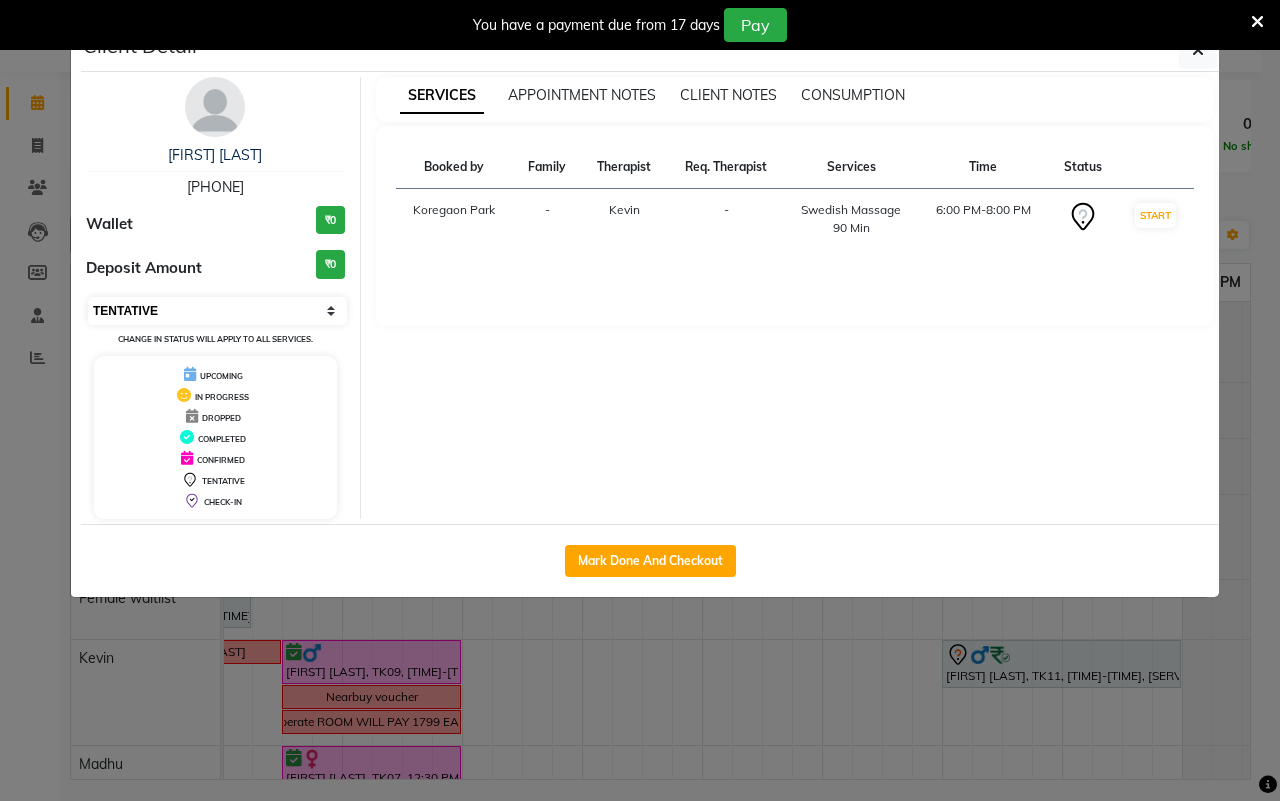 click on "Select IN SERVICE CONFIRMED TENTATIVE CHECK IN MARK DONE DROPPED UPCOMING" at bounding box center (217, 311) 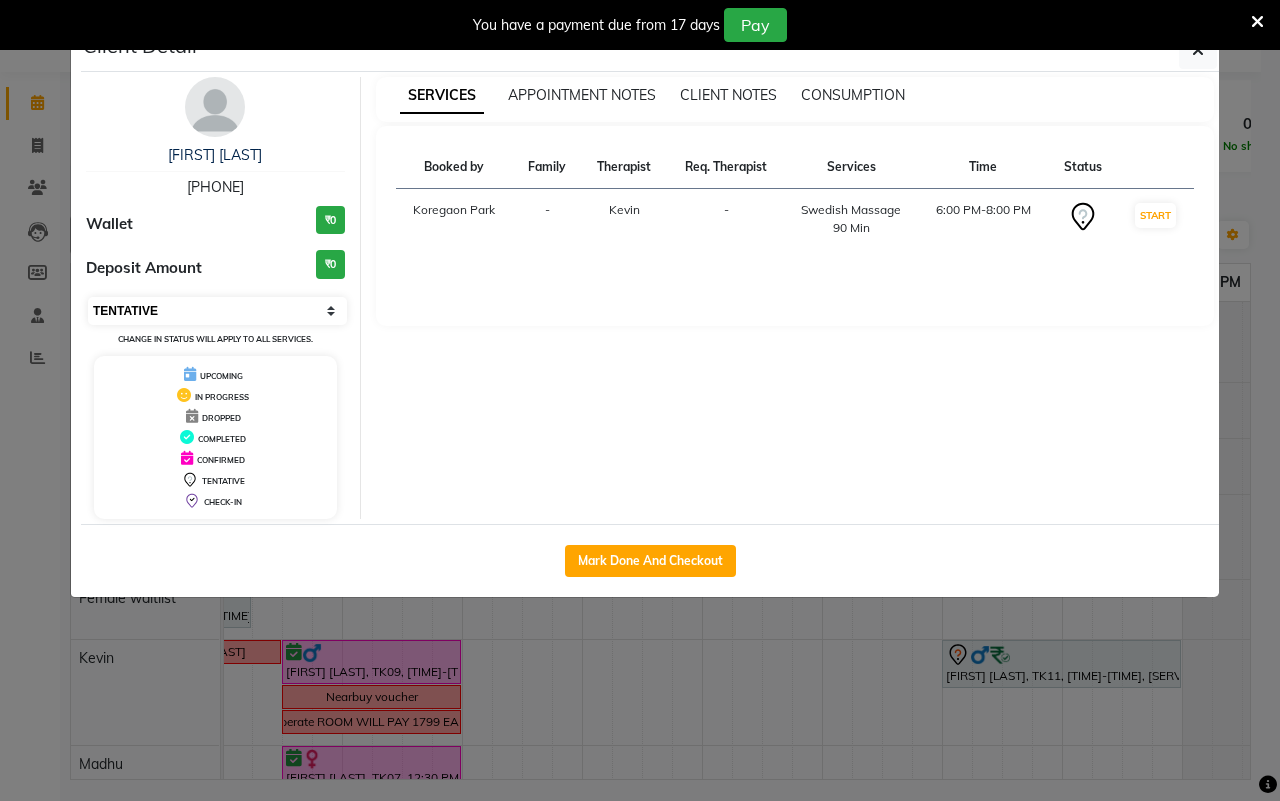 select on "6" 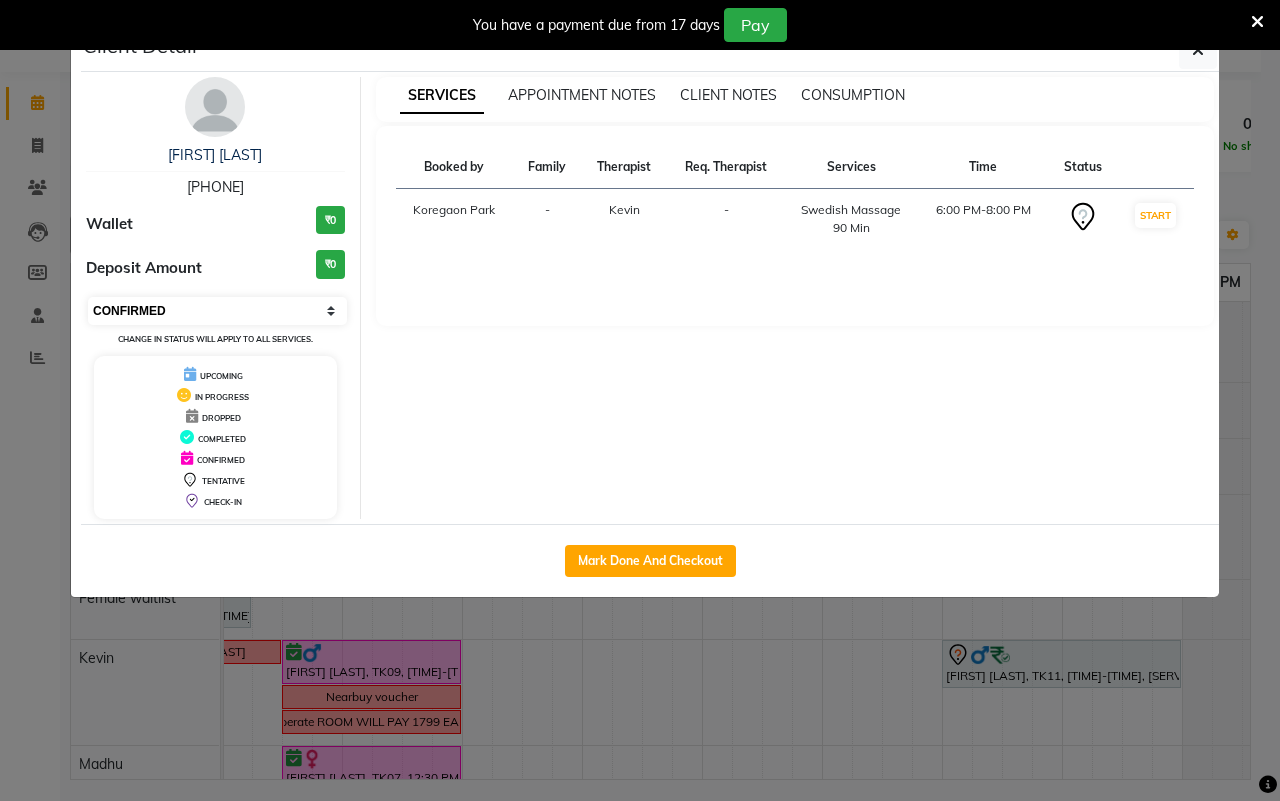 click on "Select IN SERVICE CONFIRMED TENTATIVE CHECK IN MARK DONE DROPPED UPCOMING" at bounding box center [217, 311] 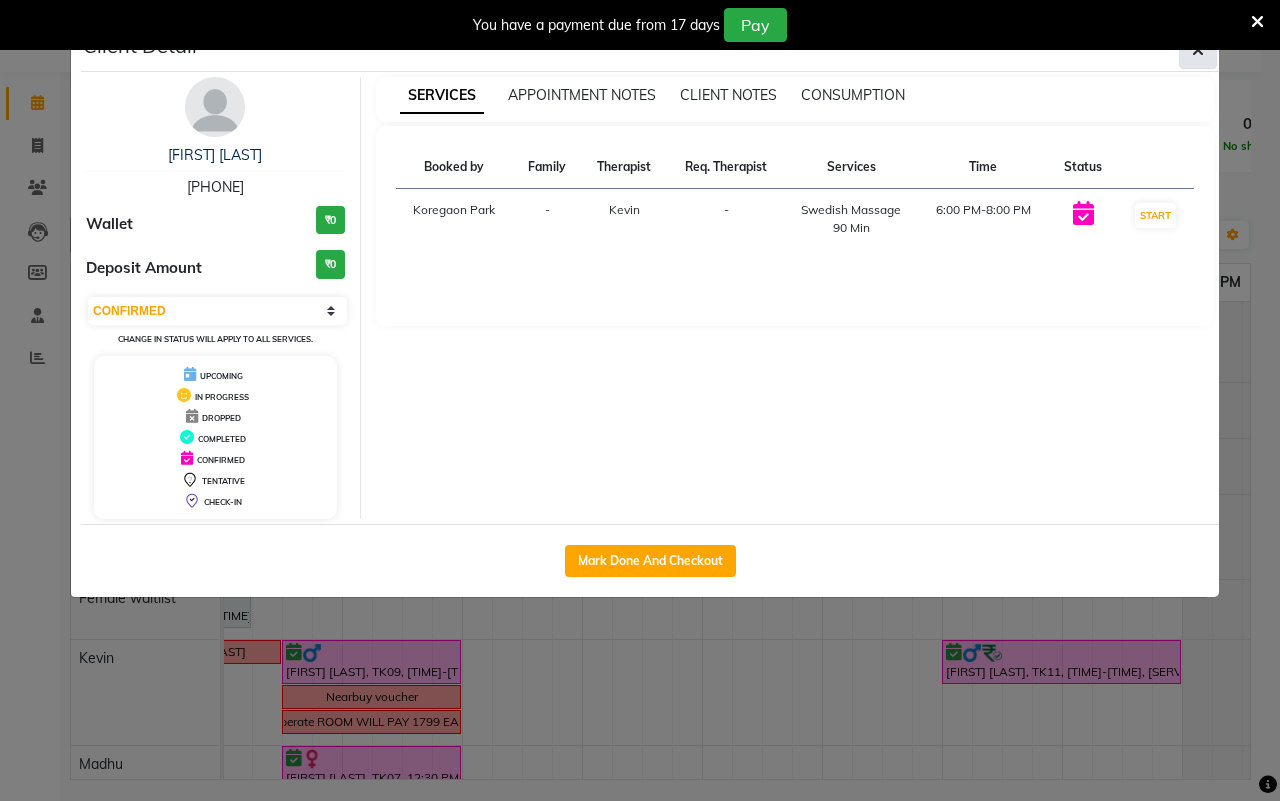 click 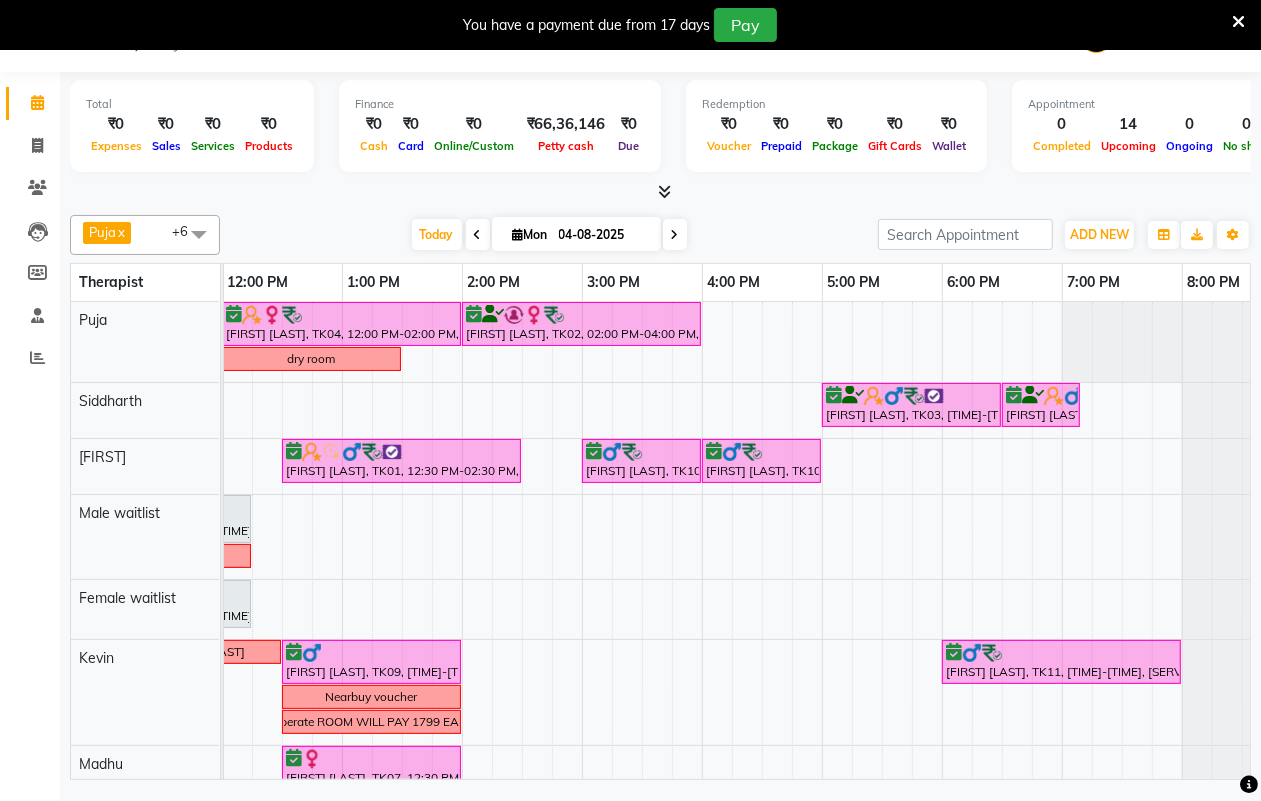 scroll, scrollTop: 0, scrollLeft: 225, axis: horizontal 